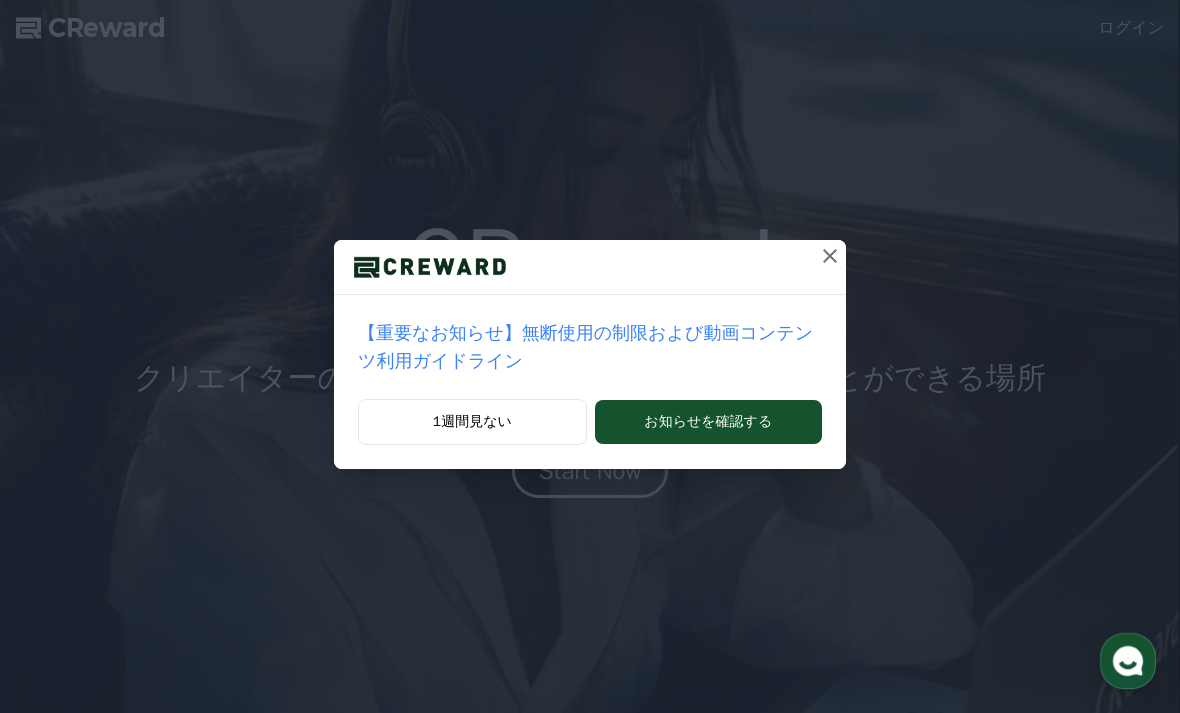 scroll, scrollTop: 0, scrollLeft: 0, axis: both 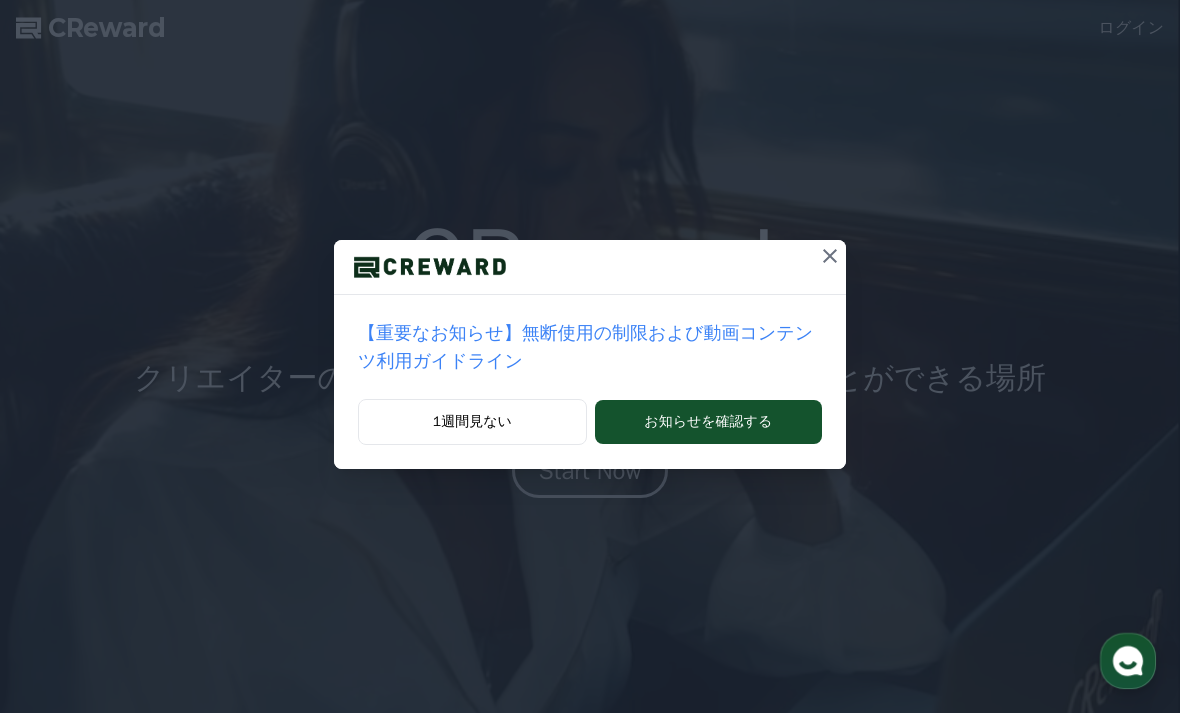 click 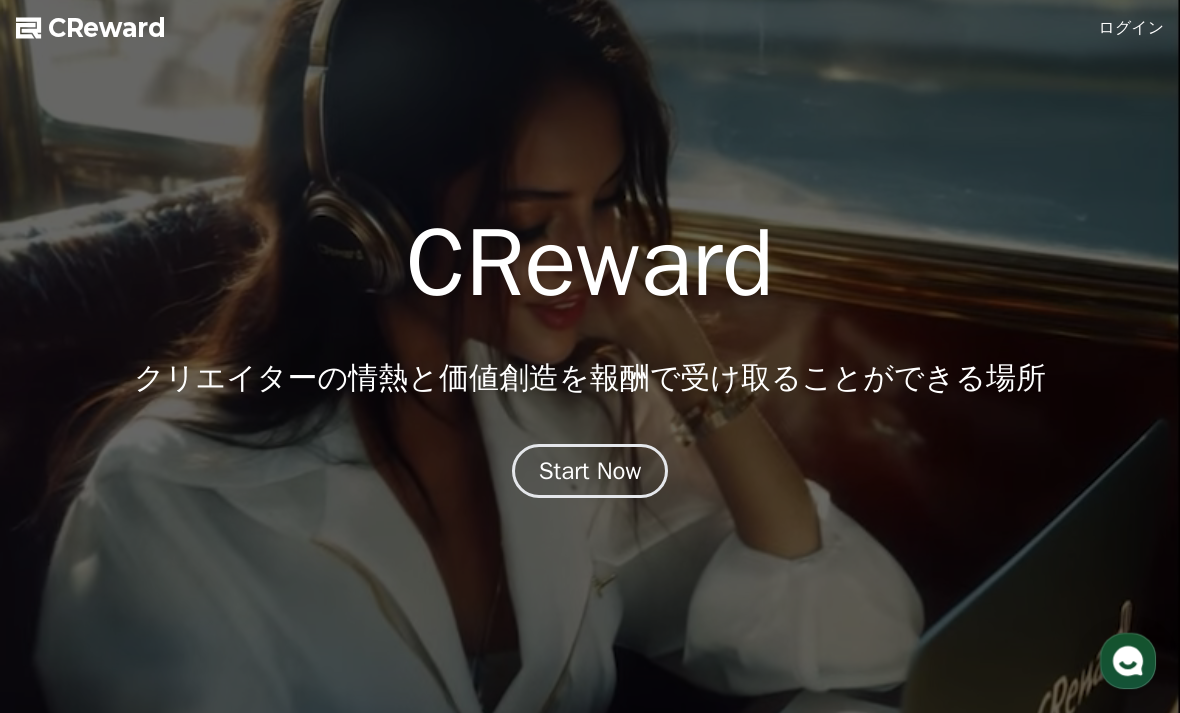 click on "ログイン" at bounding box center (1132, 28) 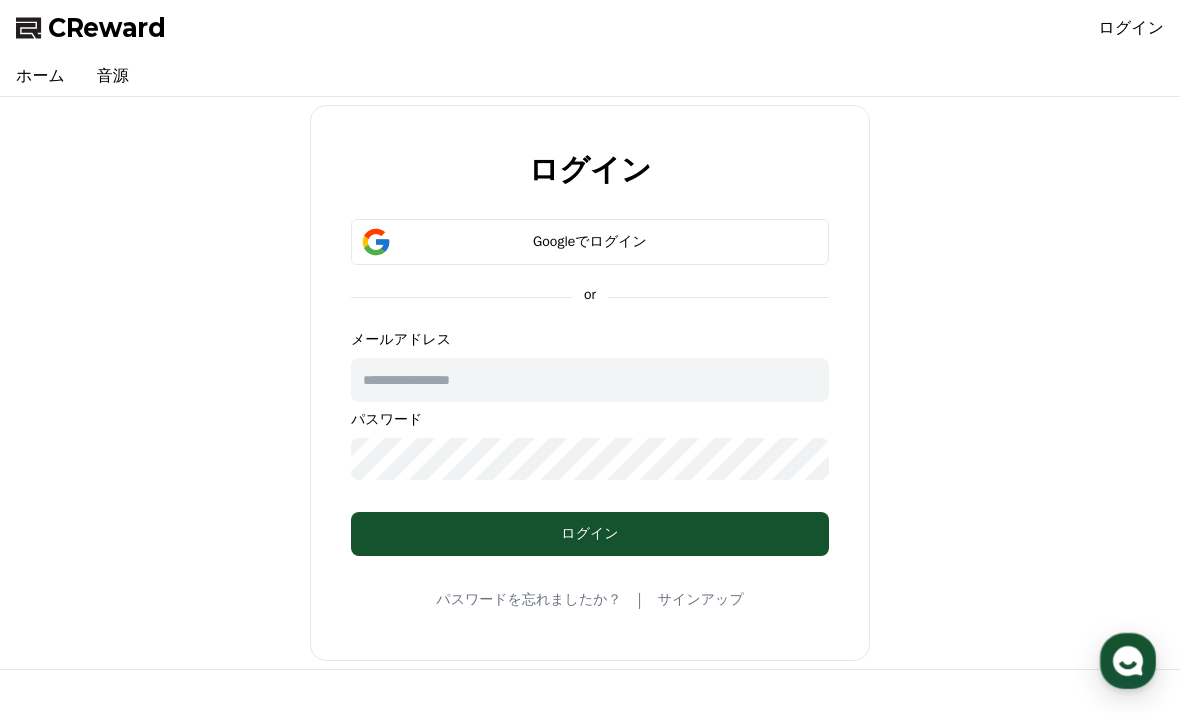 click on "Googleでログイン" at bounding box center [590, 242] 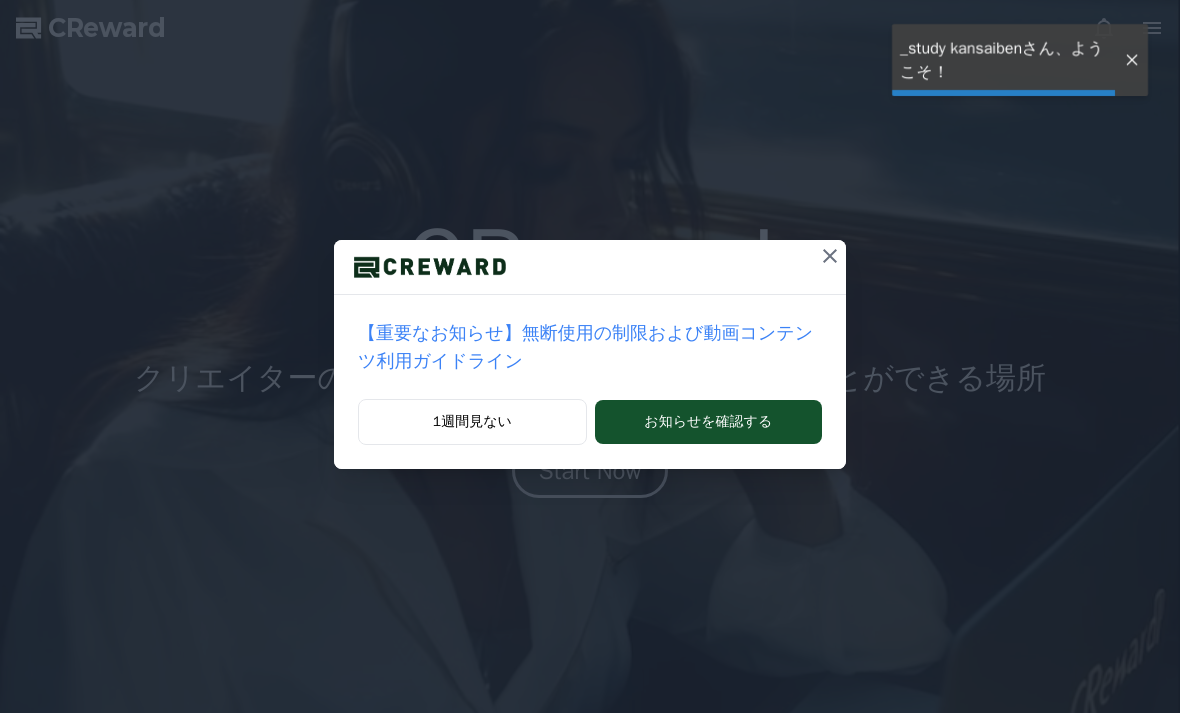 scroll, scrollTop: 0, scrollLeft: 0, axis: both 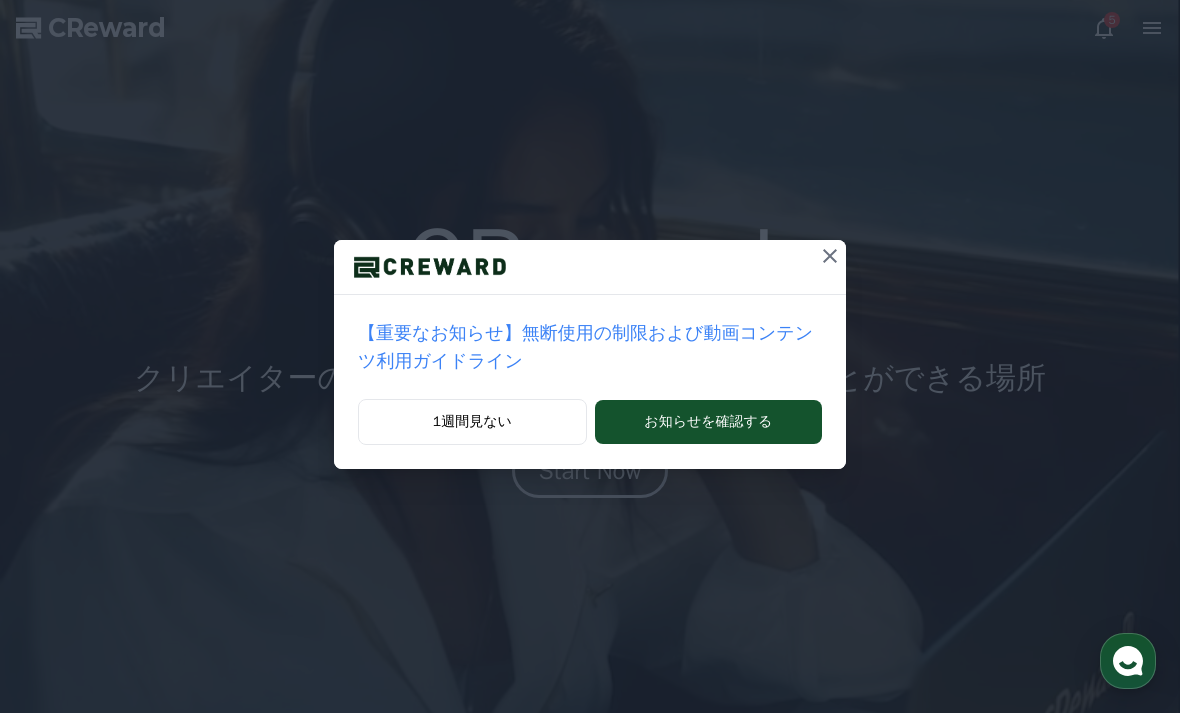 click on "お知らせを確認する" at bounding box center (708, 422) 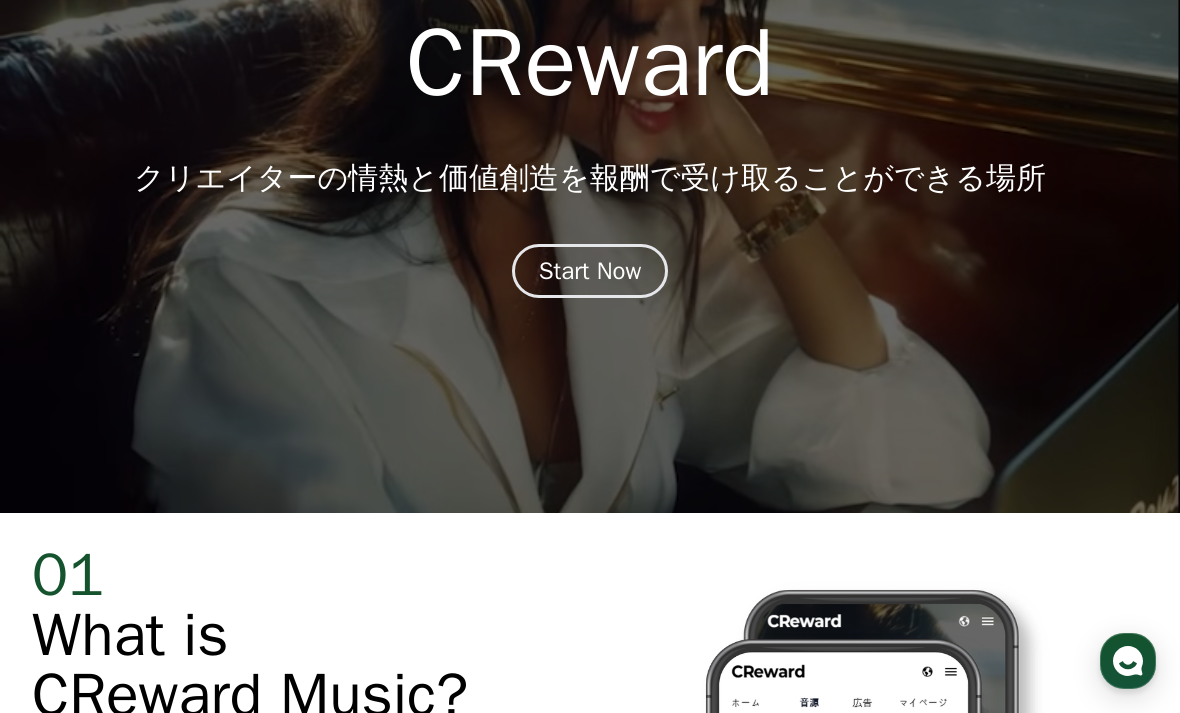 click on "Start Now" at bounding box center [590, 271] 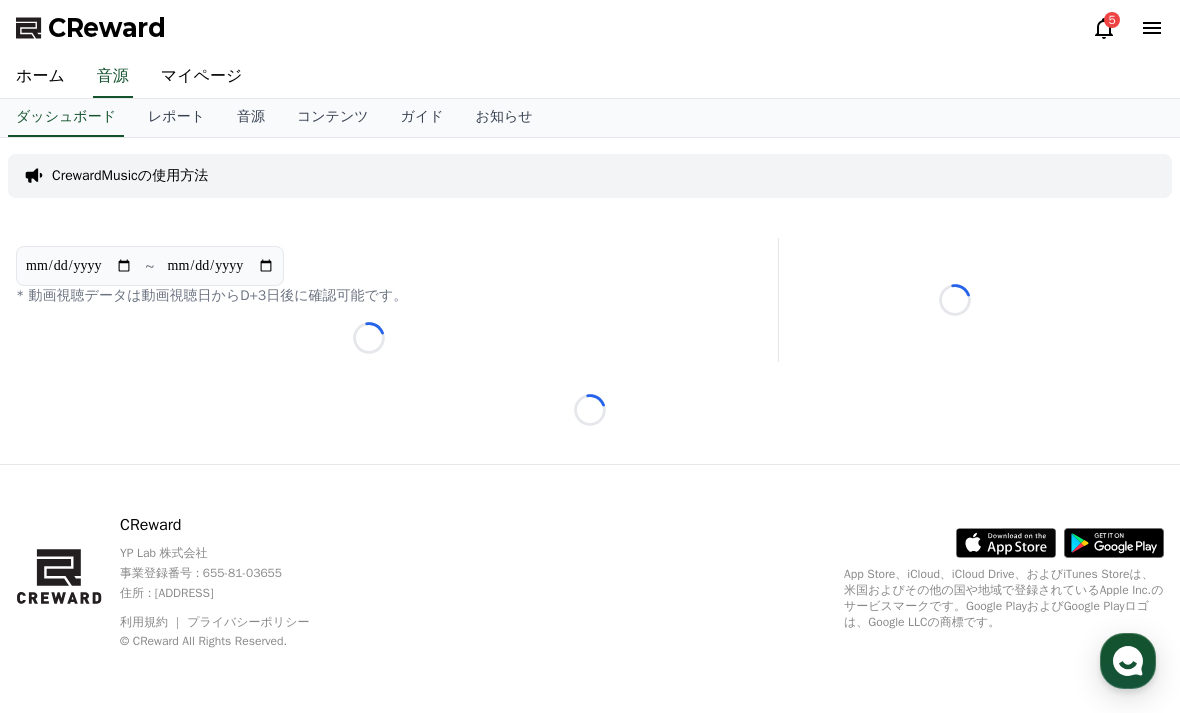scroll, scrollTop: 64, scrollLeft: 0, axis: vertical 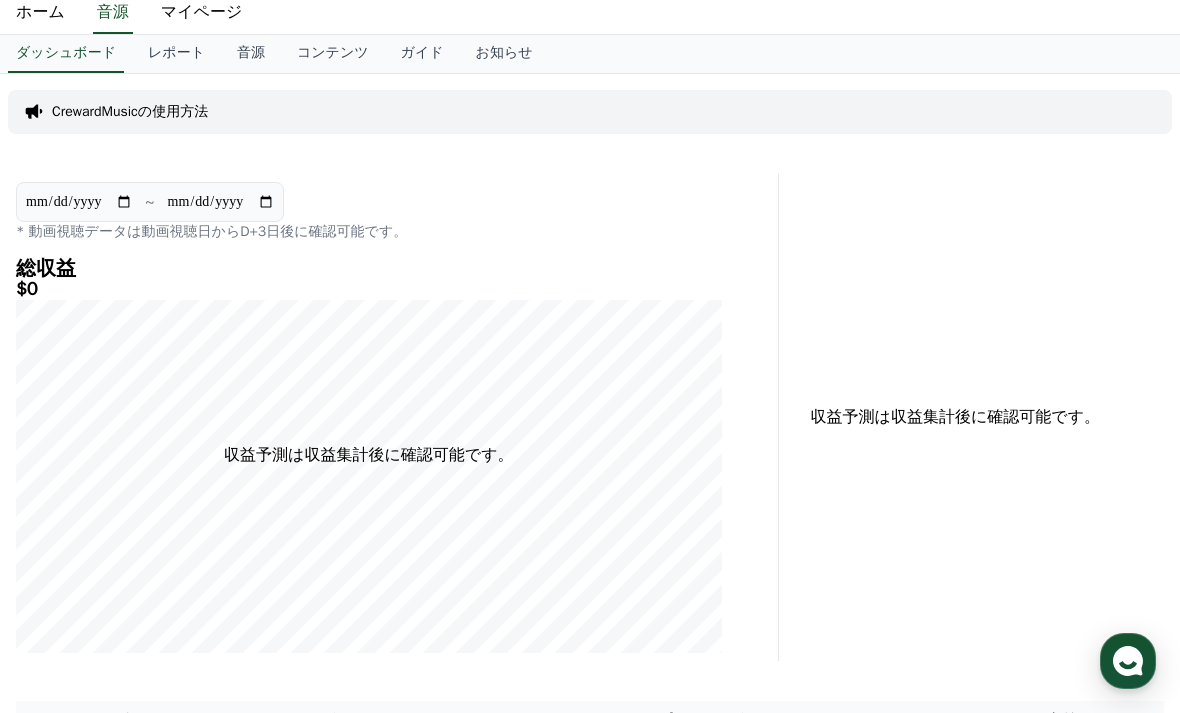 click on "マイページ" at bounding box center [202, 13] 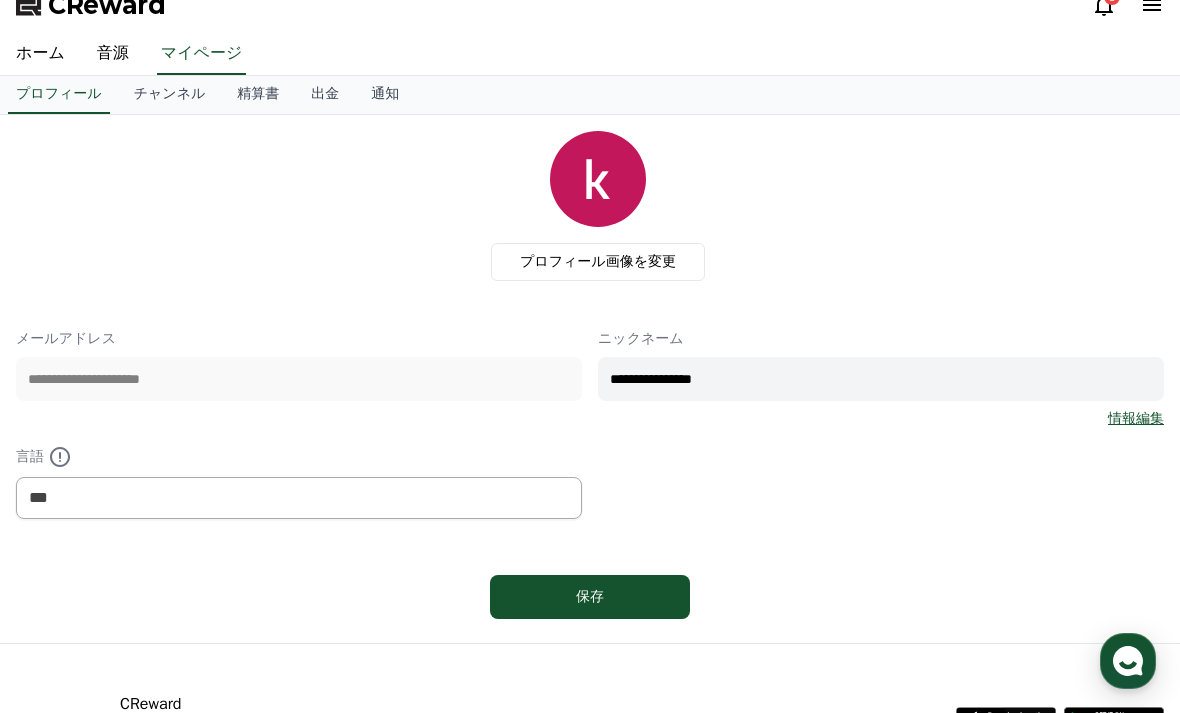 scroll, scrollTop: 0, scrollLeft: 0, axis: both 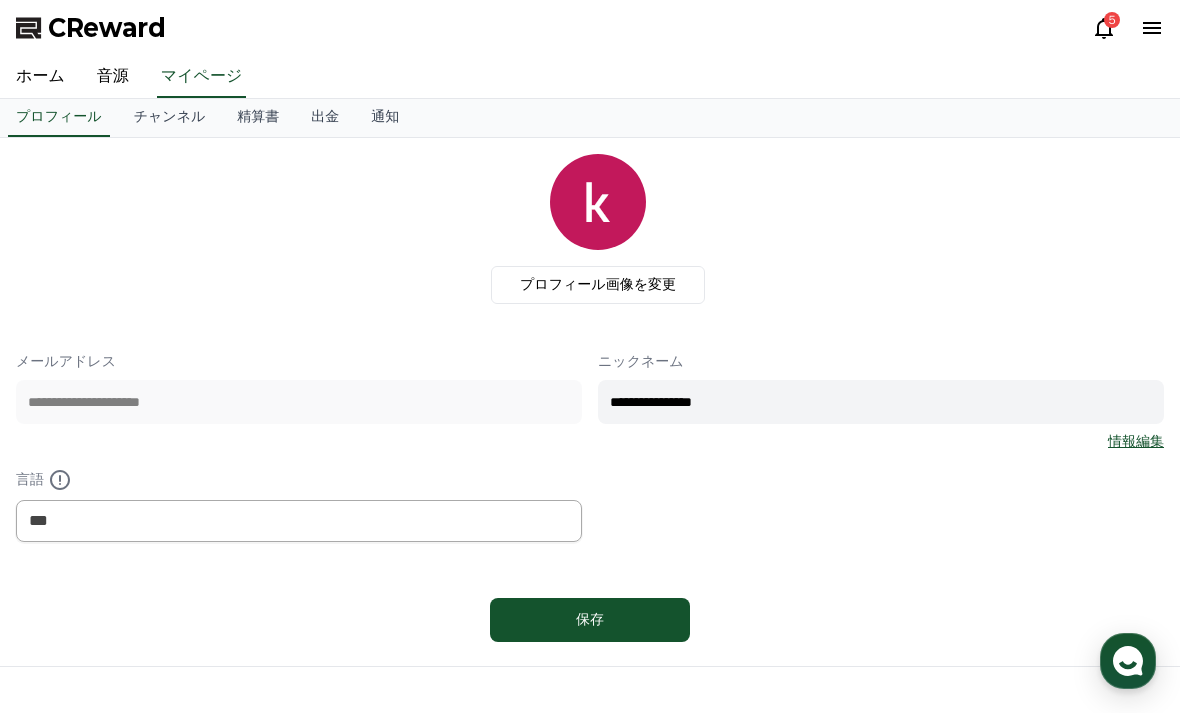 click on "精算書" at bounding box center (258, 118) 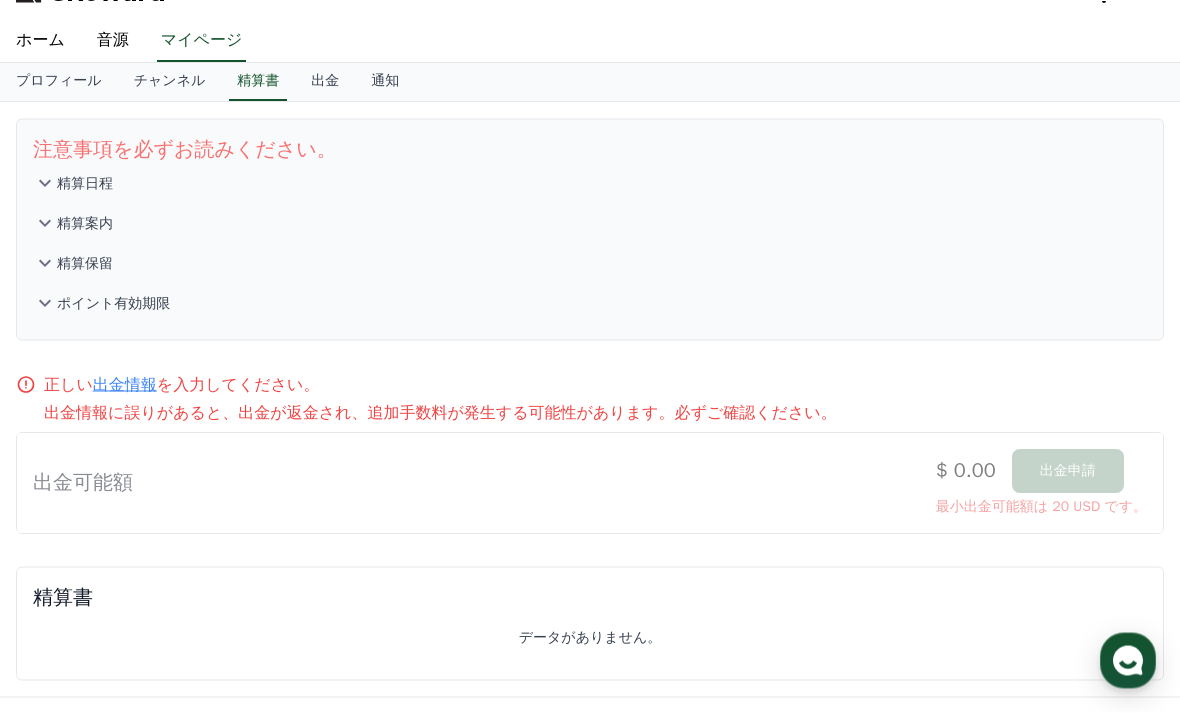 scroll, scrollTop: 35, scrollLeft: 0, axis: vertical 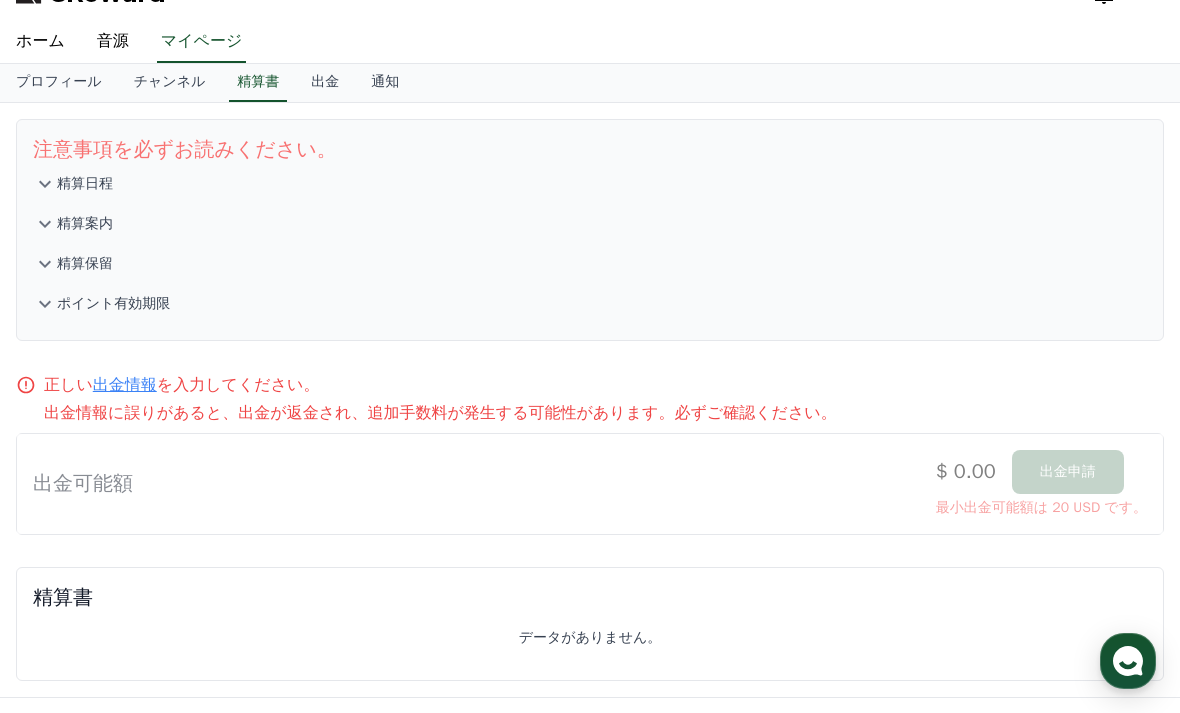 click on "出金" at bounding box center [325, 83] 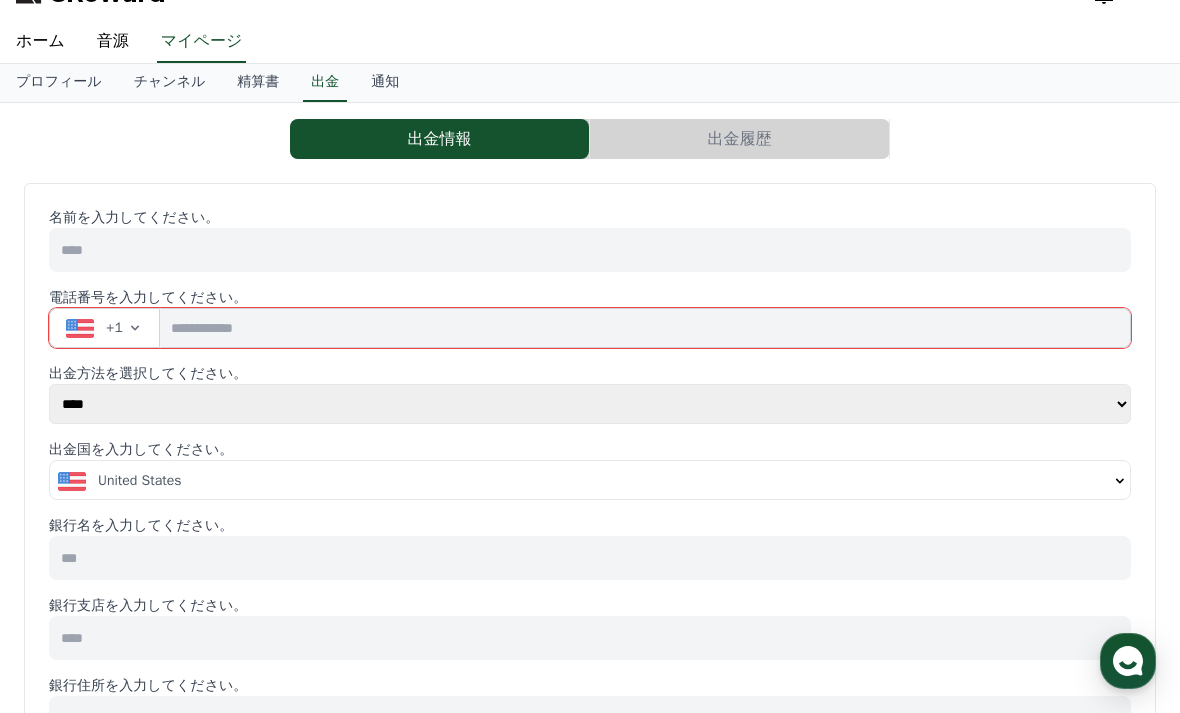 scroll, scrollTop: 0, scrollLeft: 0, axis: both 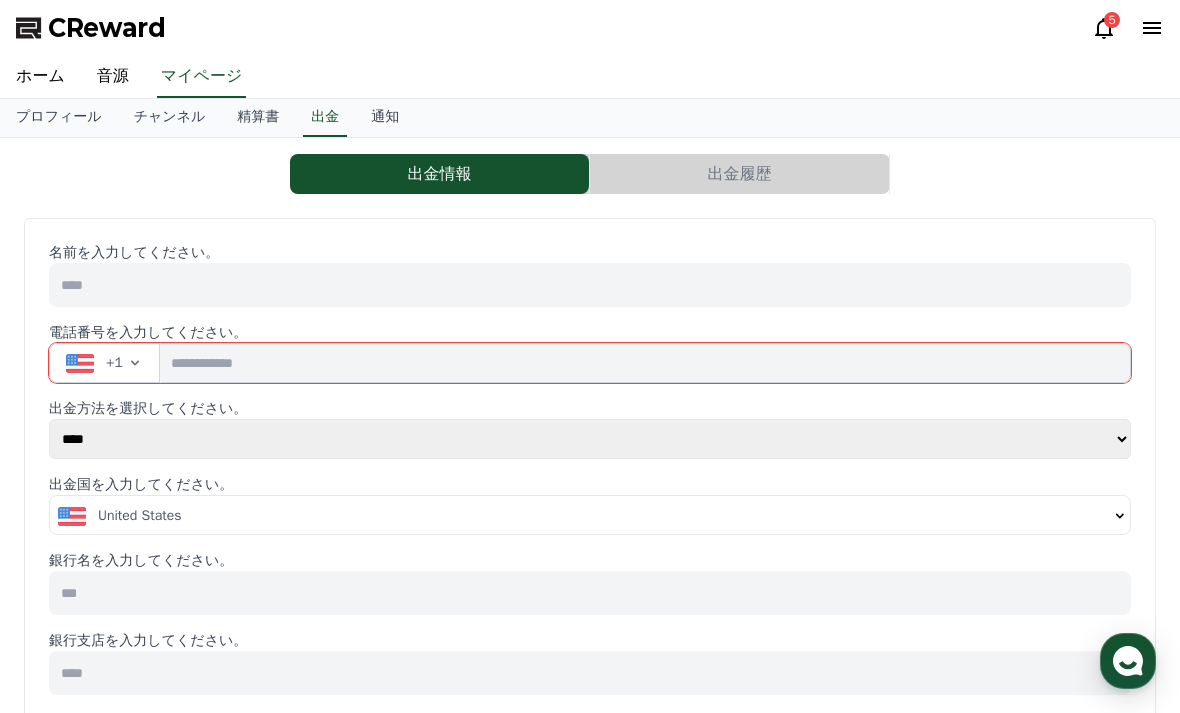 click on "通知" at bounding box center (385, 118) 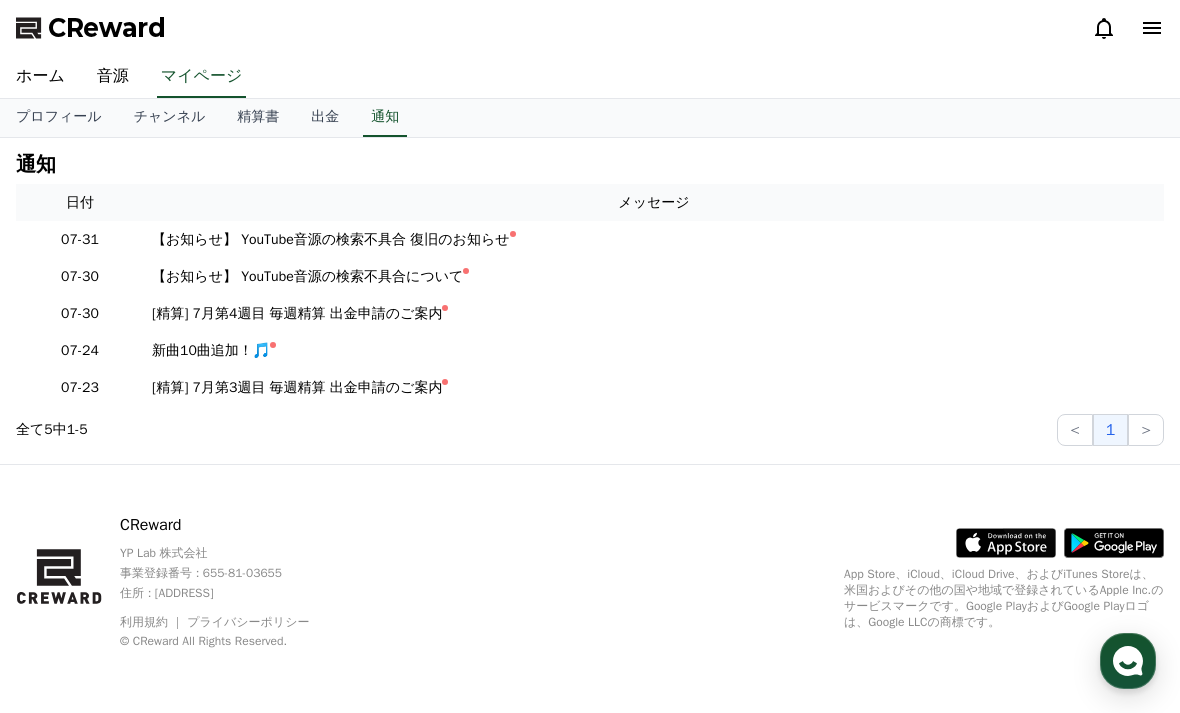 click on "出金" at bounding box center [325, 118] 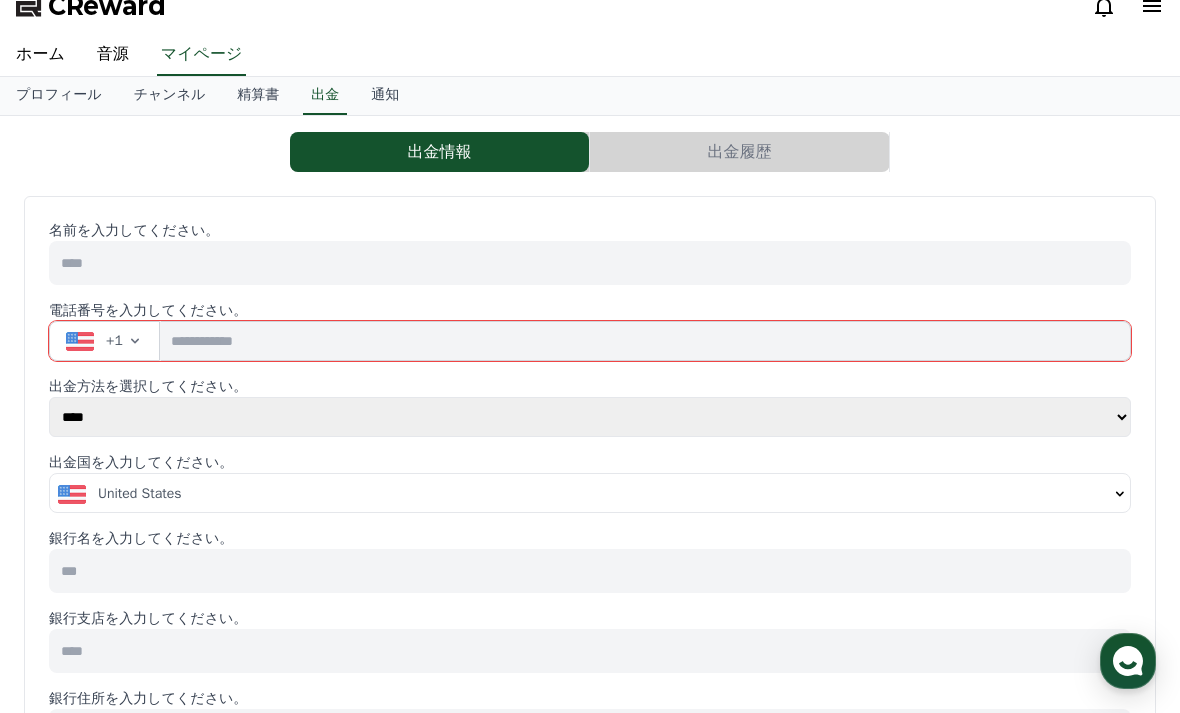scroll, scrollTop: 0, scrollLeft: 0, axis: both 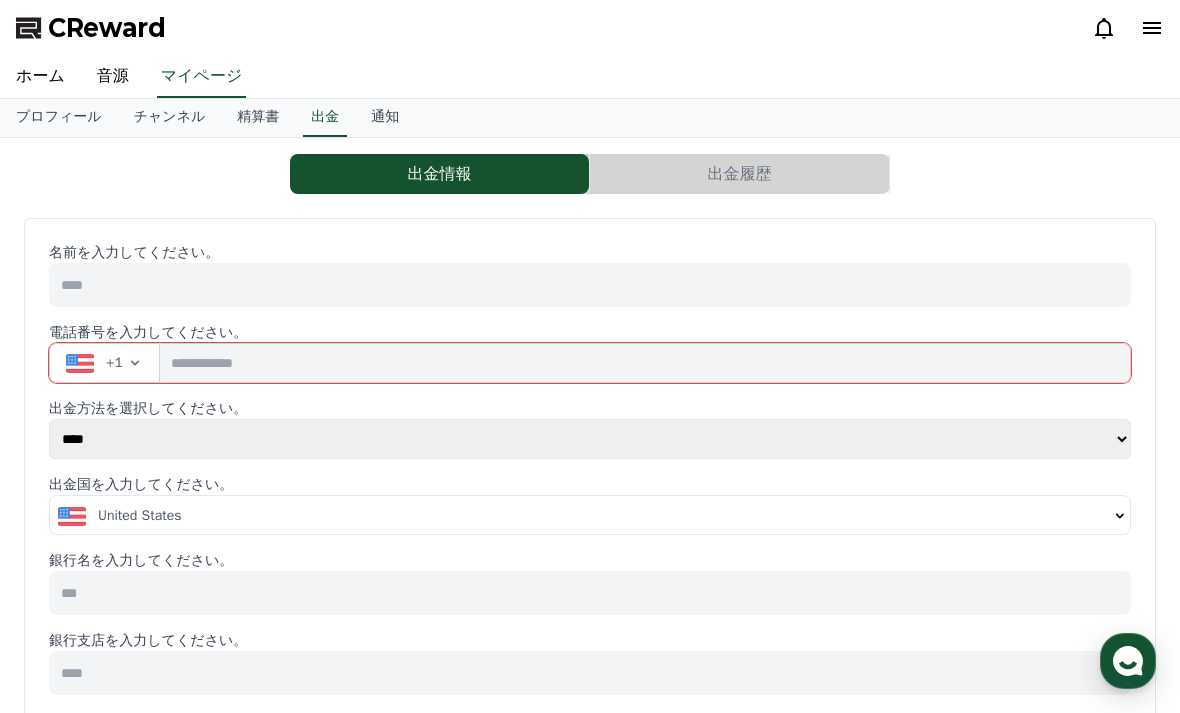 click on "精算書" at bounding box center [258, 118] 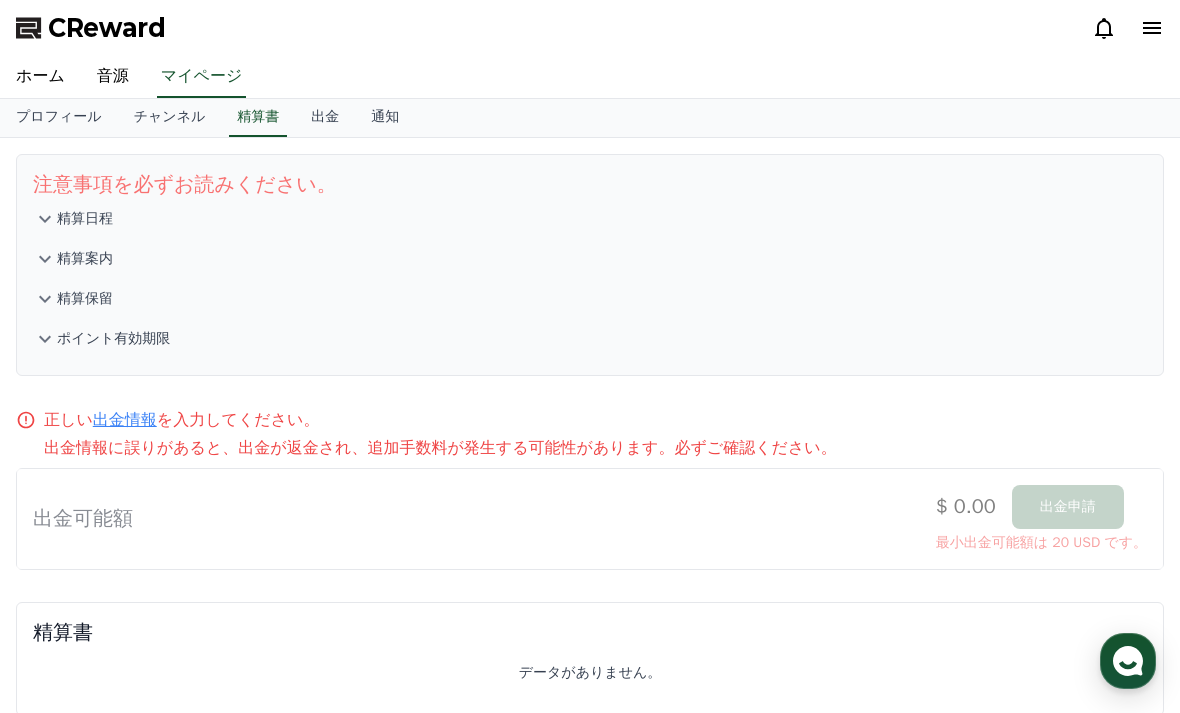 click on "チャンネル" at bounding box center (170, 118) 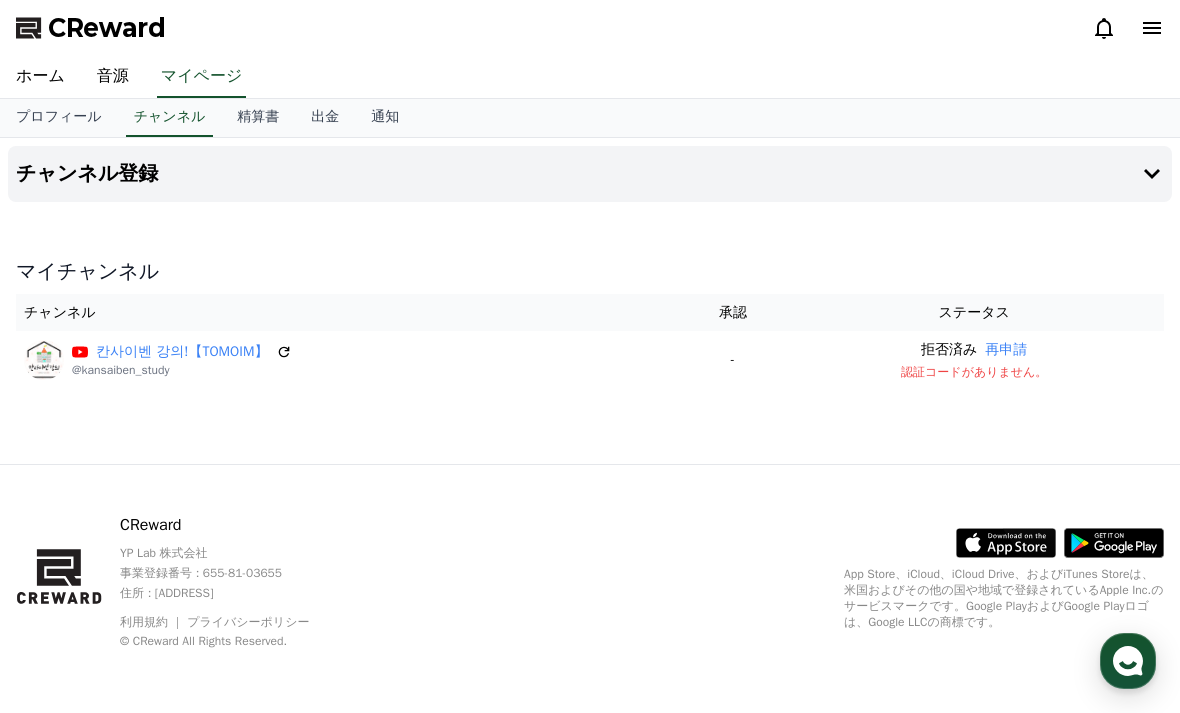 click on "再申請" at bounding box center [1006, 349] 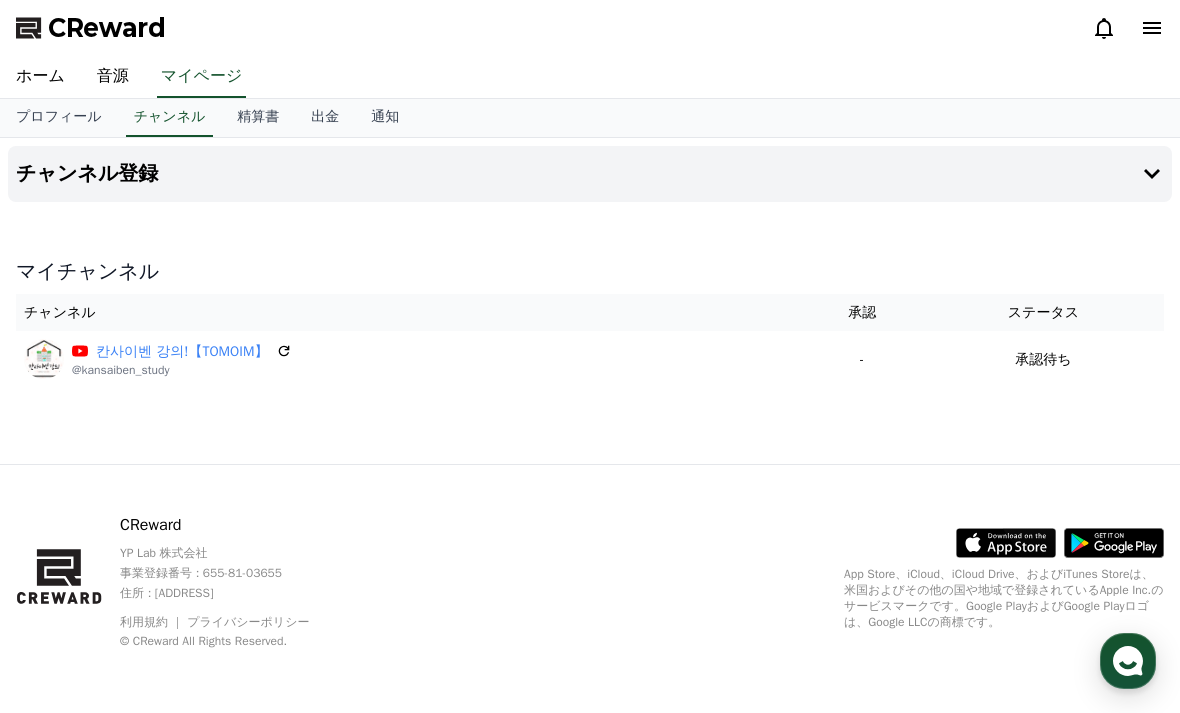 click 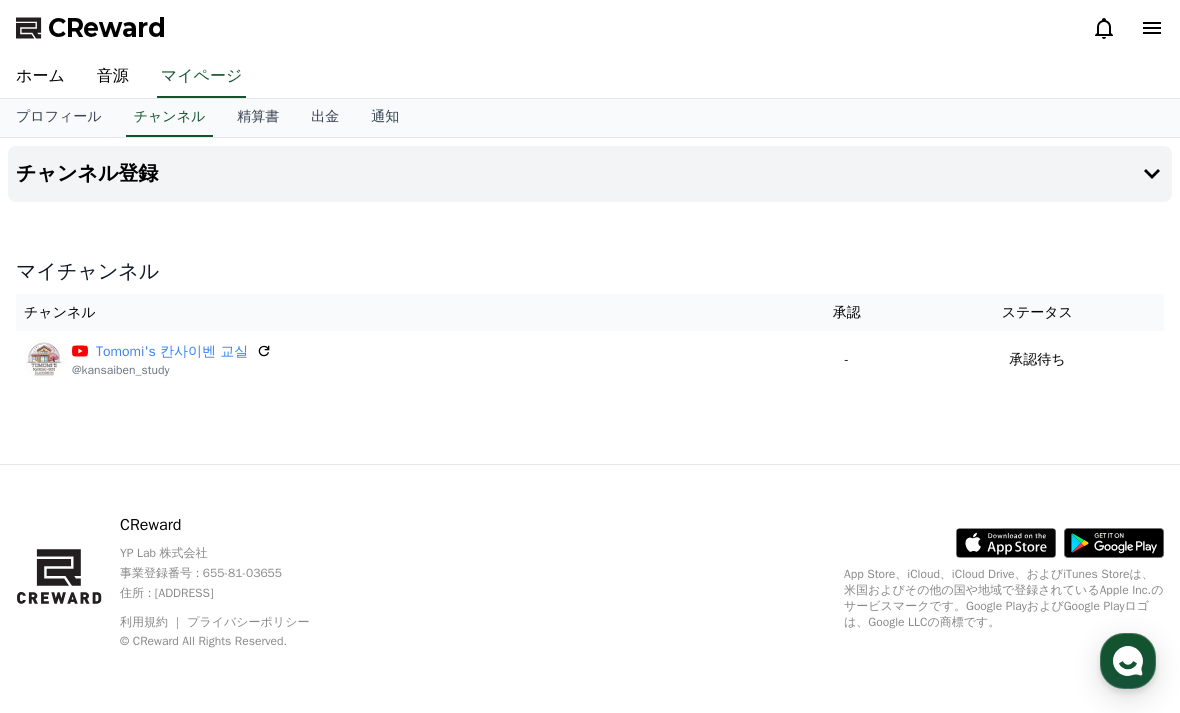 click on "音源" at bounding box center [113, 77] 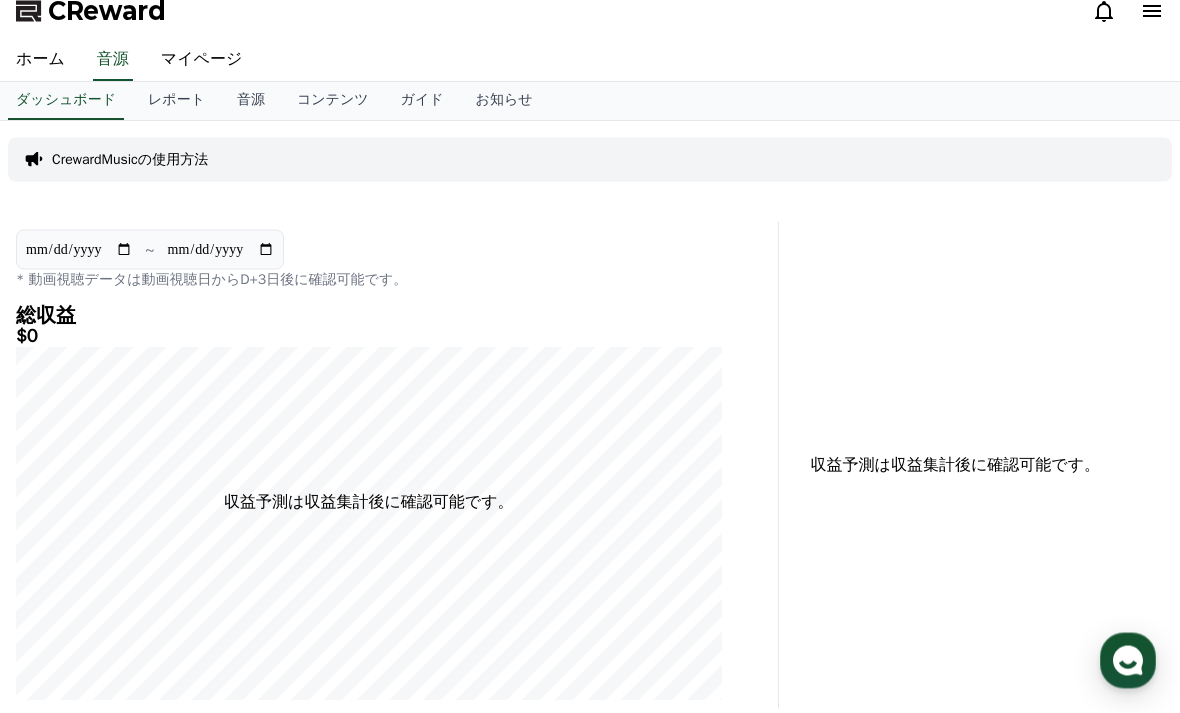 scroll, scrollTop: 15, scrollLeft: 0, axis: vertical 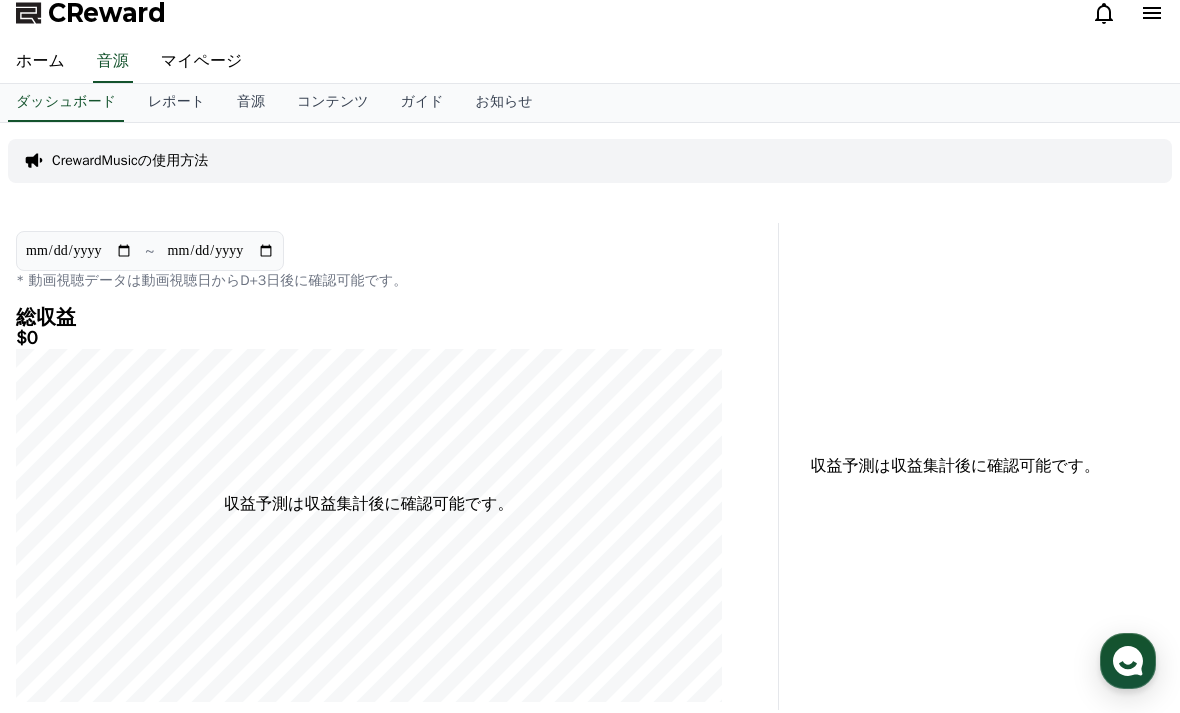 click on "CrewardMusicの使用方法" at bounding box center [130, 161] 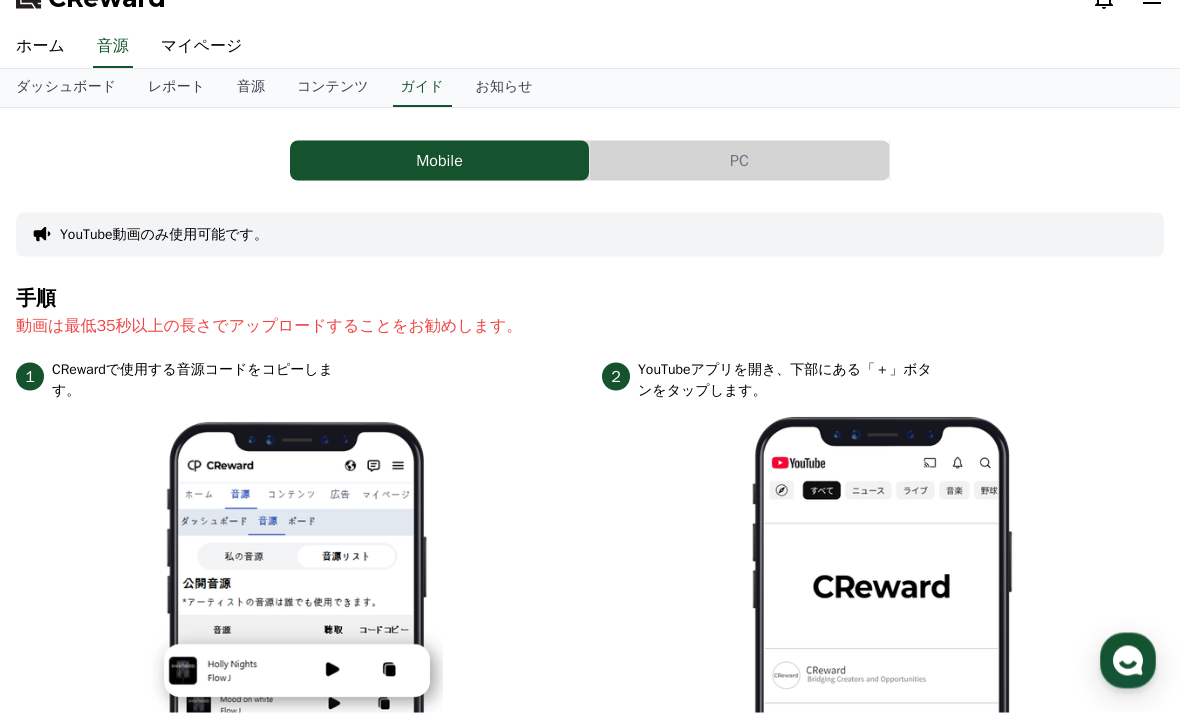 scroll, scrollTop: 0, scrollLeft: 0, axis: both 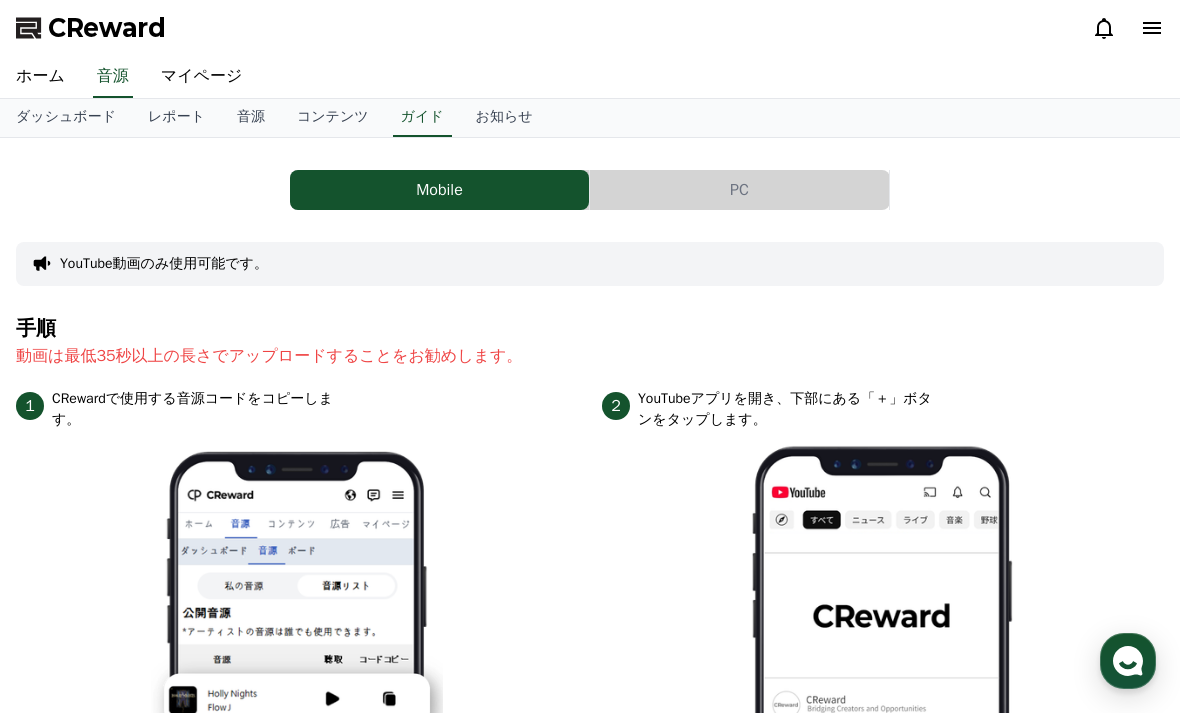 click on "音源" at bounding box center (251, 118) 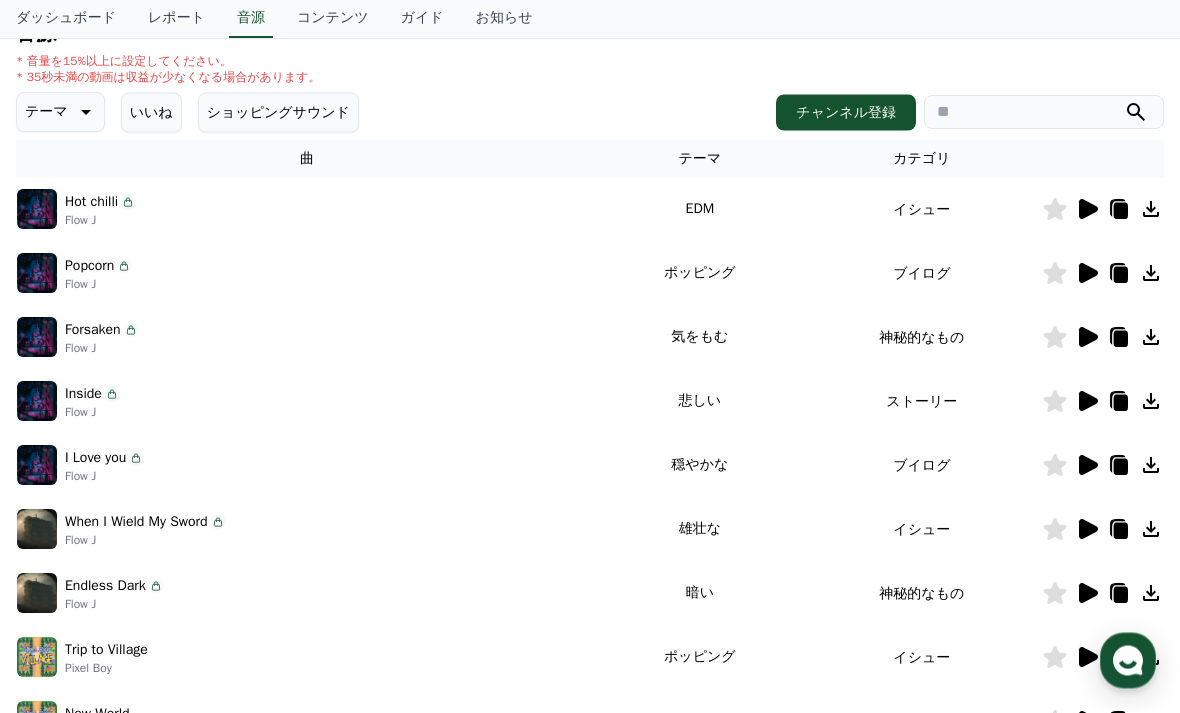 scroll, scrollTop: 171, scrollLeft: 0, axis: vertical 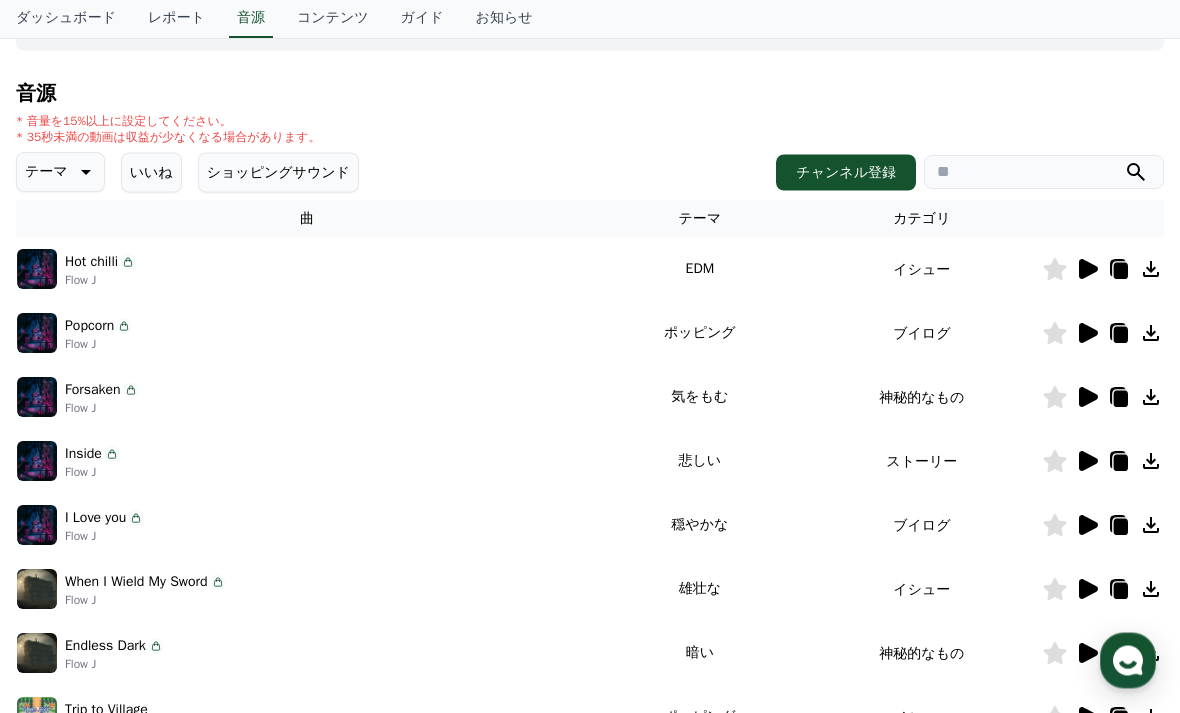 click on "テーマ" at bounding box center [46, 173] 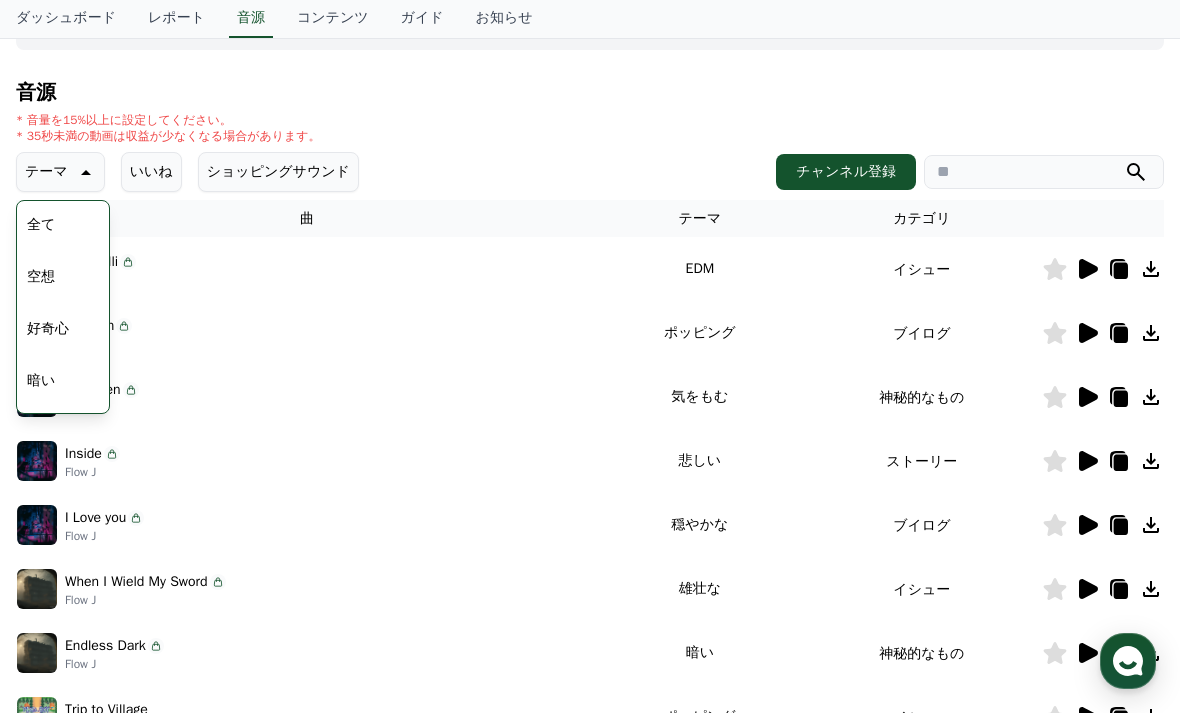 click on "いいね" at bounding box center (151, 172) 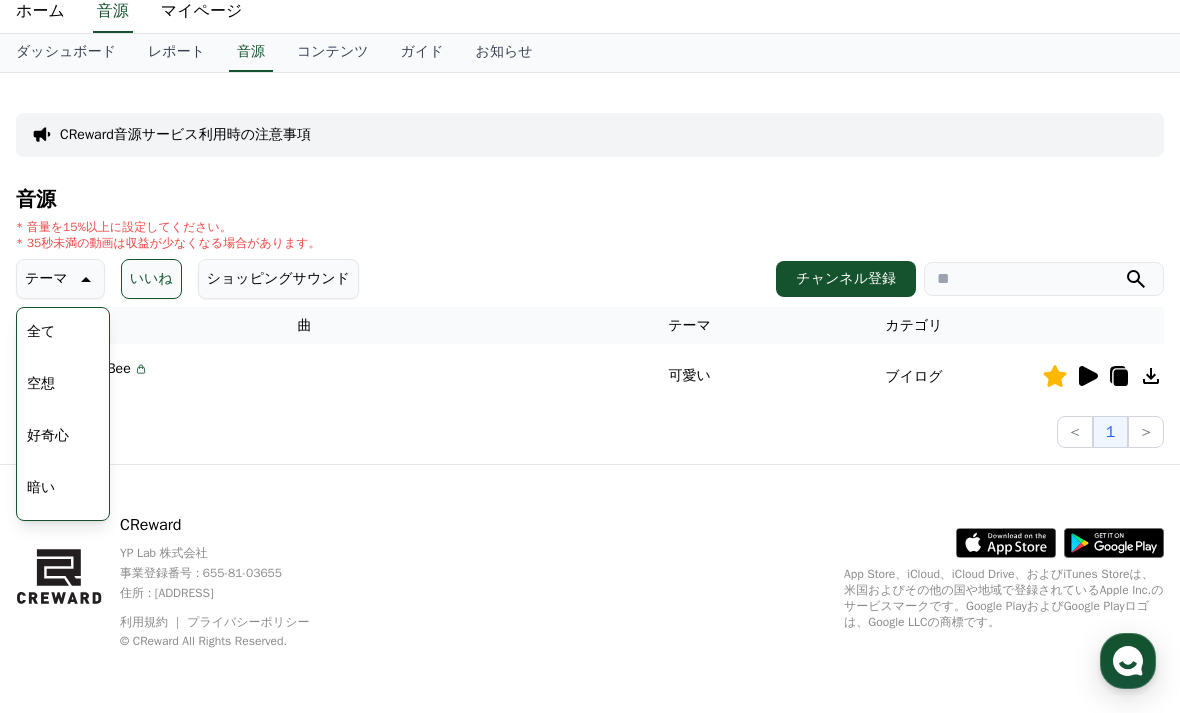 scroll, scrollTop: 65, scrollLeft: 0, axis: vertical 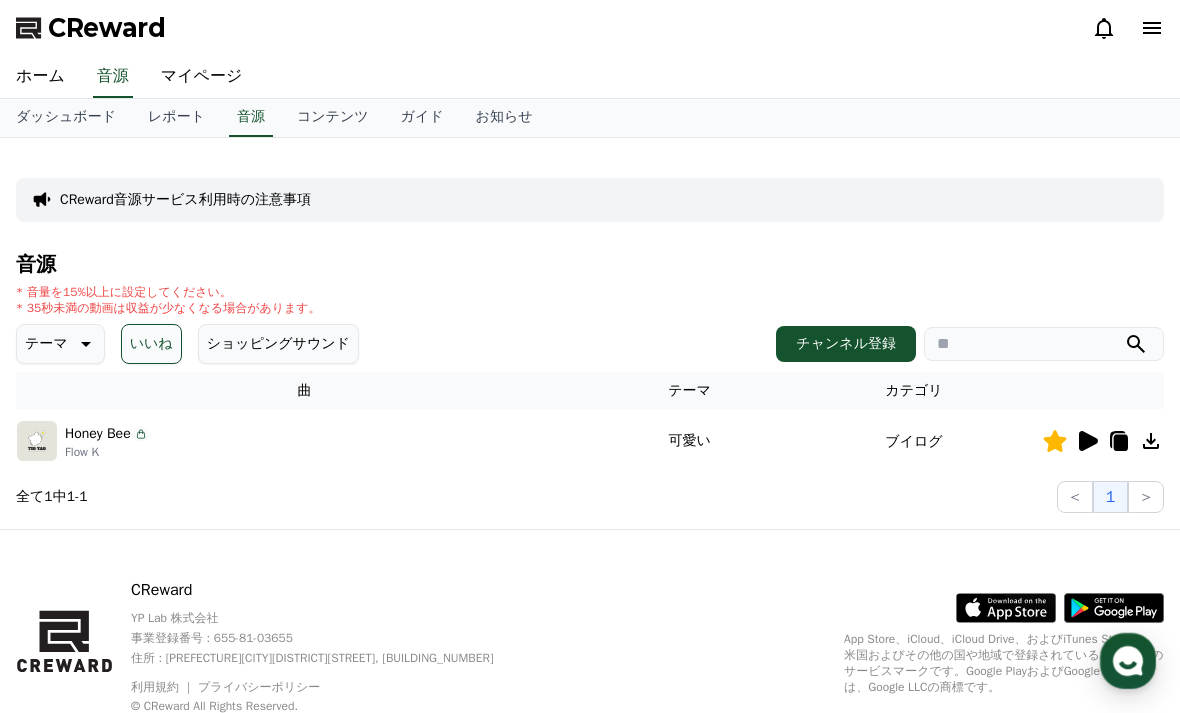 click 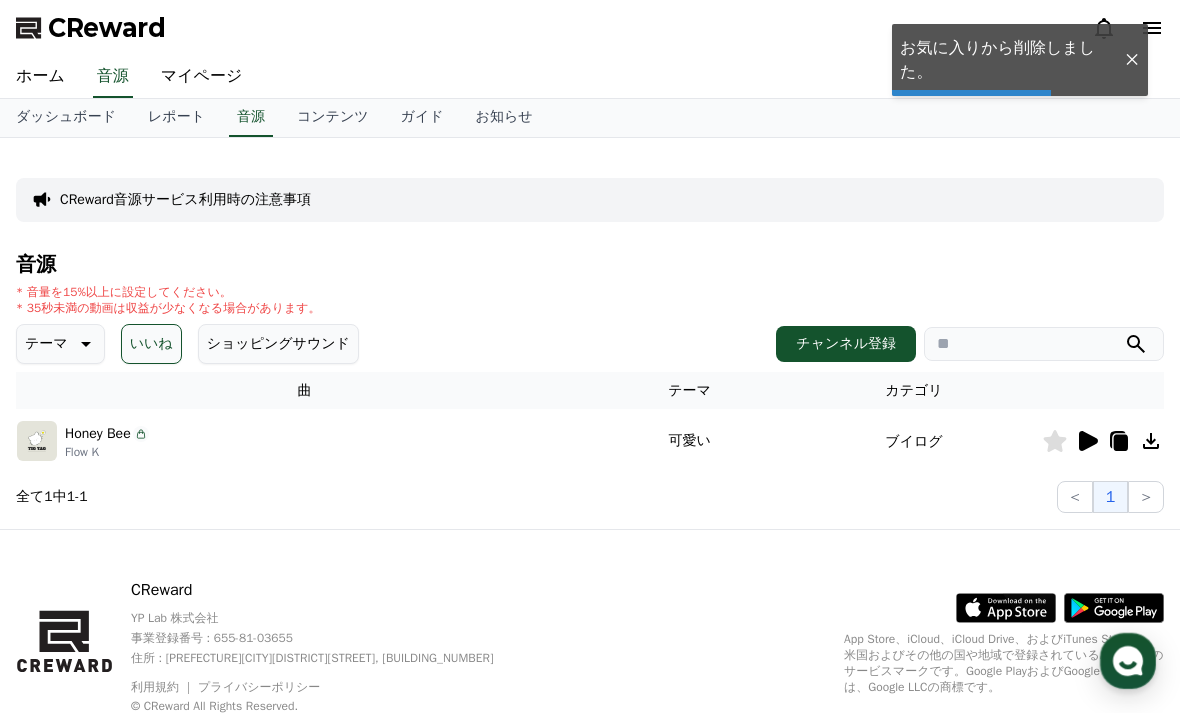 click 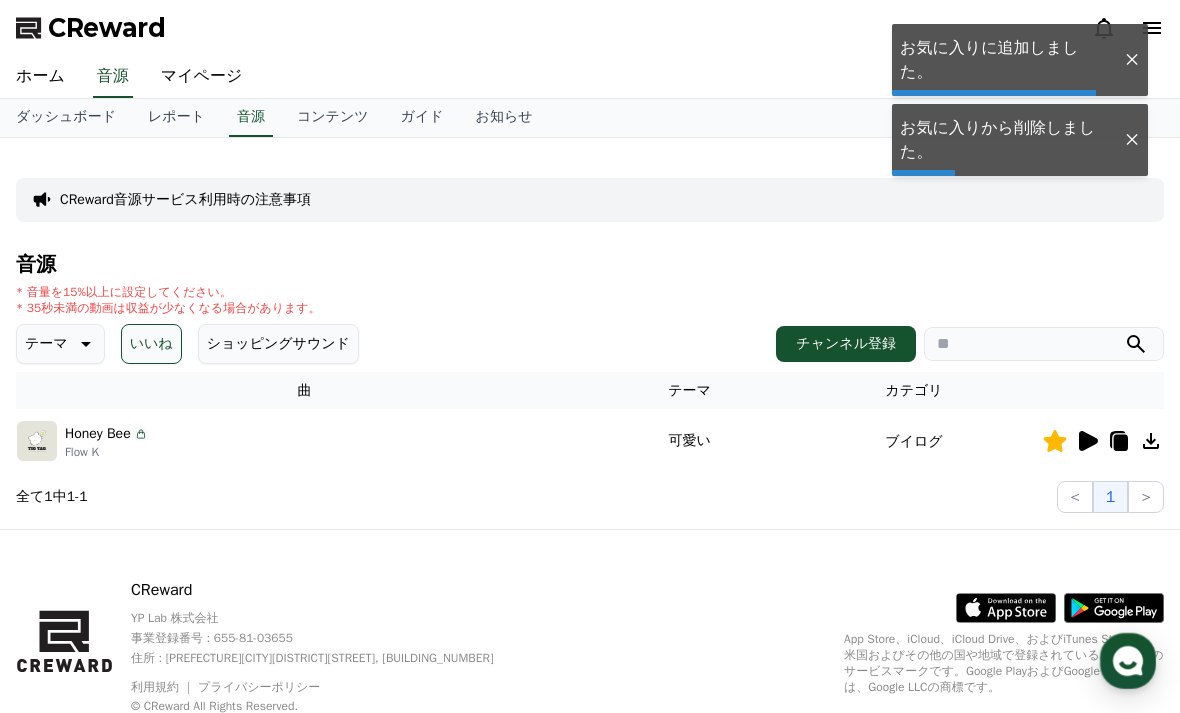 click 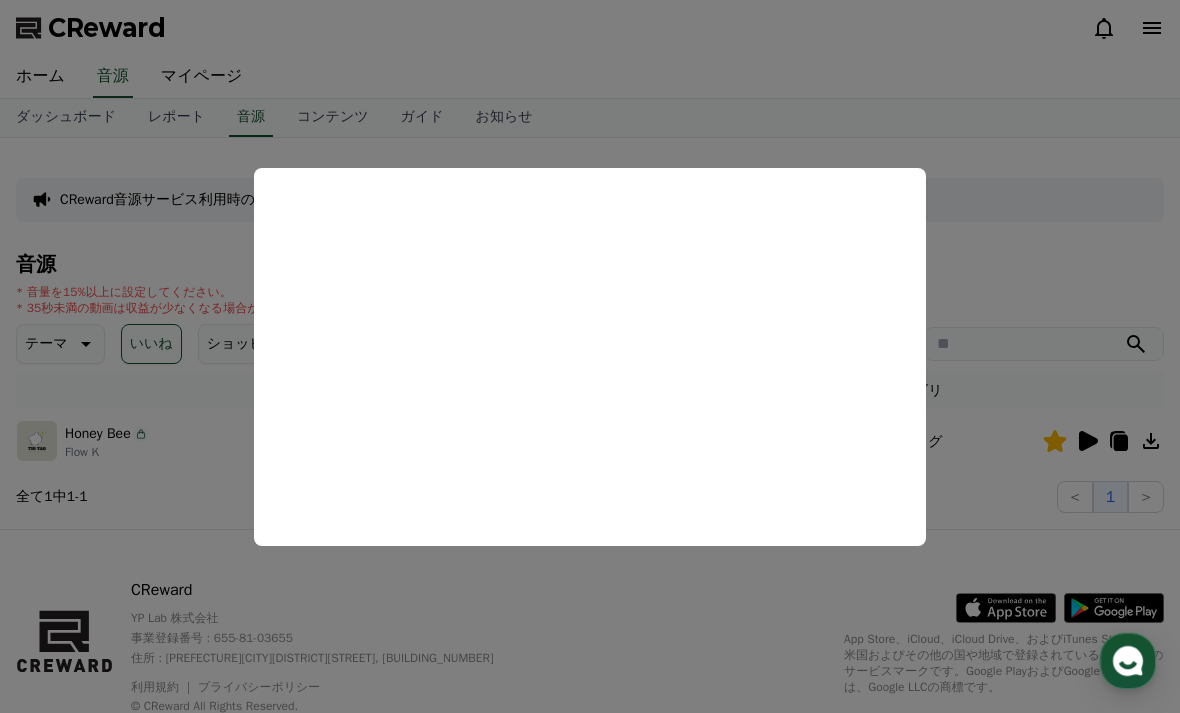click at bounding box center [590, 356] 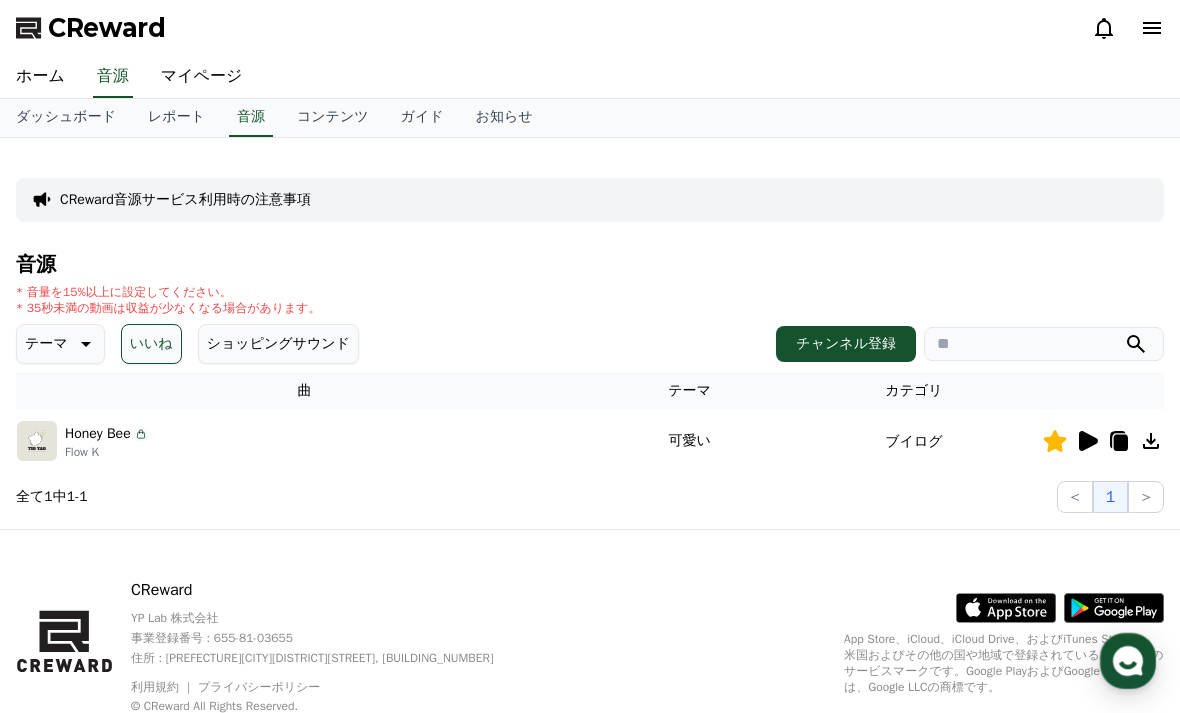 click on "Honey Bee     Flow K" at bounding box center (304, 441) 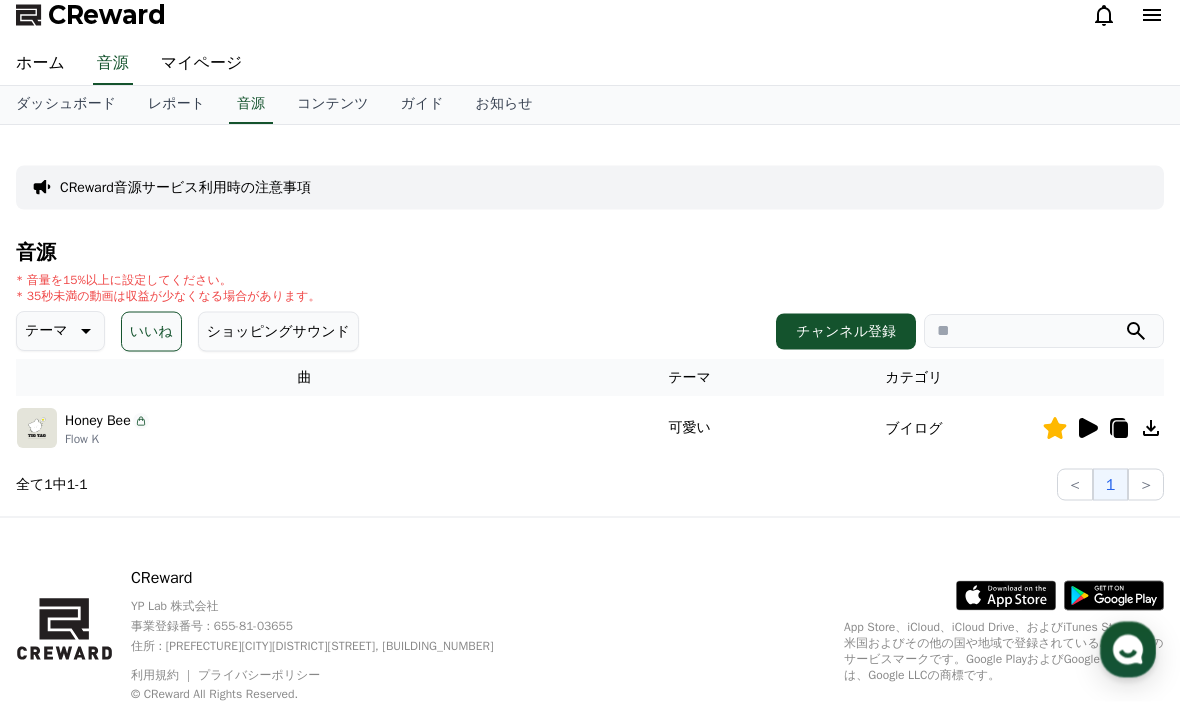 scroll, scrollTop: 1, scrollLeft: 0, axis: vertical 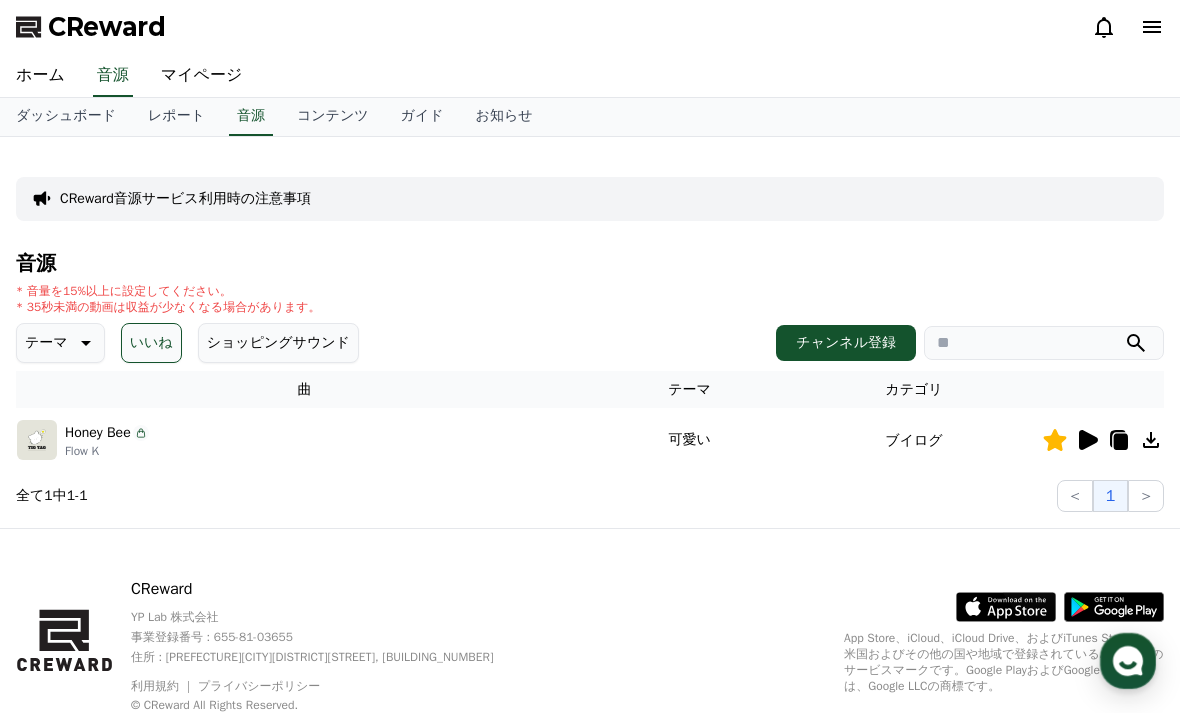 click on "テーマ" at bounding box center [60, 343] 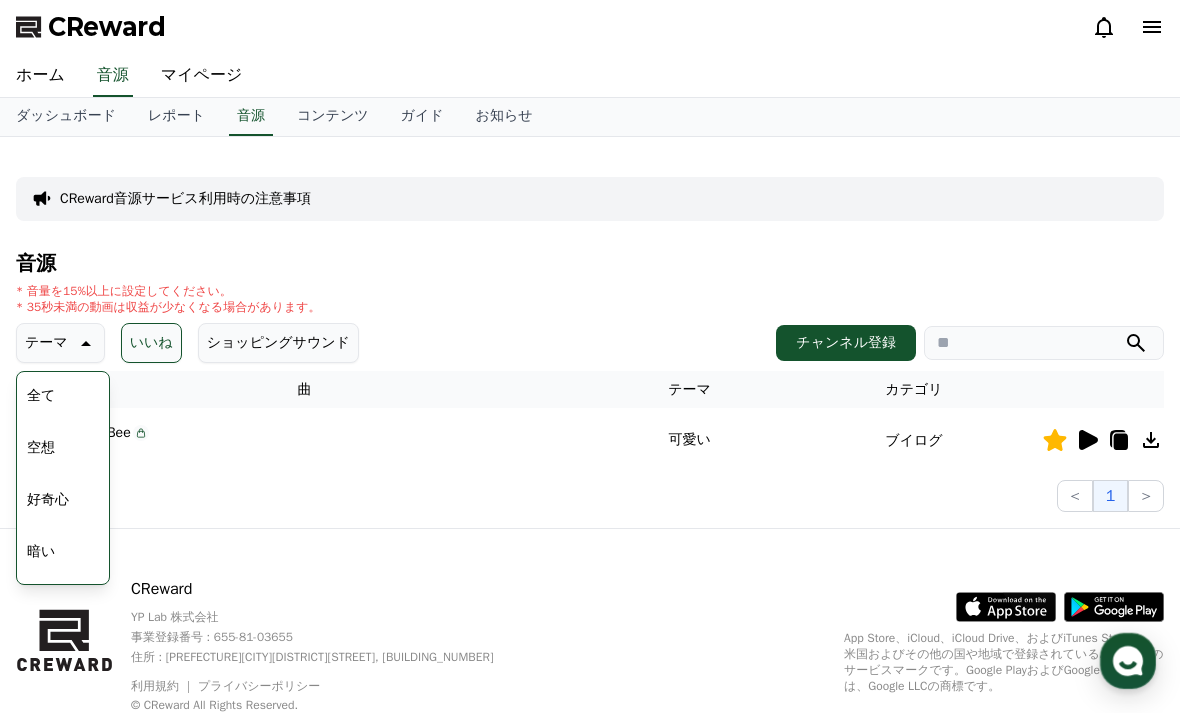 click on "全て" at bounding box center [41, 396] 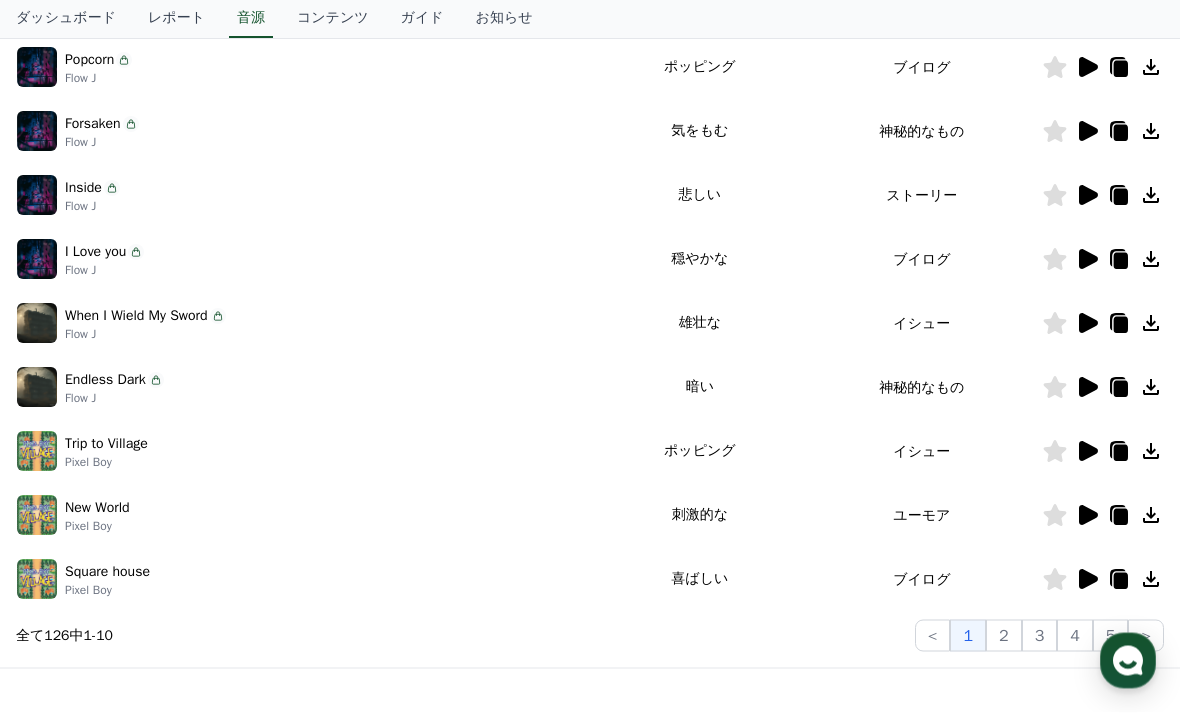scroll, scrollTop: 471, scrollLeft: 0, axis: vertical 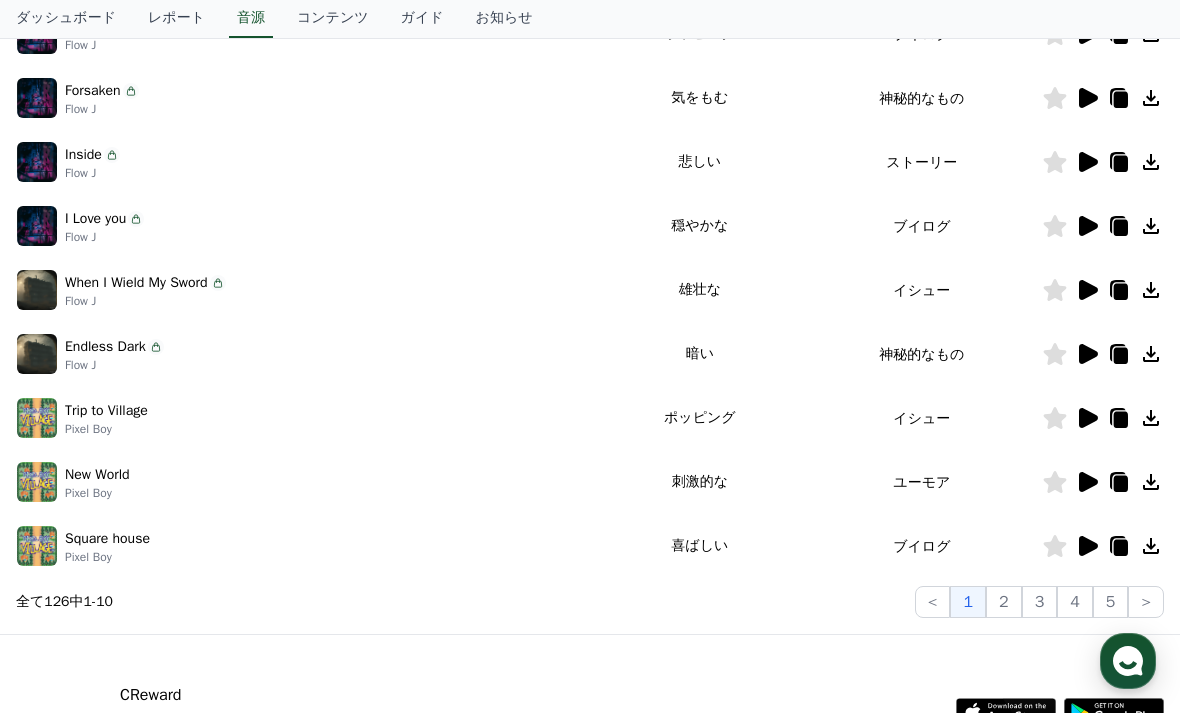 click on "2" 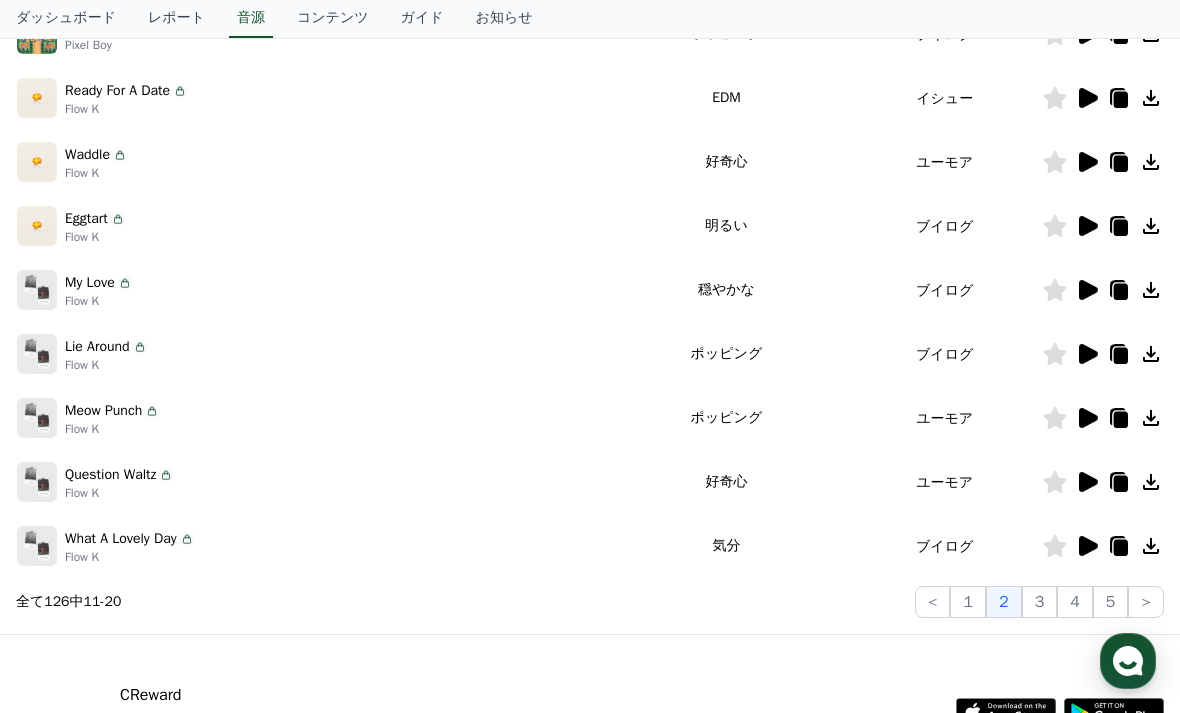 click 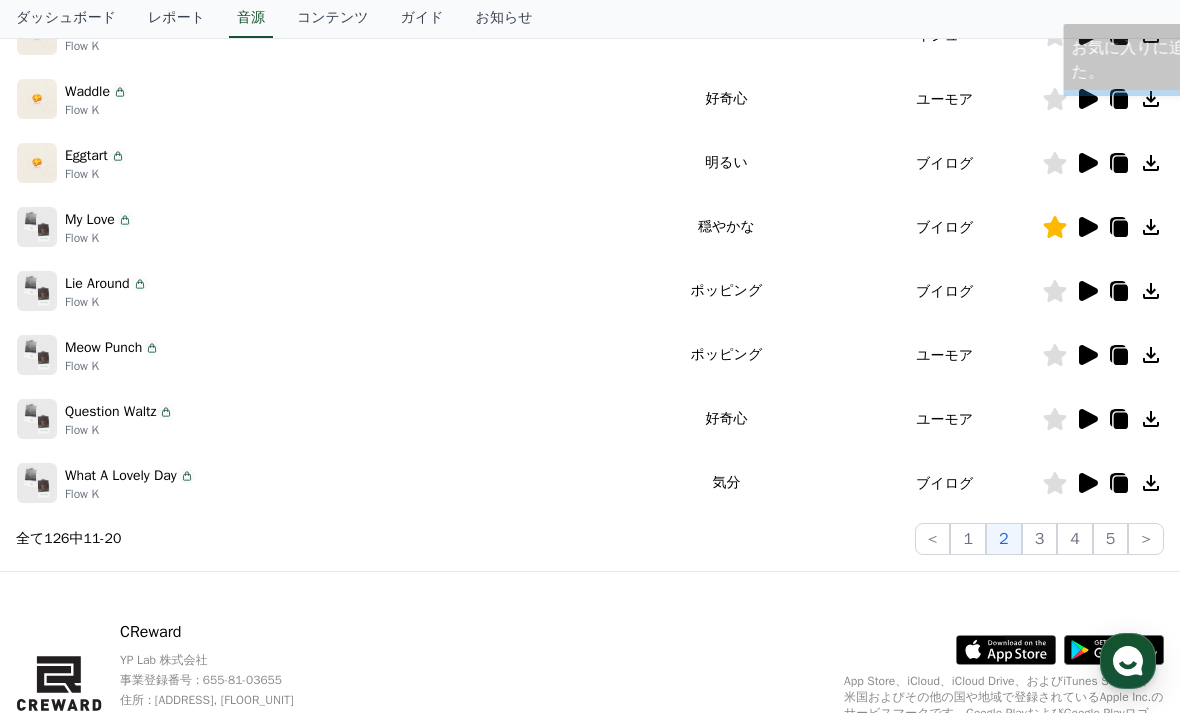 scroll, scrollTop: 535, scrollLeft: 0, axis: vertical 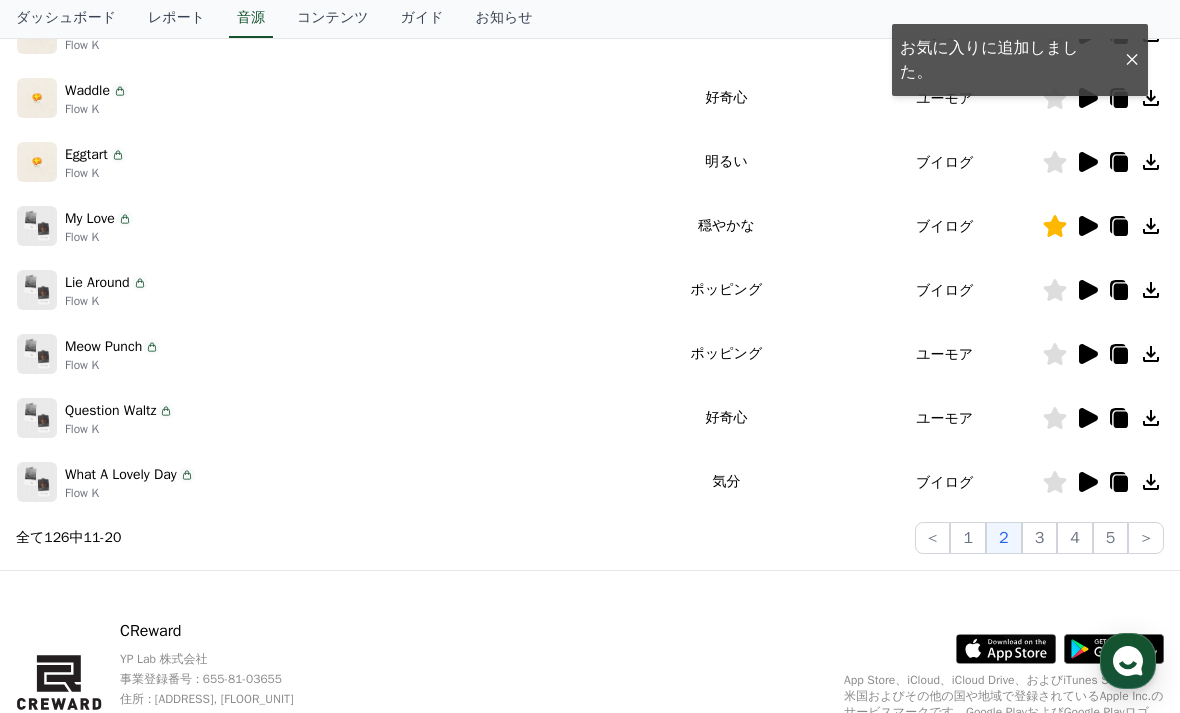 click on "ブイログ" at bounding box center (944, 226) 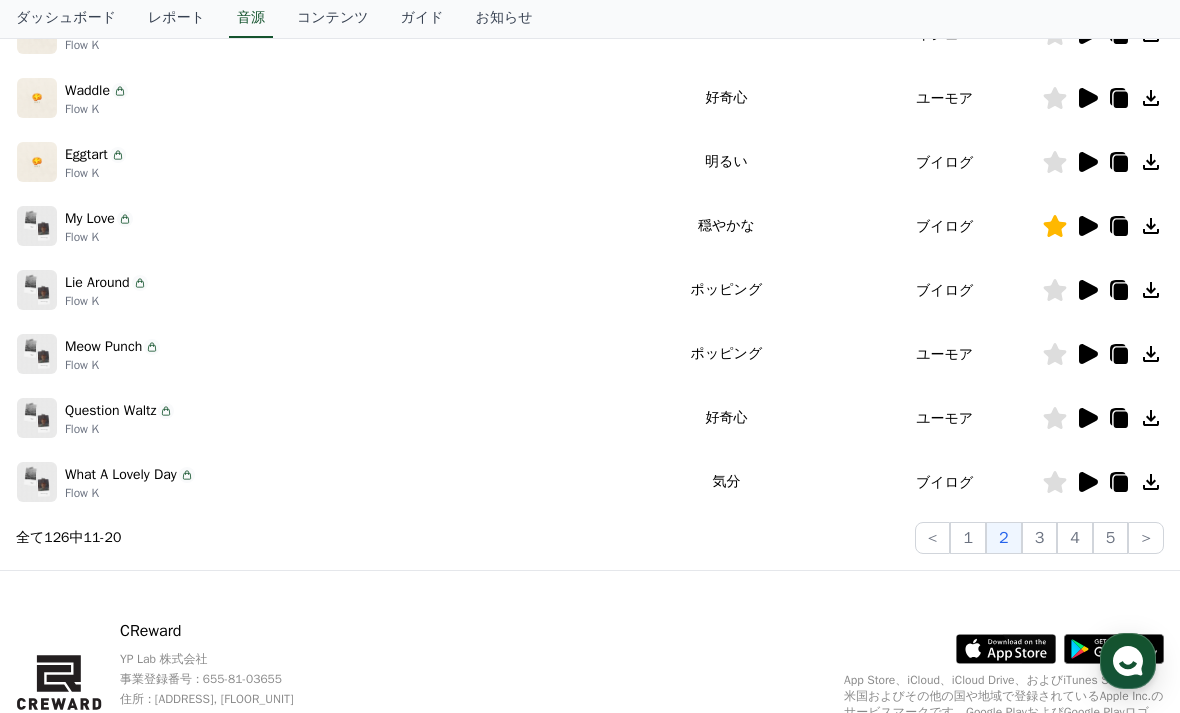 click 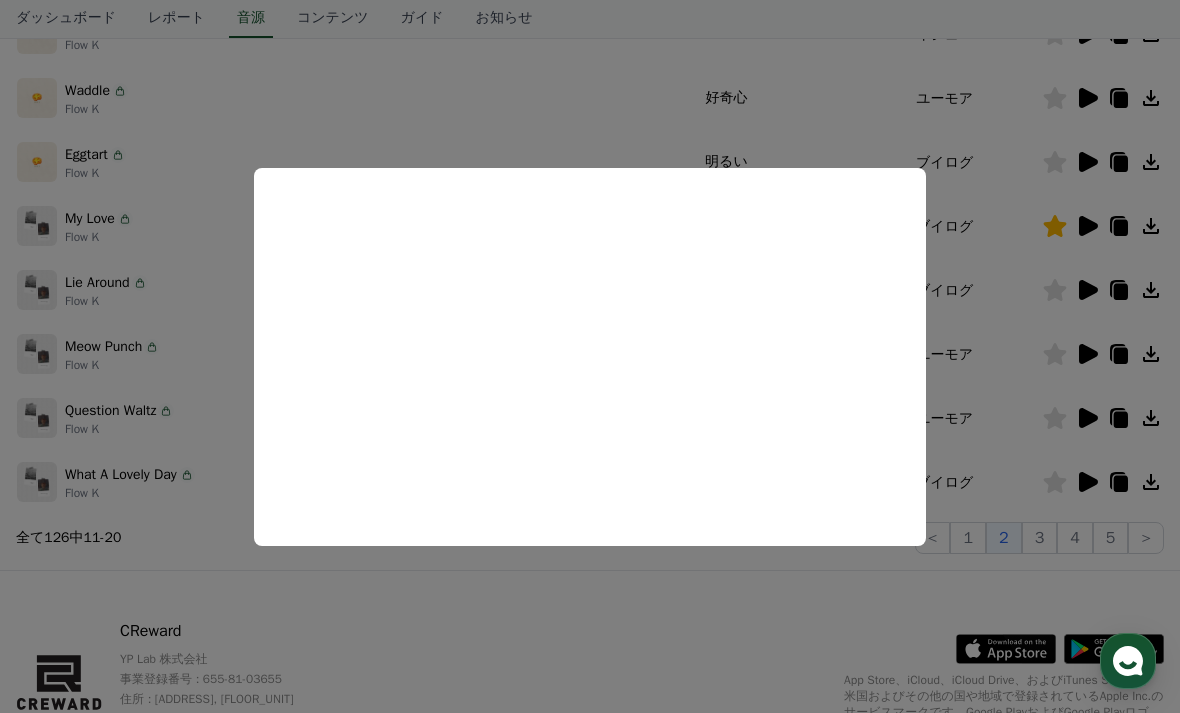 click at bounding box center (590, 356) 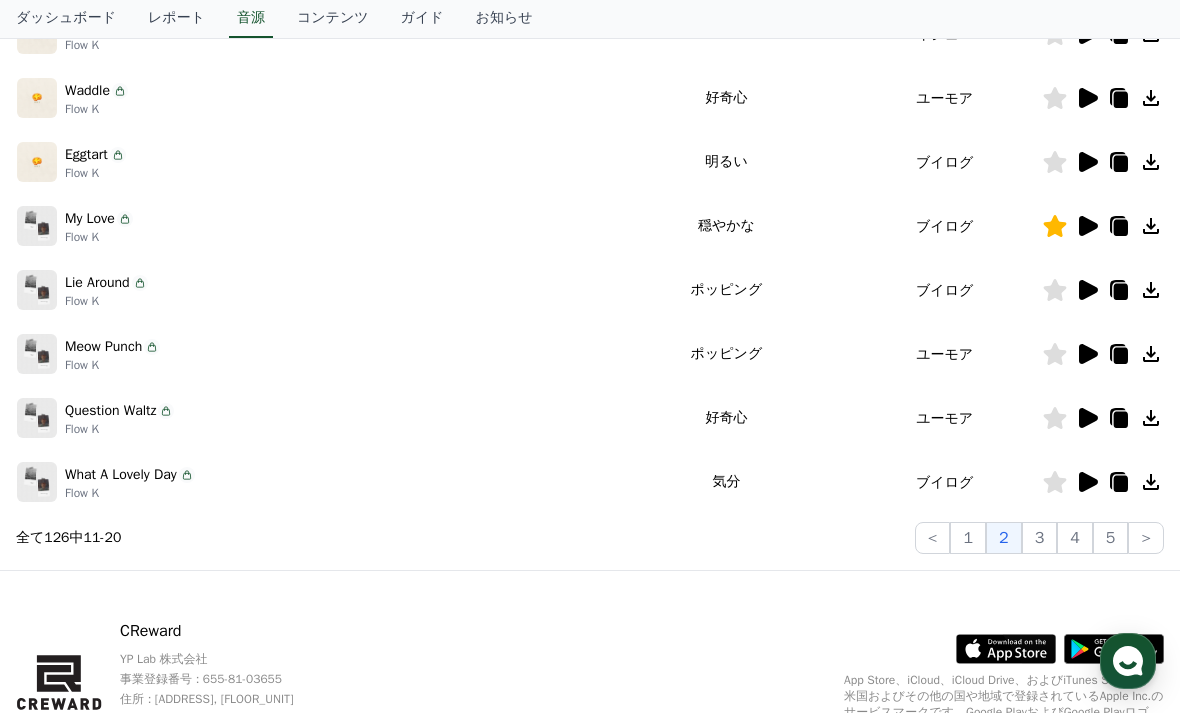 click 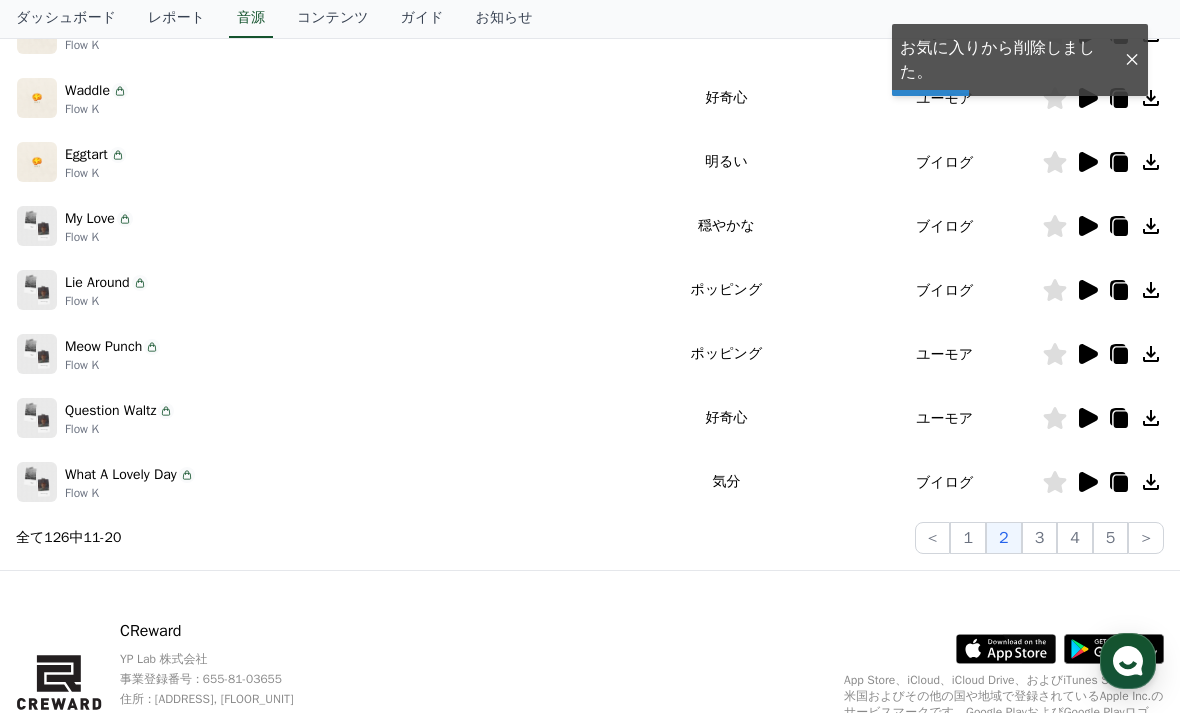 click on "2" 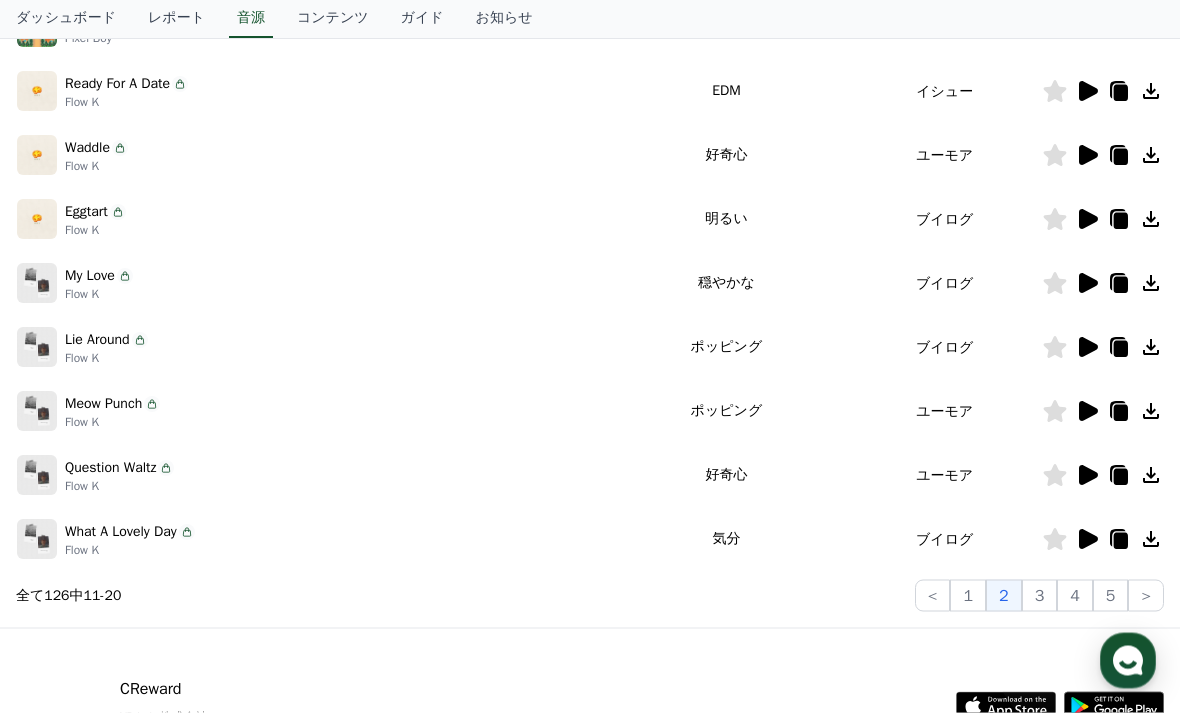 scroll, scrollTop: 577, scrollLeft: 0, axis: vertical 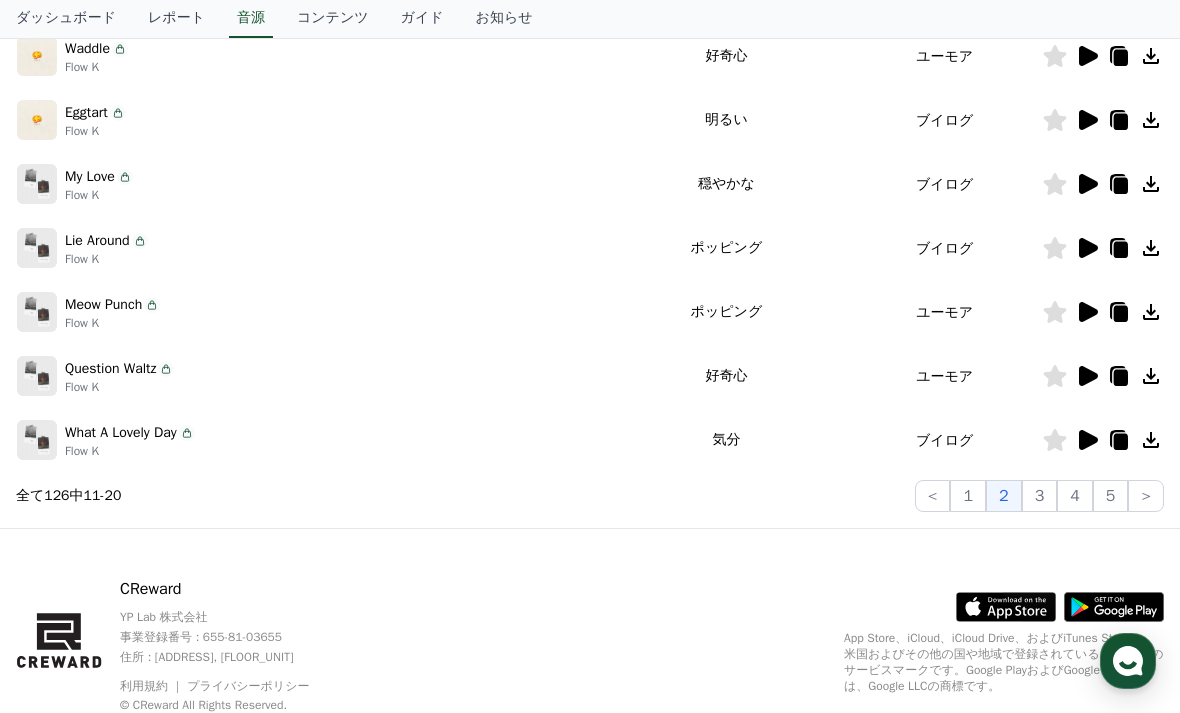 click on "3" 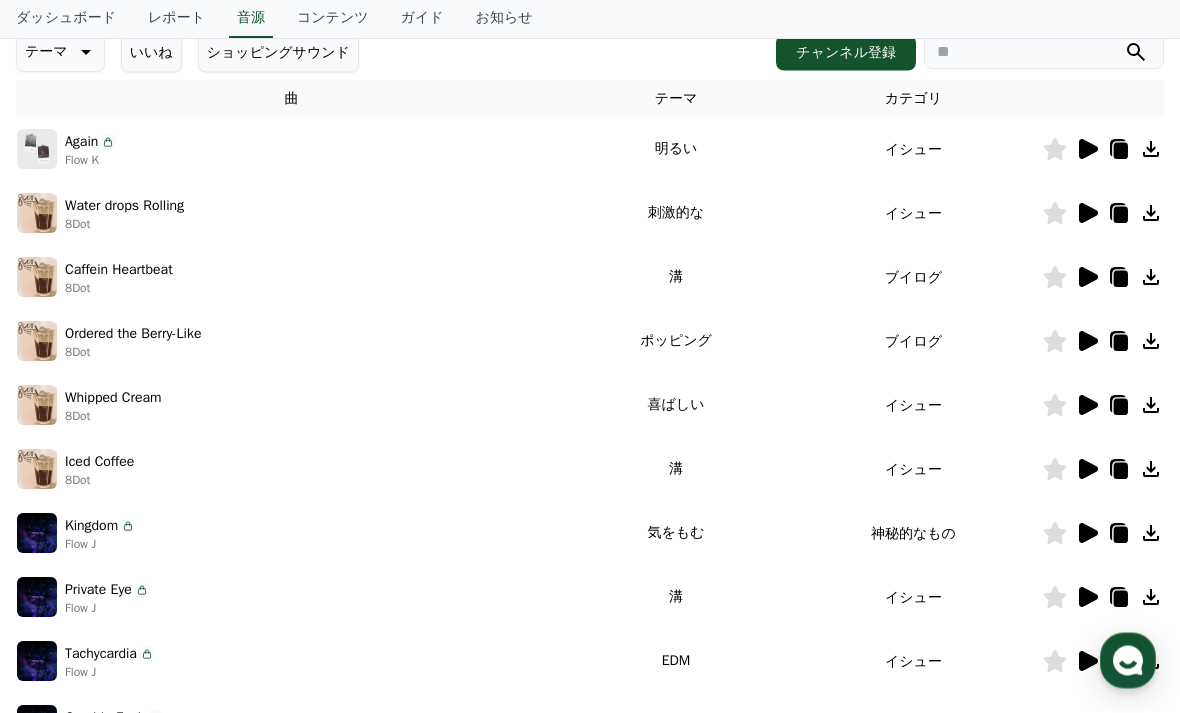 scroll, scrollTop: 292, scrollLeft: 0, axis: vertical 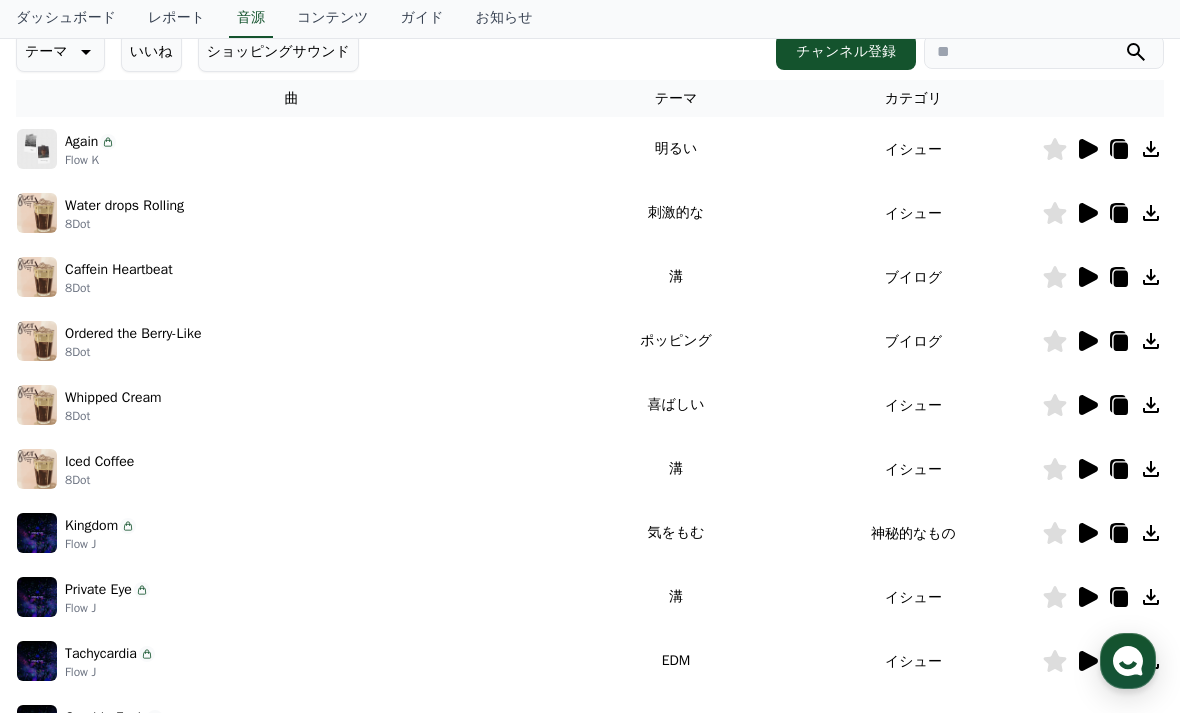 click 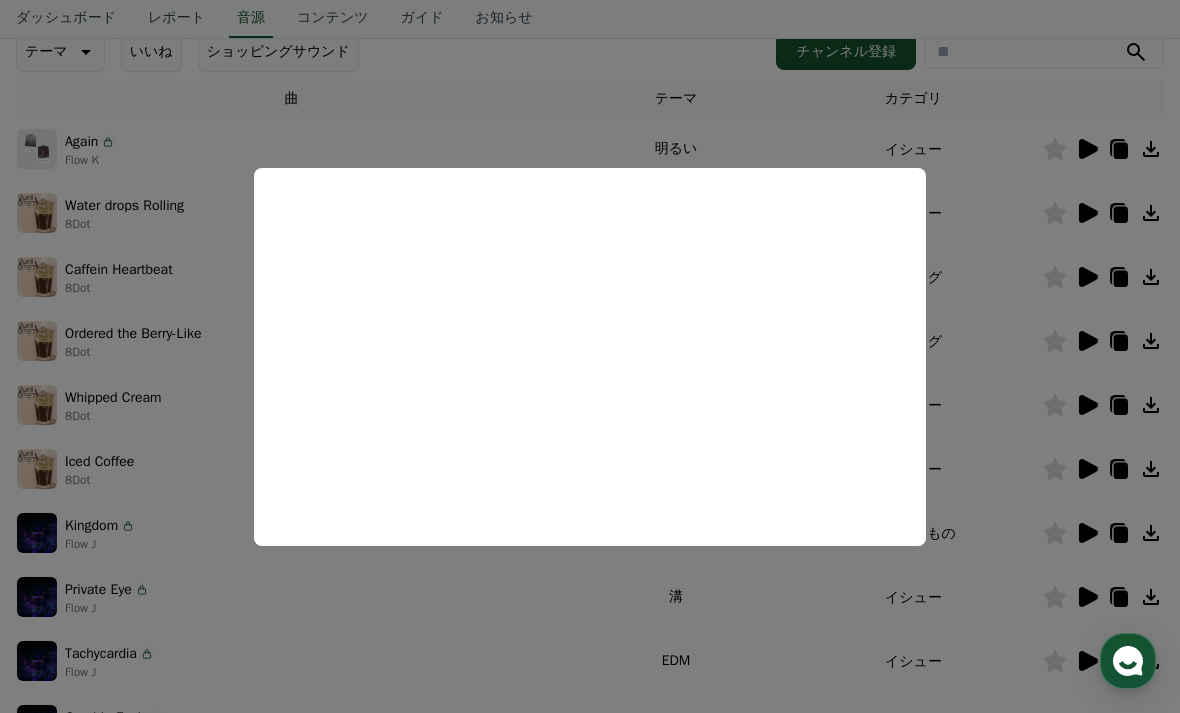 click at bounding box center (590, 356) 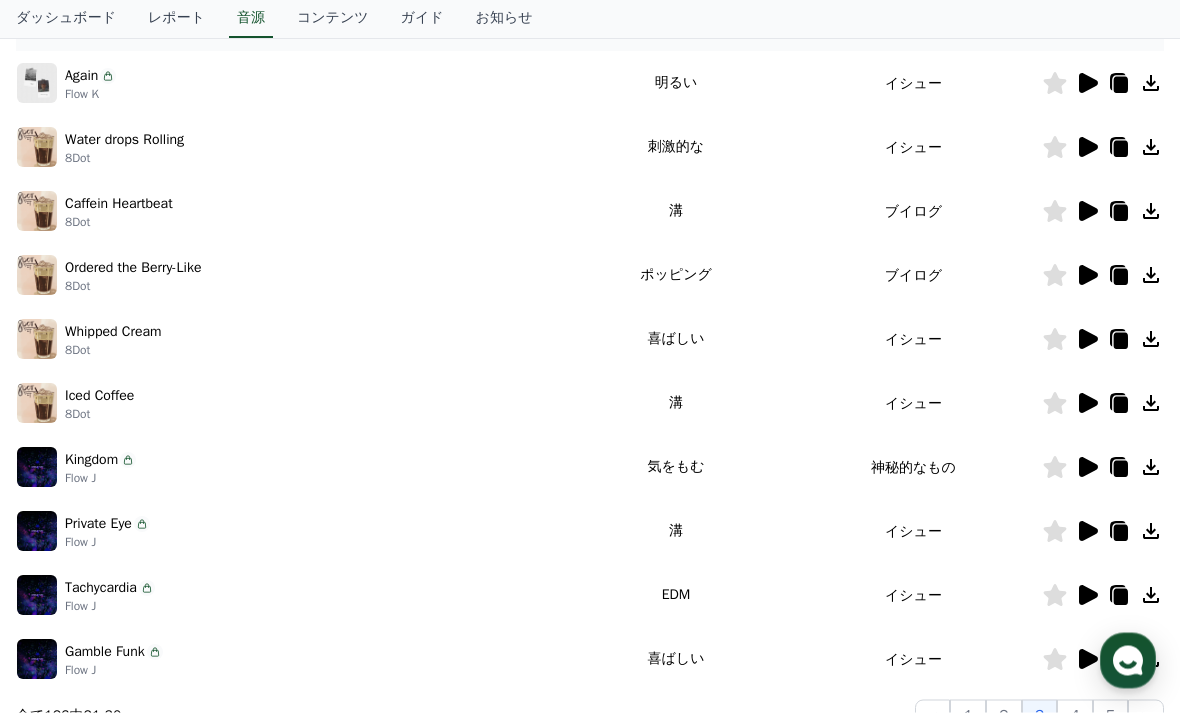 scroll, scrollTop: 424, scrollLeft: 0, axis: vertical 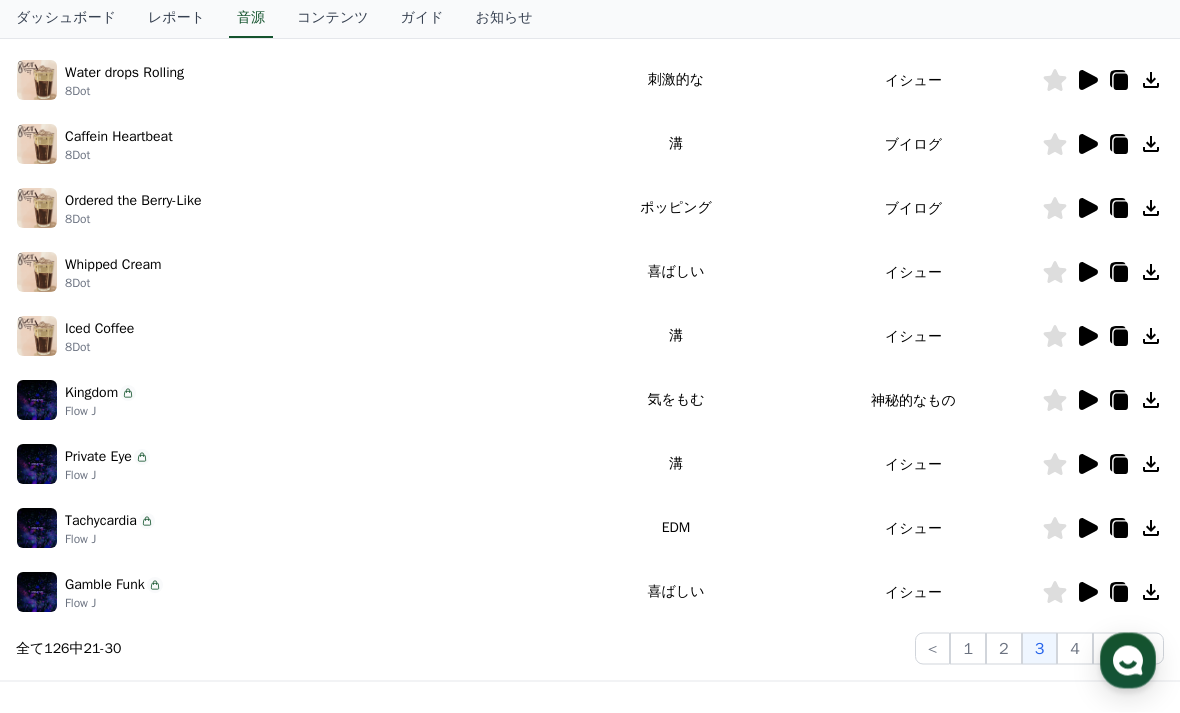 click 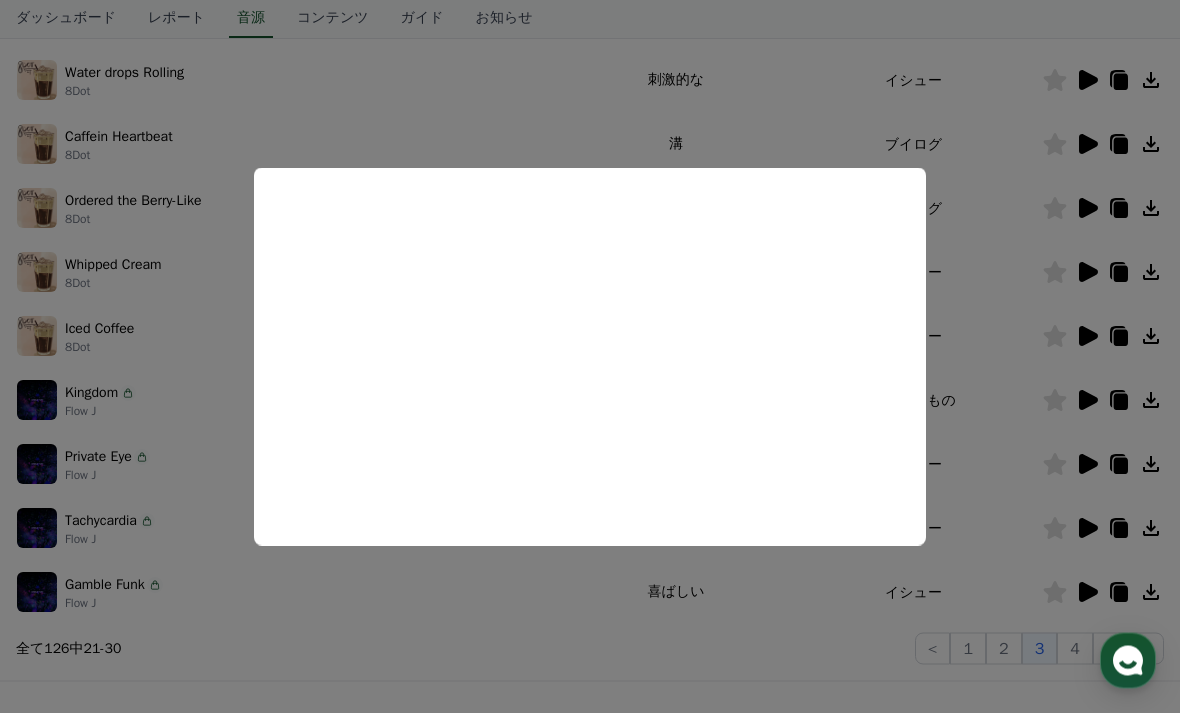 scroll, scrollTop: 425, scrollLeft: 0, axis: vertical 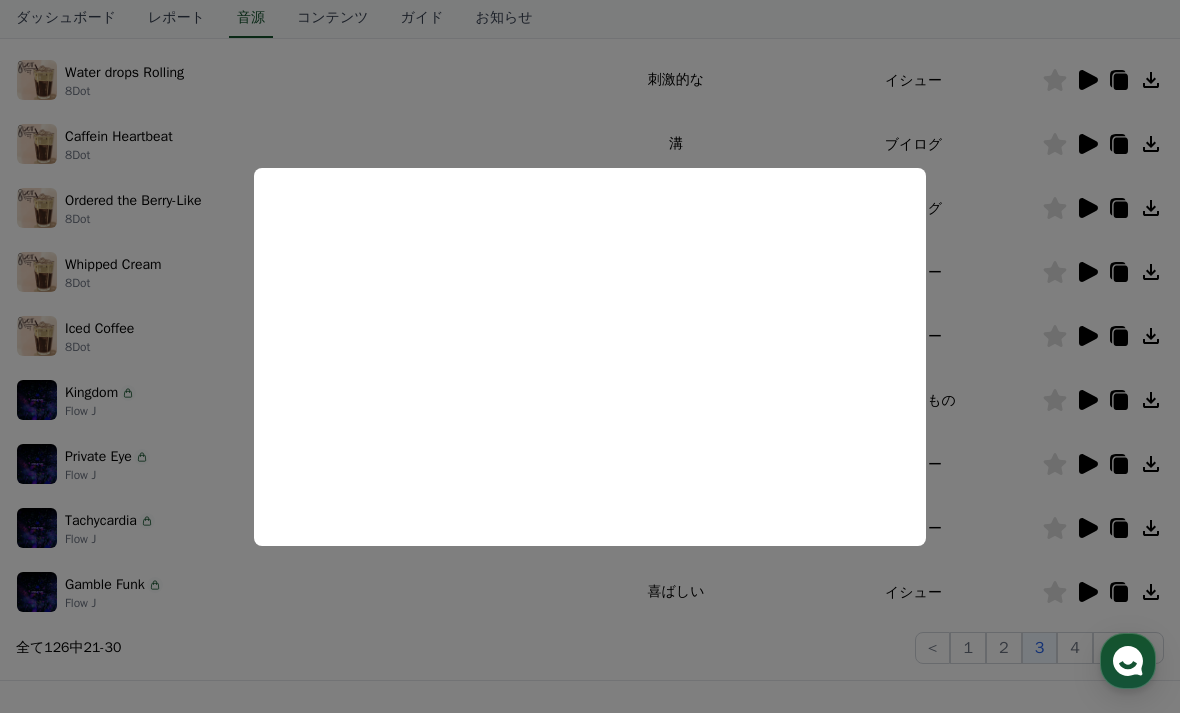 click at bounding box center (590, 356) 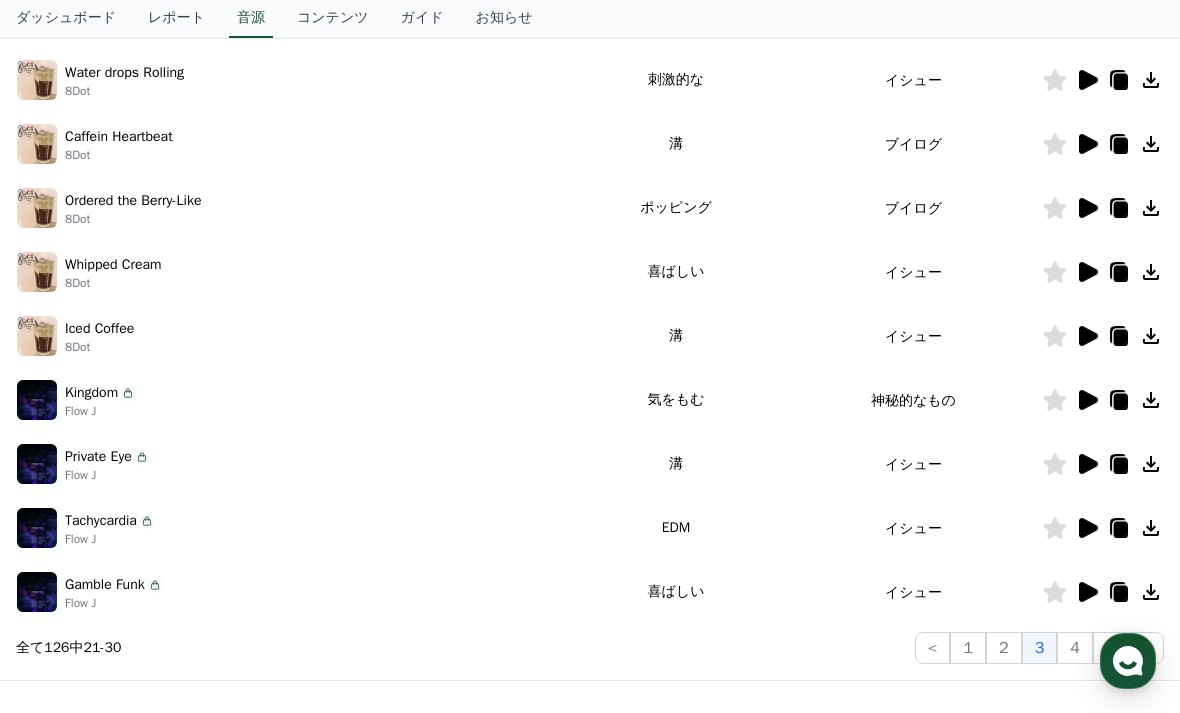 click 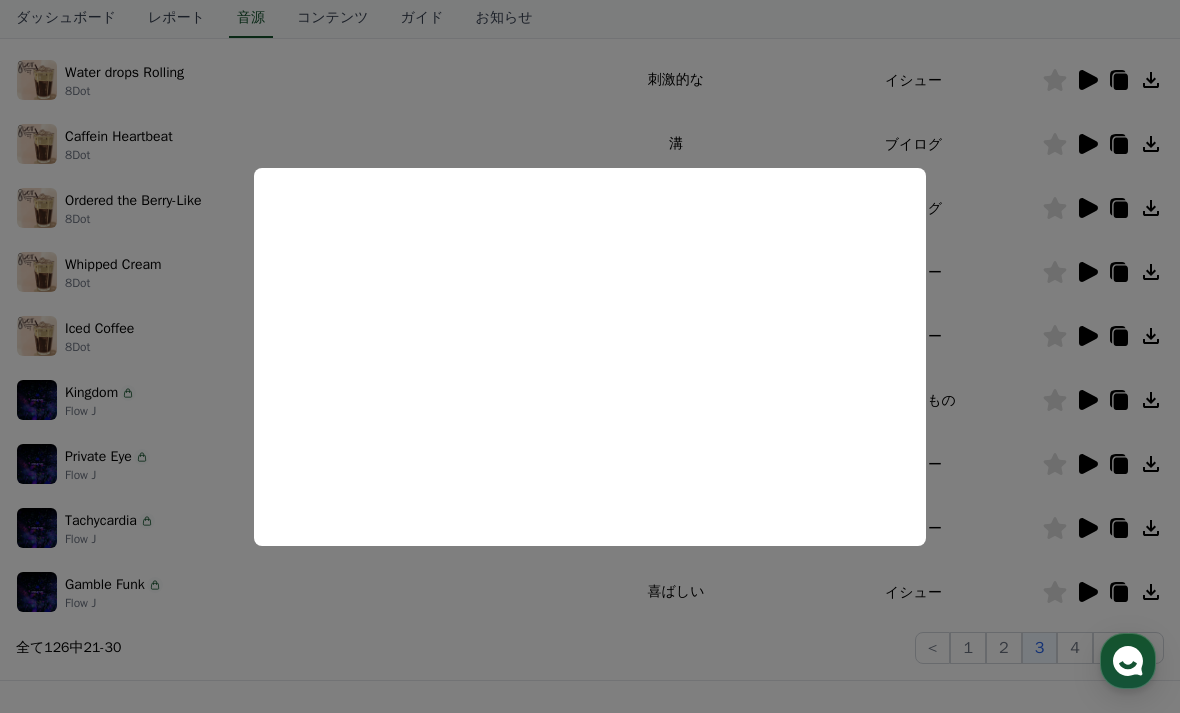 click at bounding box center [590, 356] 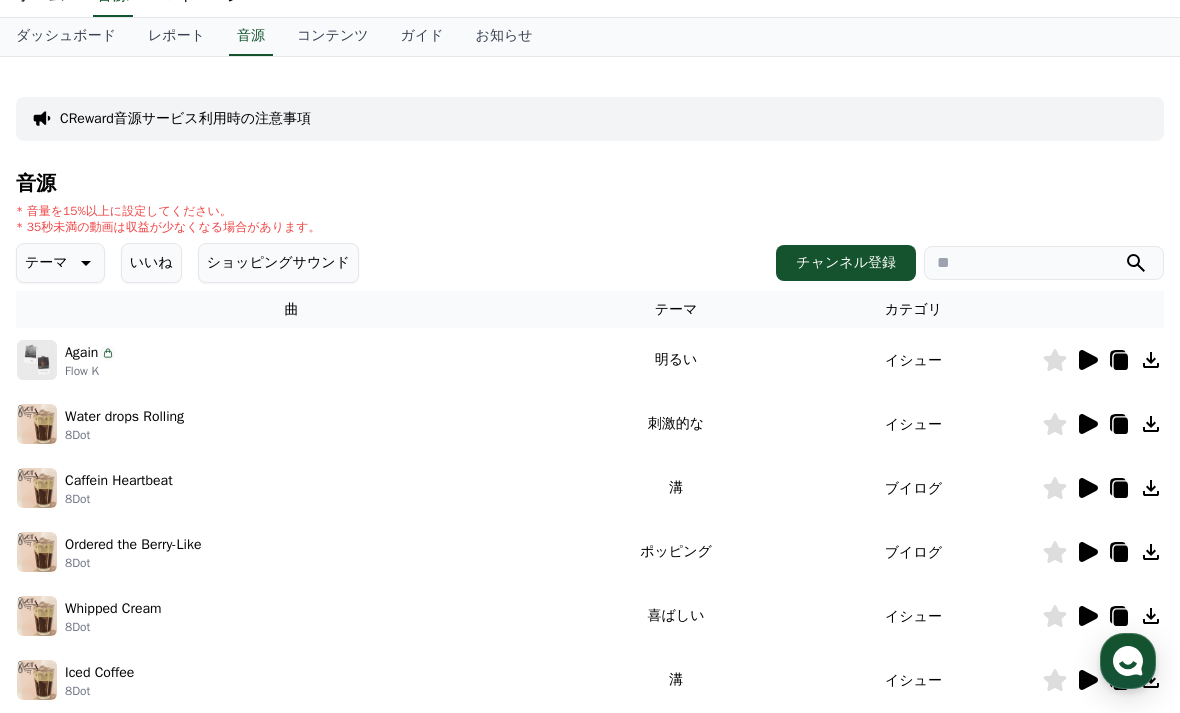 scroll, scrollTop: 0, scrollLeft: 0, axis: both 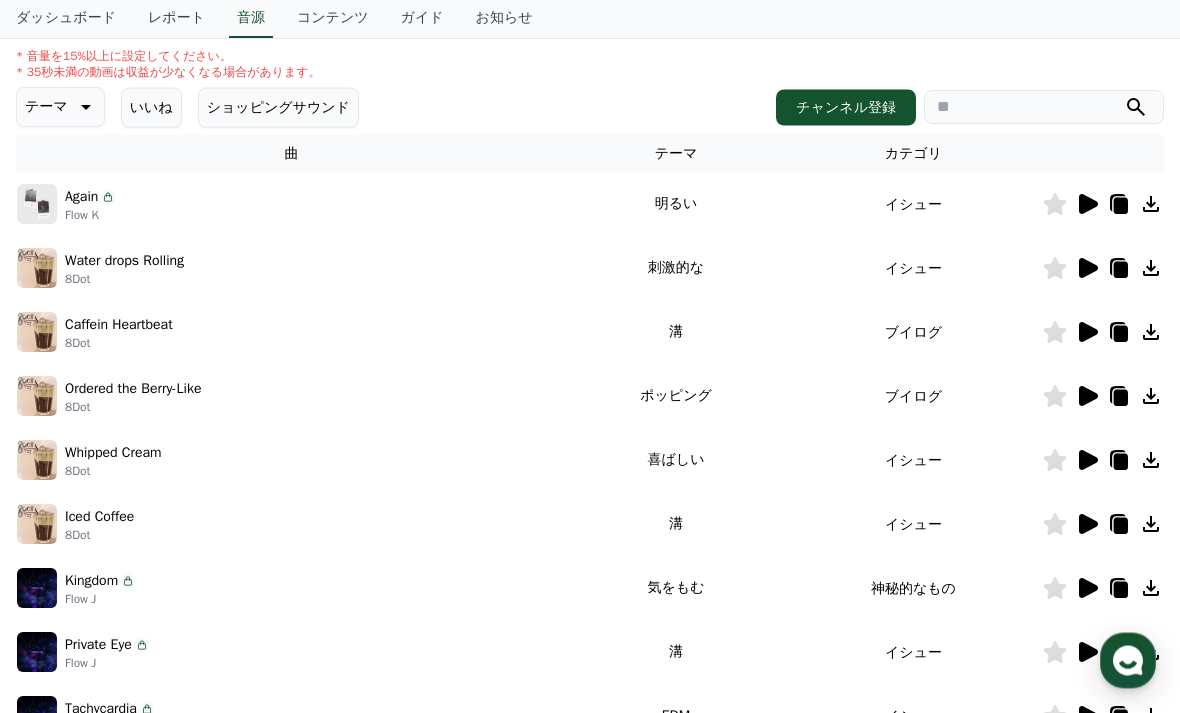 click at bounding box center [1044, 108] 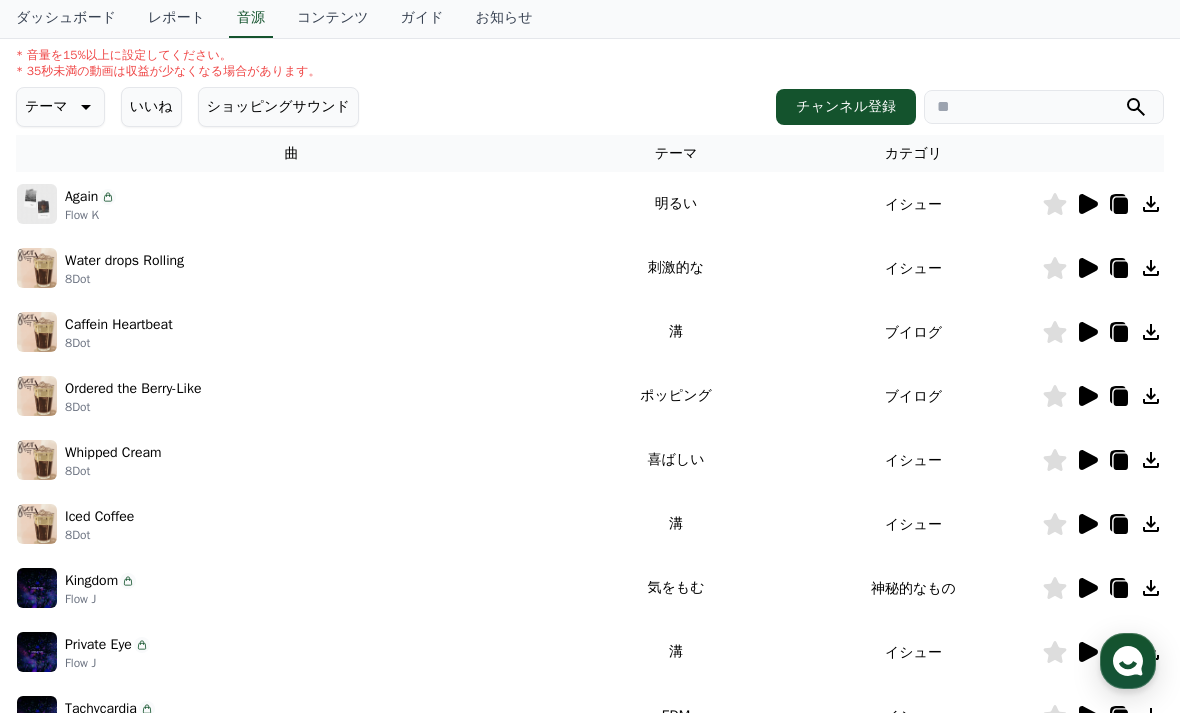 scroll, scrollTop: 236, scrollLeft: 0, axis: vertical 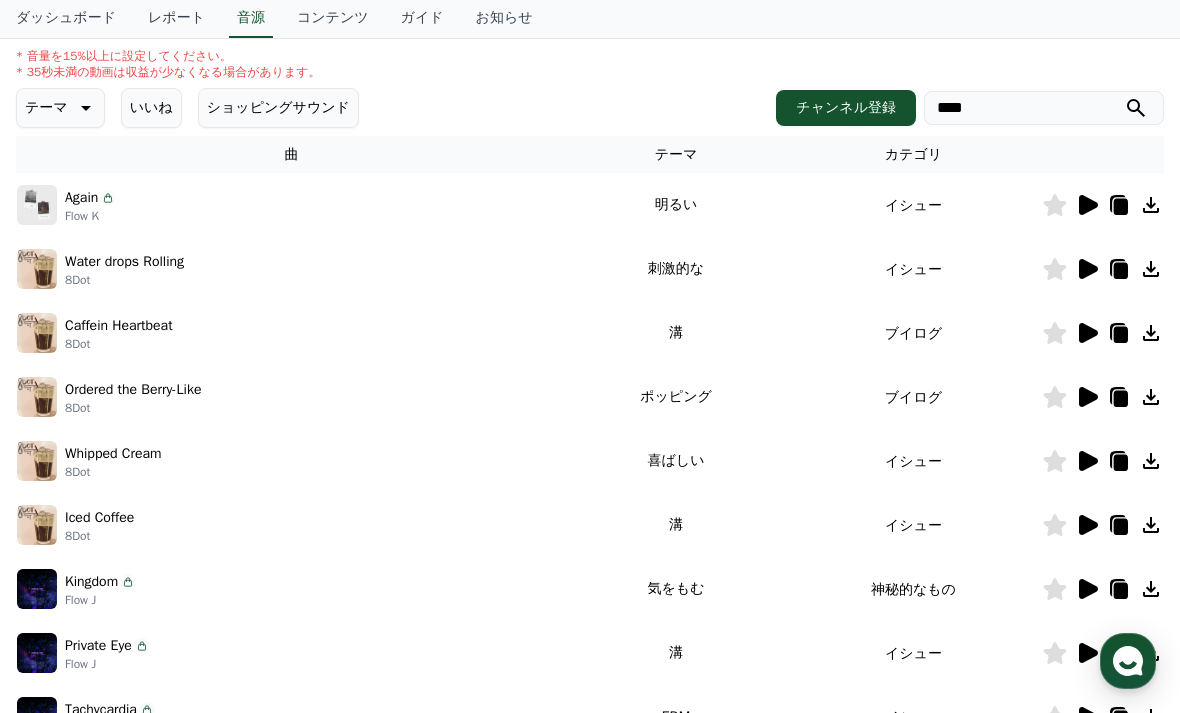 click at bounding box center [1136, 108] 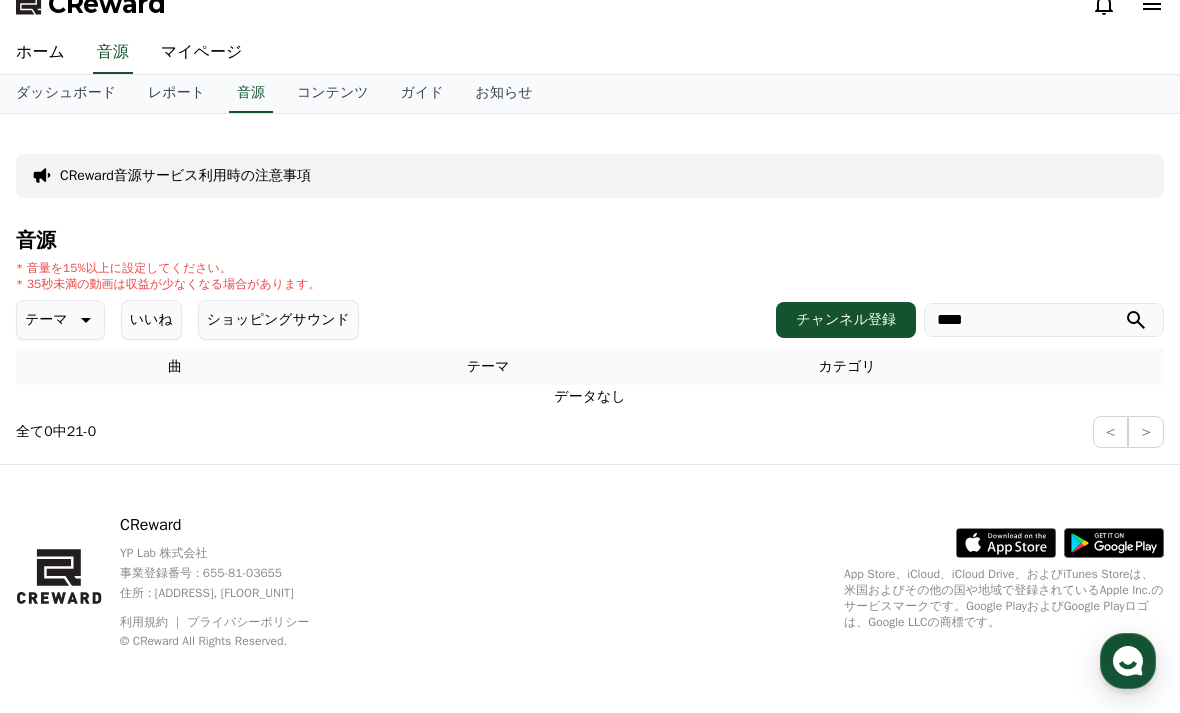 scroll, scrollTop: 0, scrollLeft: 0, axis: both 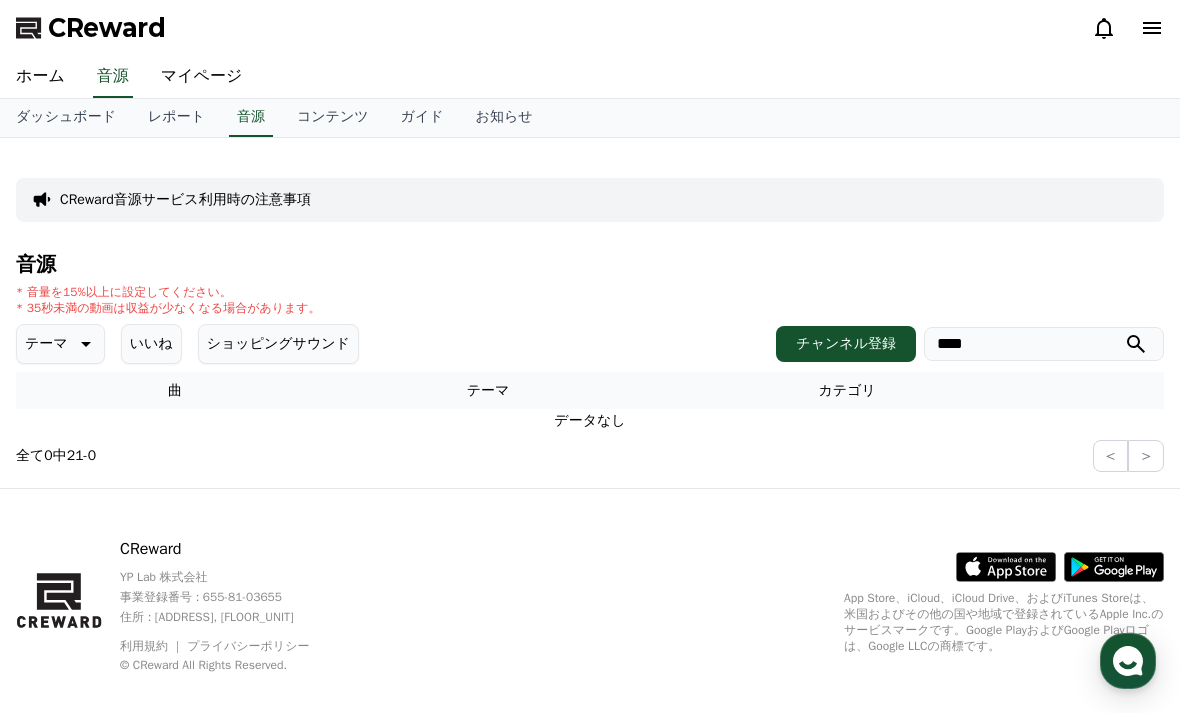 click at bounding box center [1136, 344] 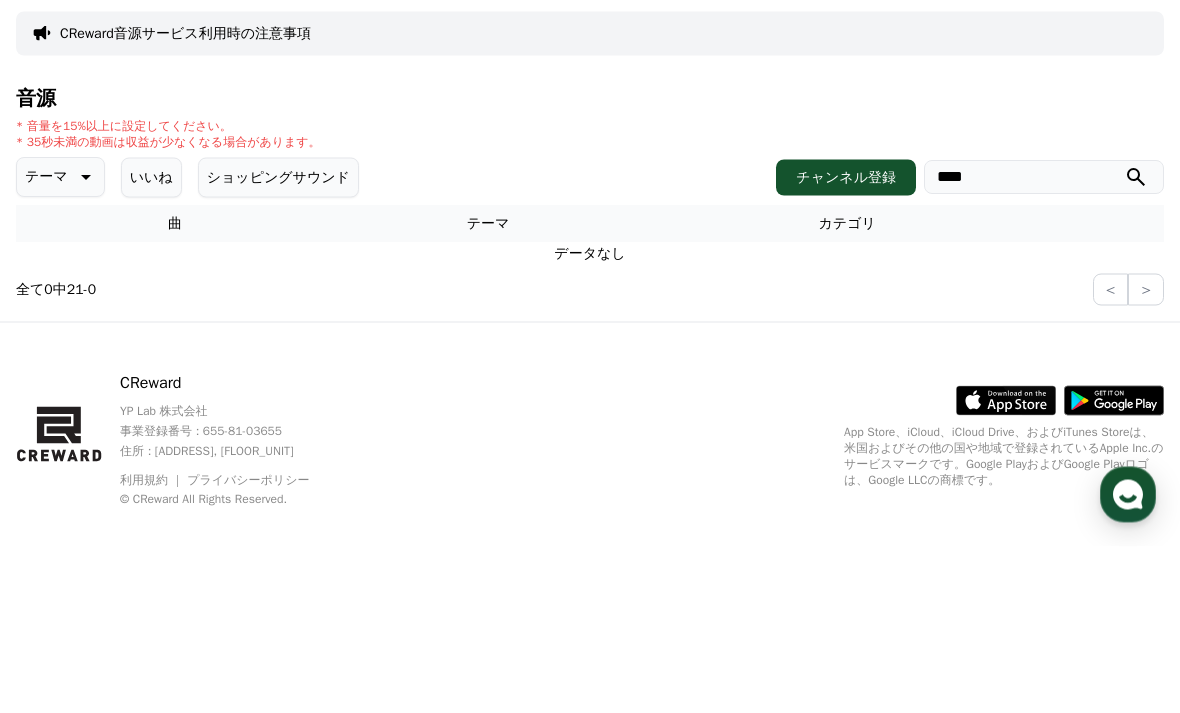 click at bounding box center [1136, 344] 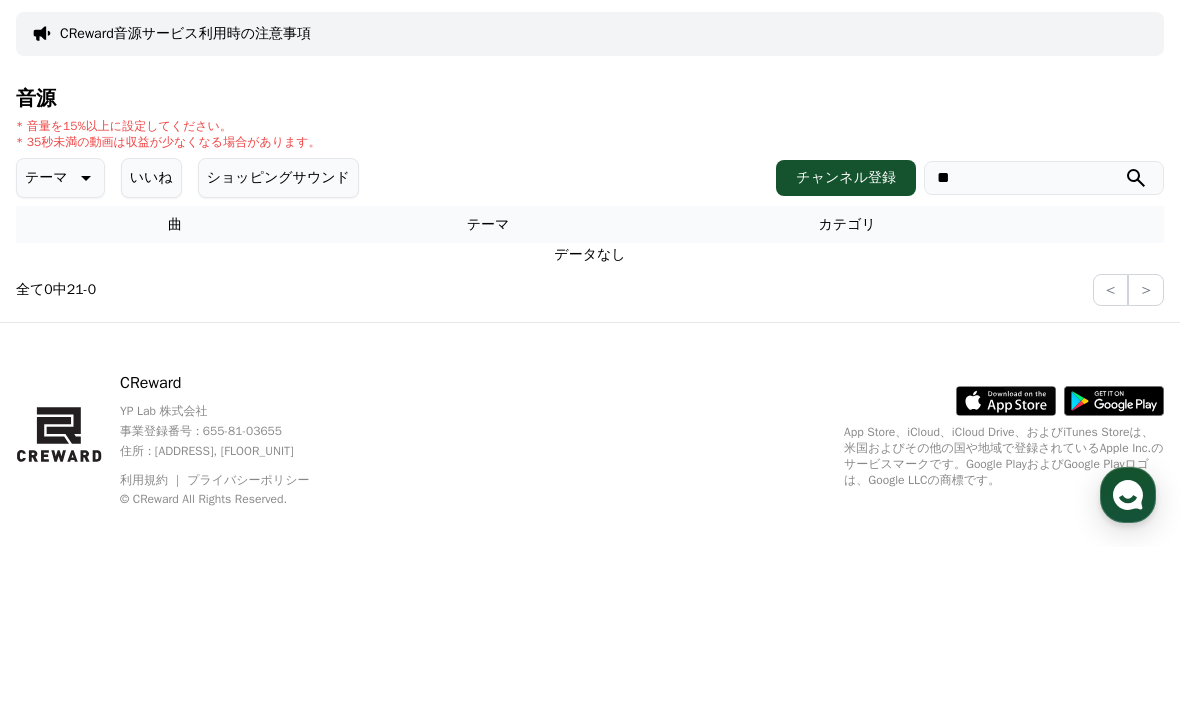 type on "*" 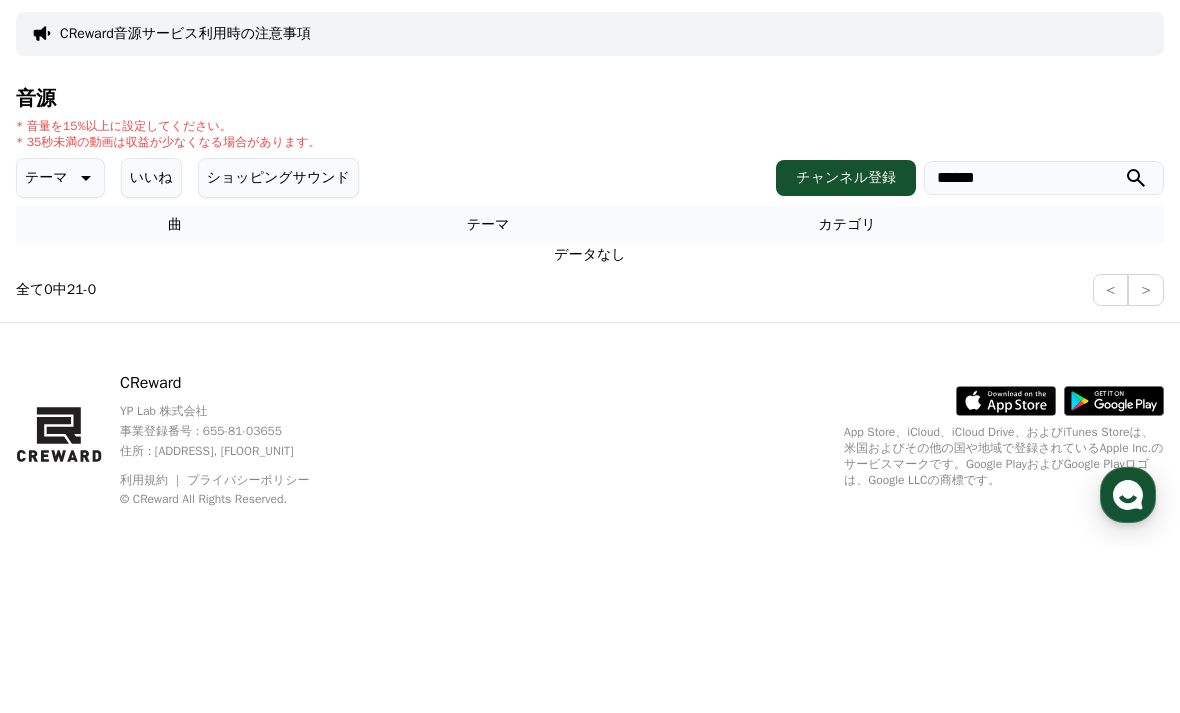 click at bounding box center (1136, 344) 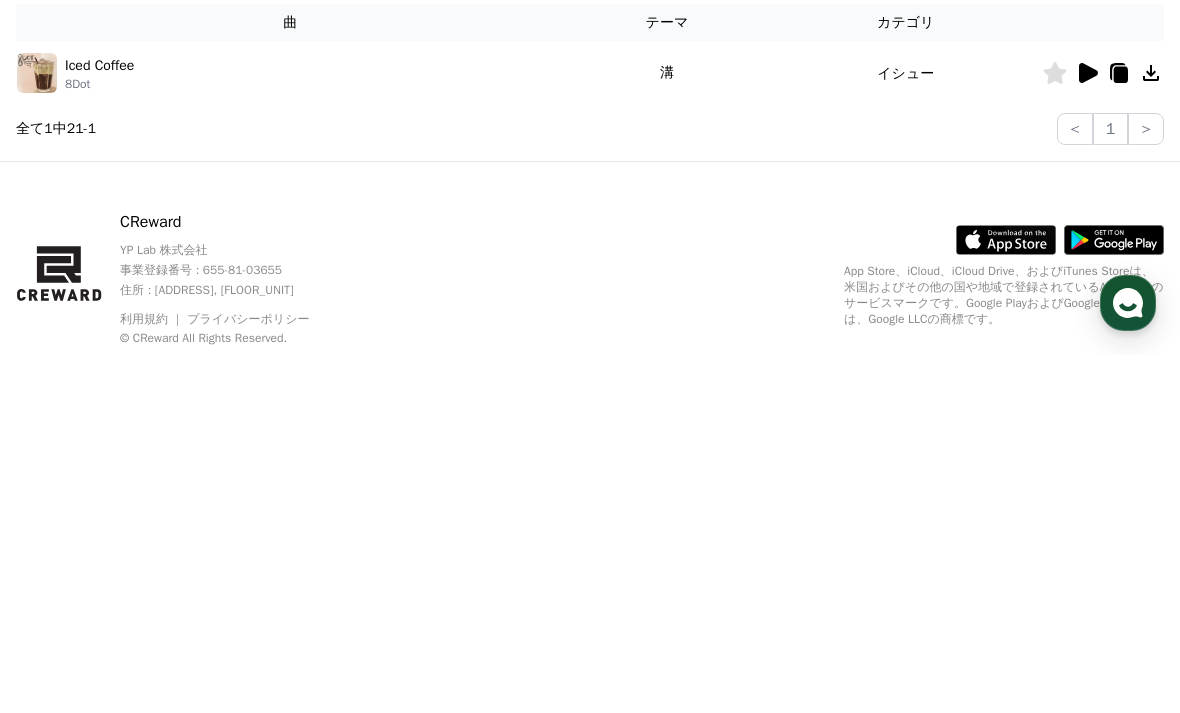 scroll, scrollTop: 10, scrollLeft: 0, axis: vertical 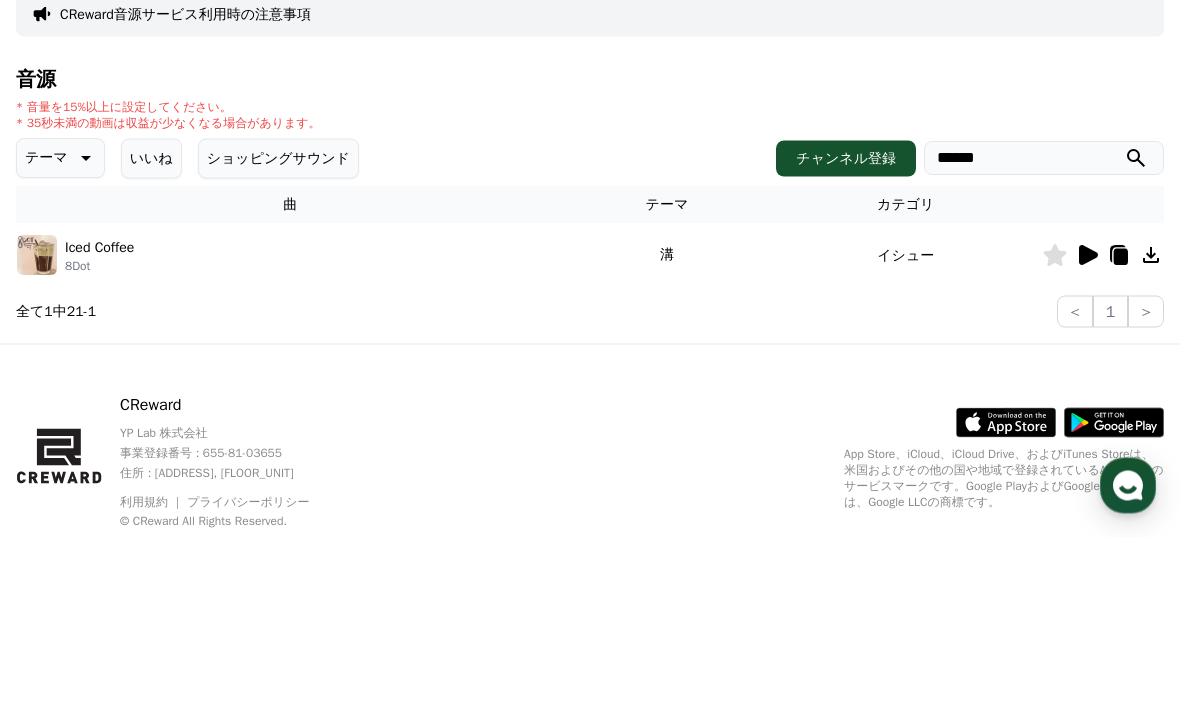click on "******" at bounding box center [1044, 334] 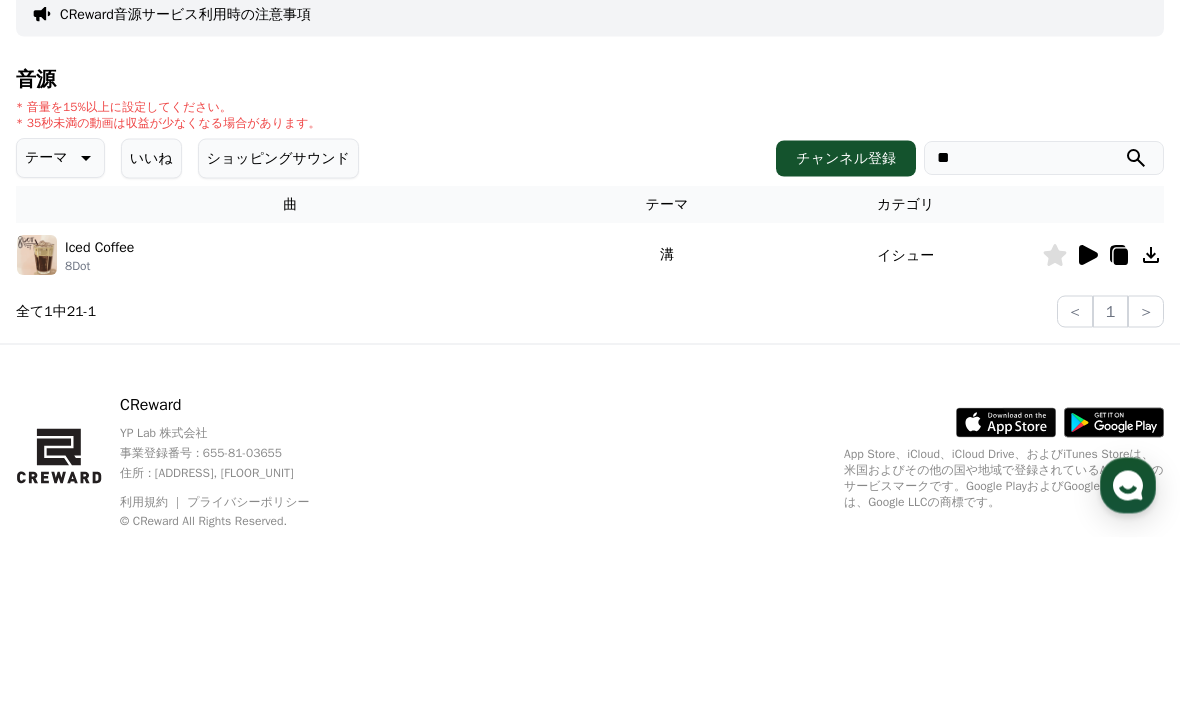 type on "*" 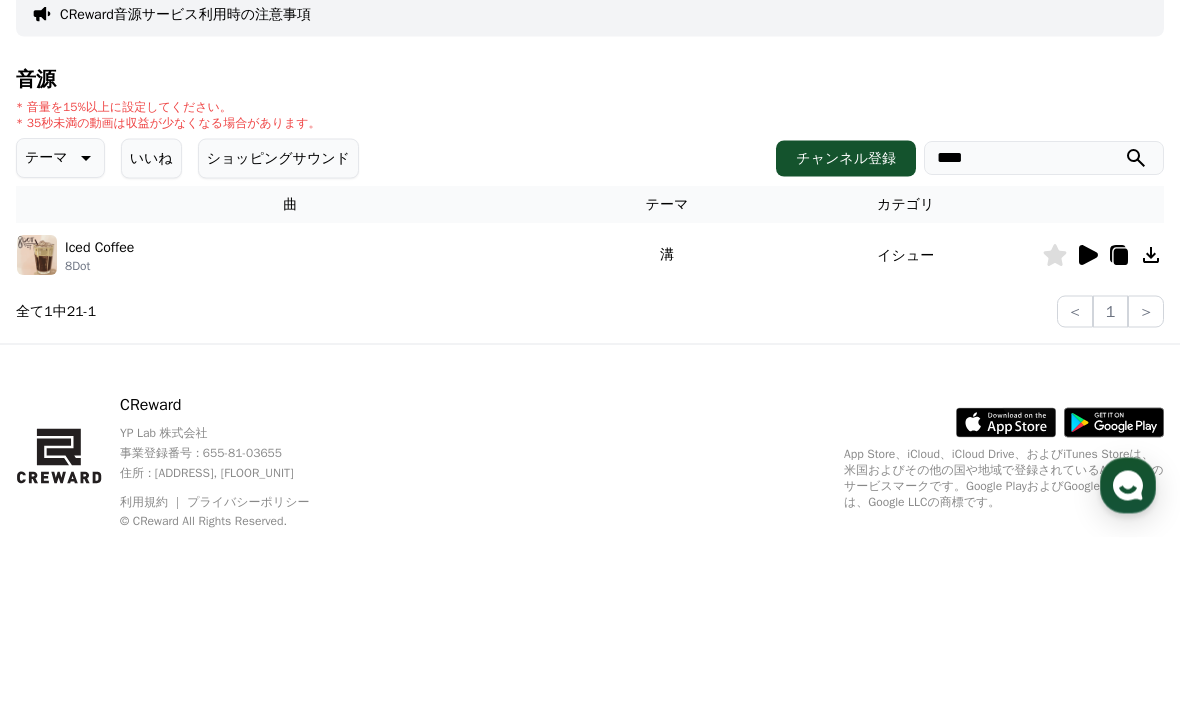click at bounding box center [1136, 334] 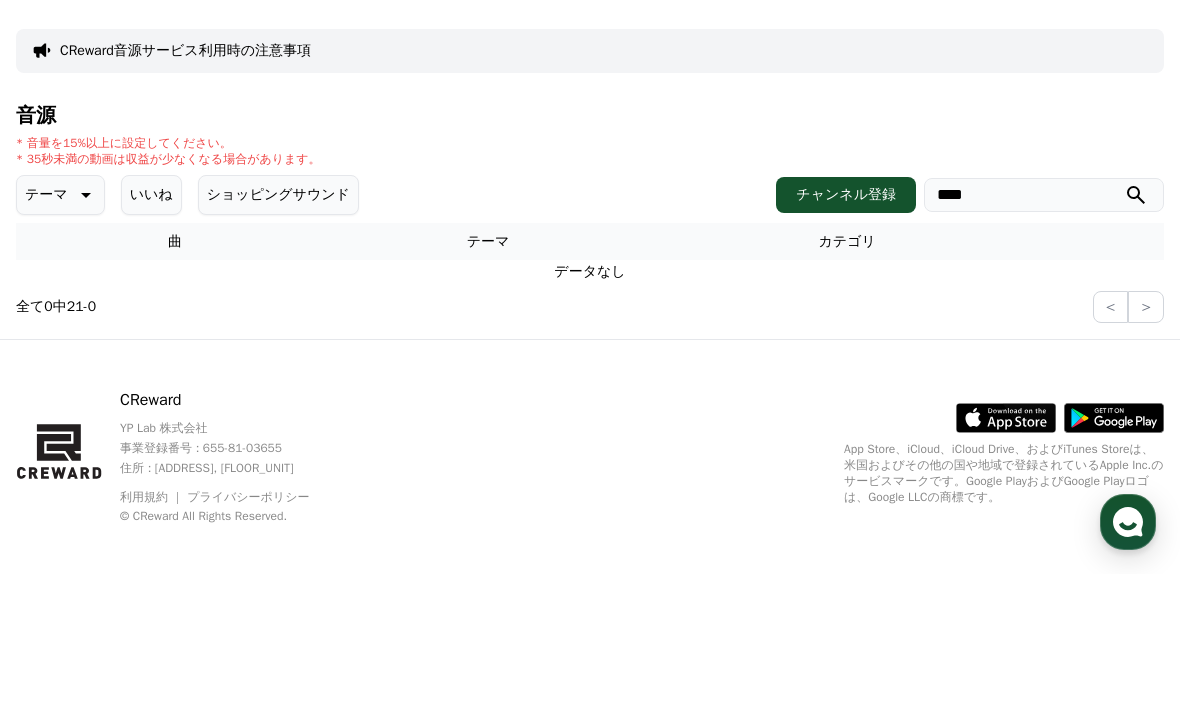 click on "ショッピングサウンド" at bounding box center [278, 334] 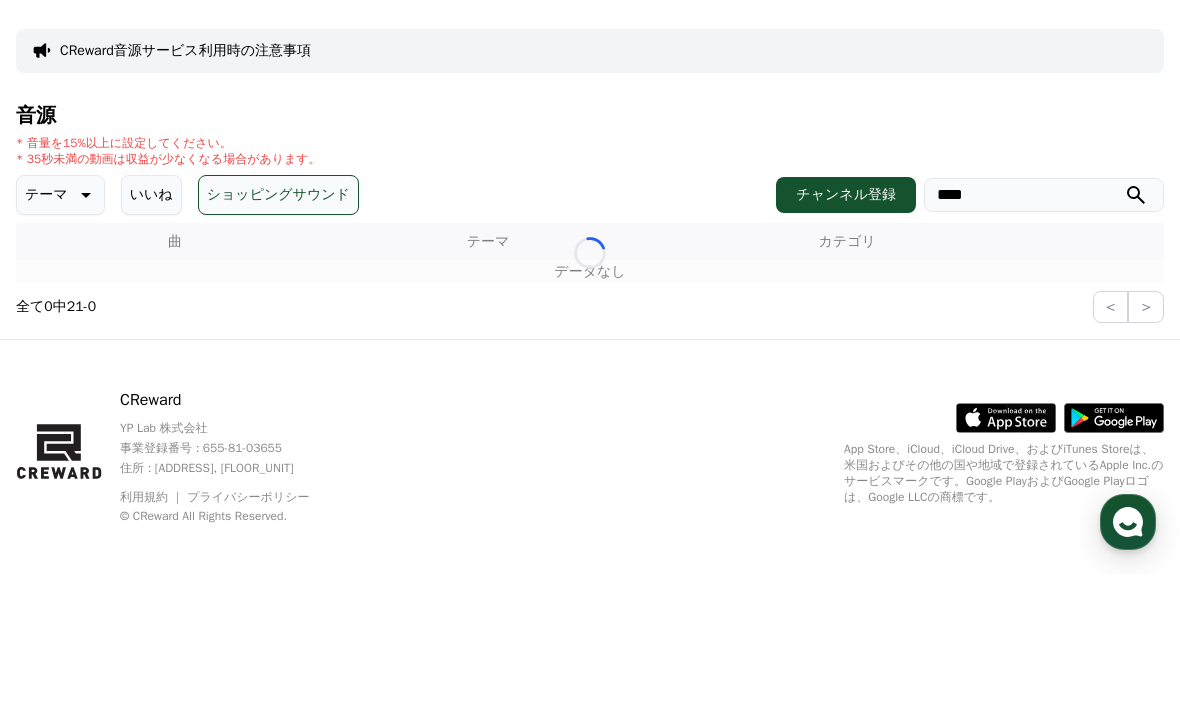 scroll, scrollTop: 64, scrollLeft: 0, axis: vertical 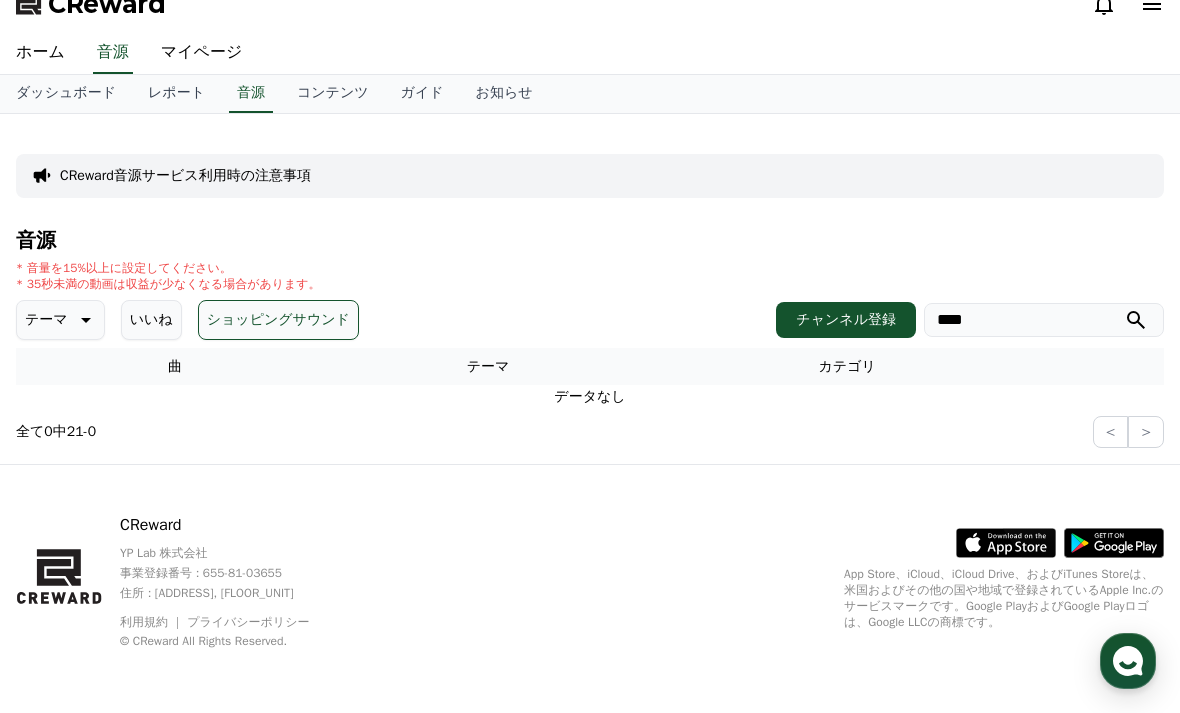 click on "****" at bounding box center [1044, 320] 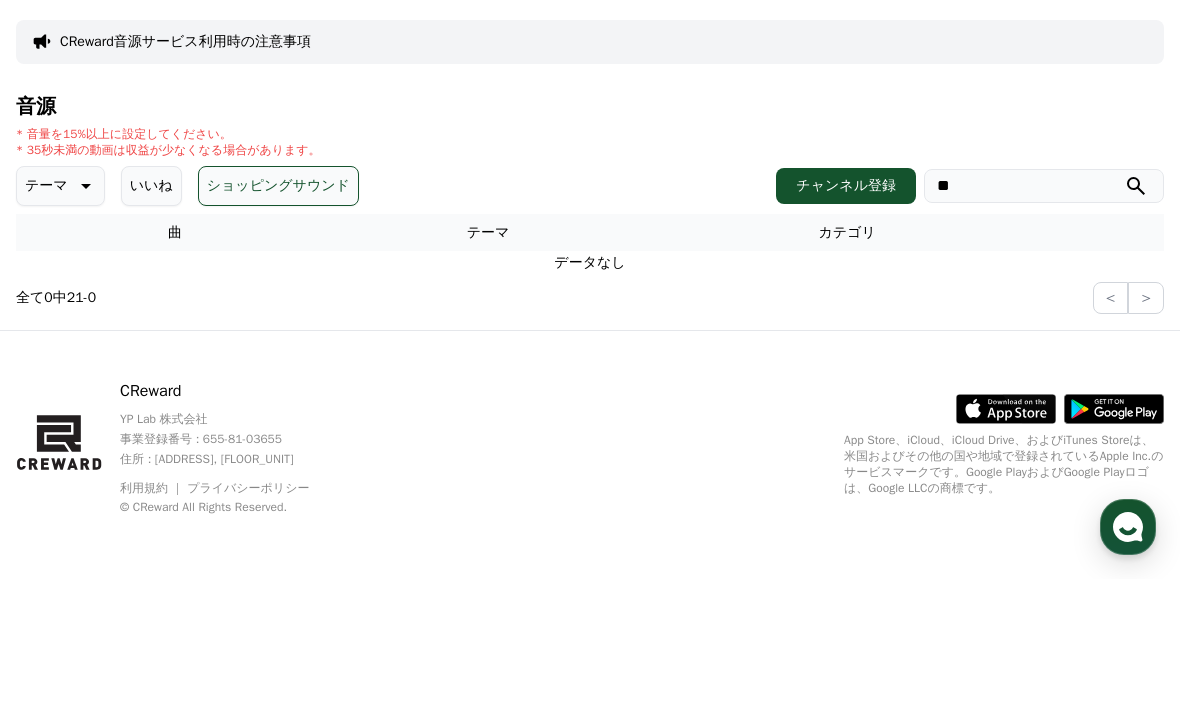 type on "*" 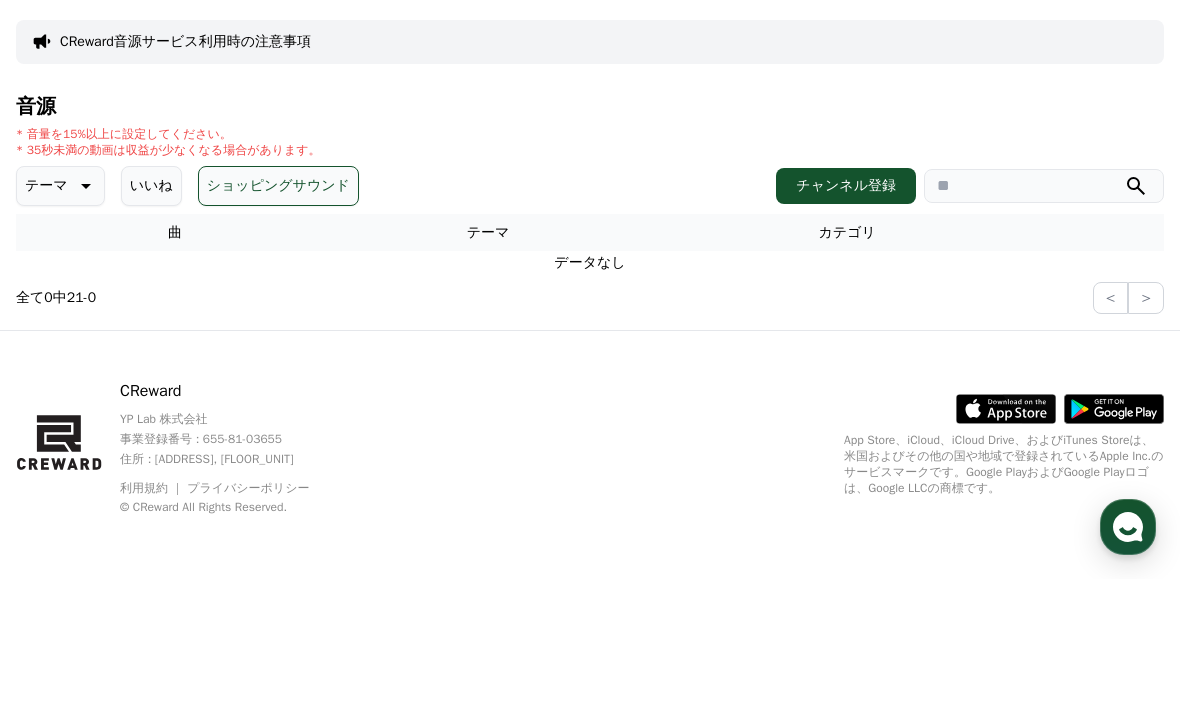 type 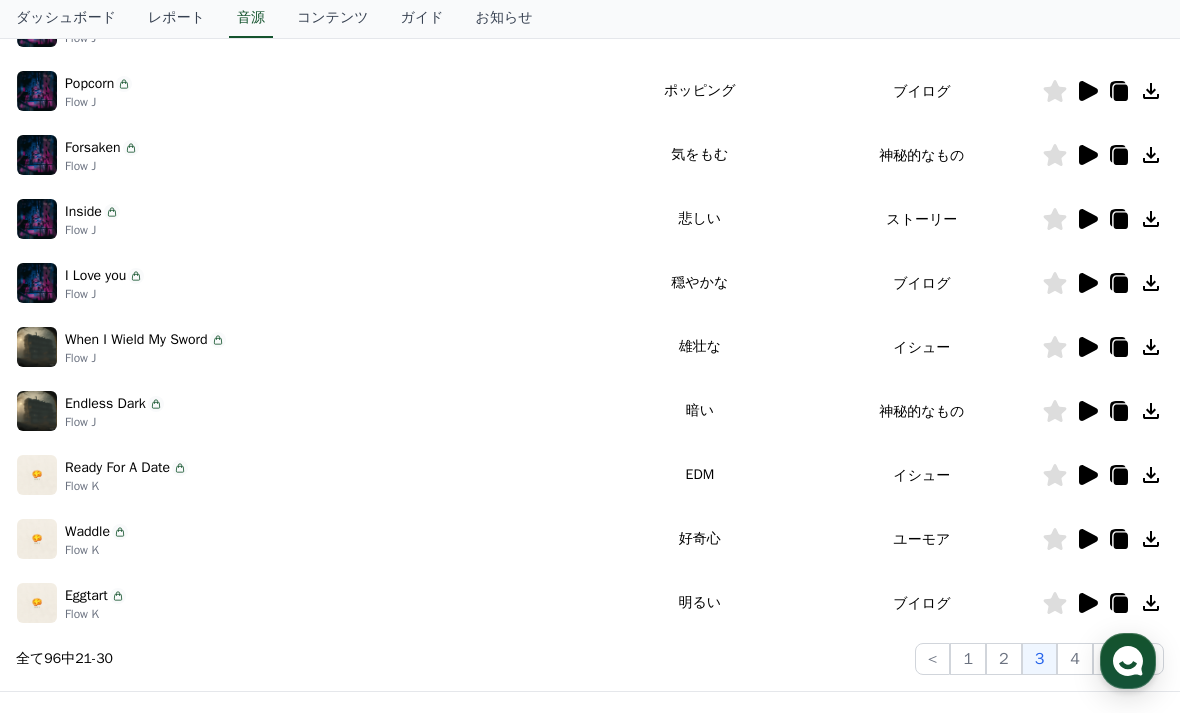 scroll, scrollTop: 577, scrollLeft: 0, axis: vertical 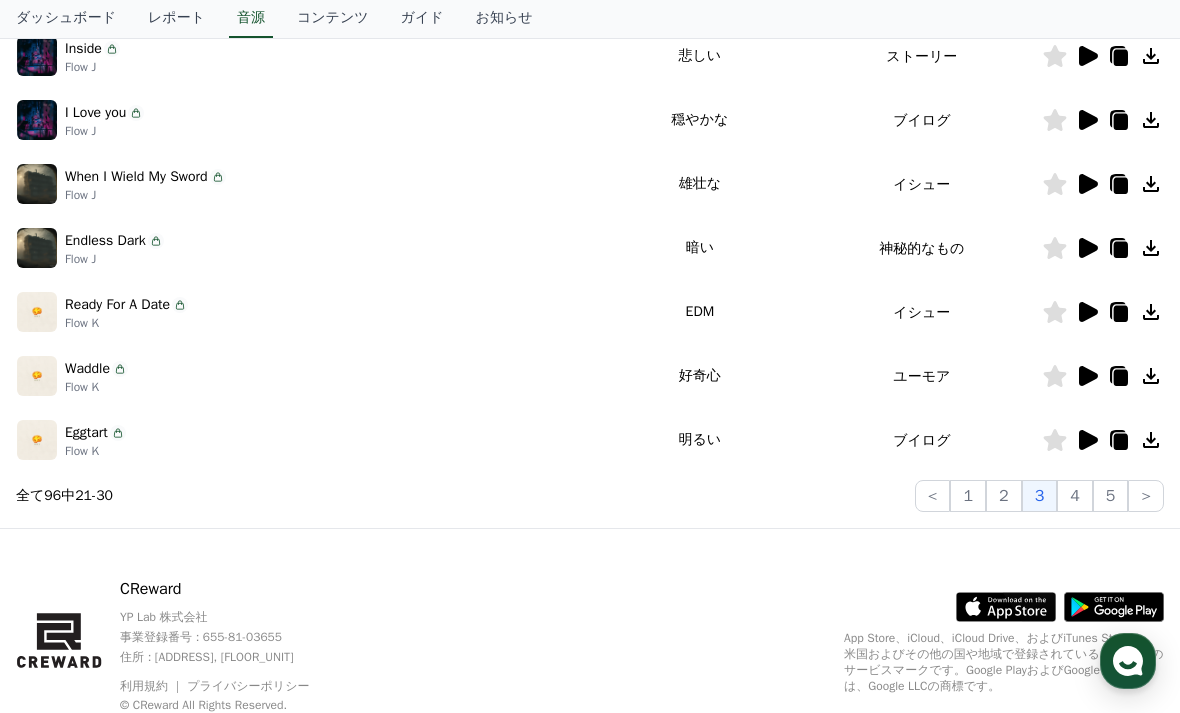 click 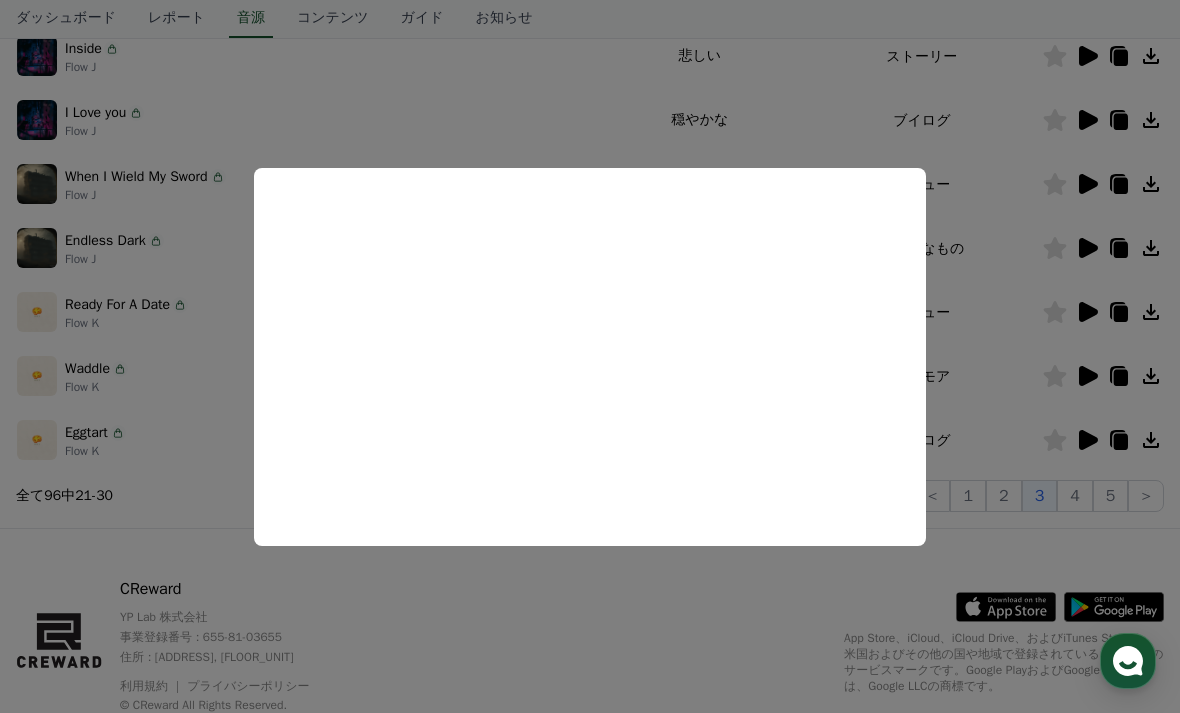 click at bounding box center (590, 356) 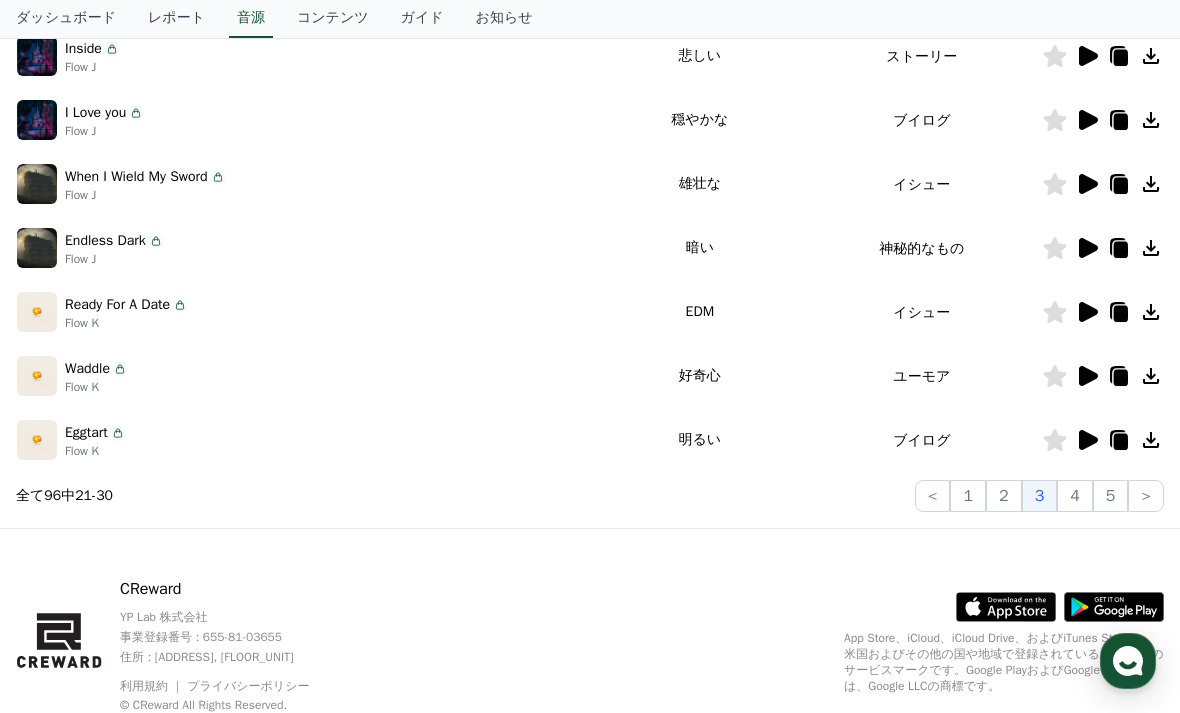 click on "4" 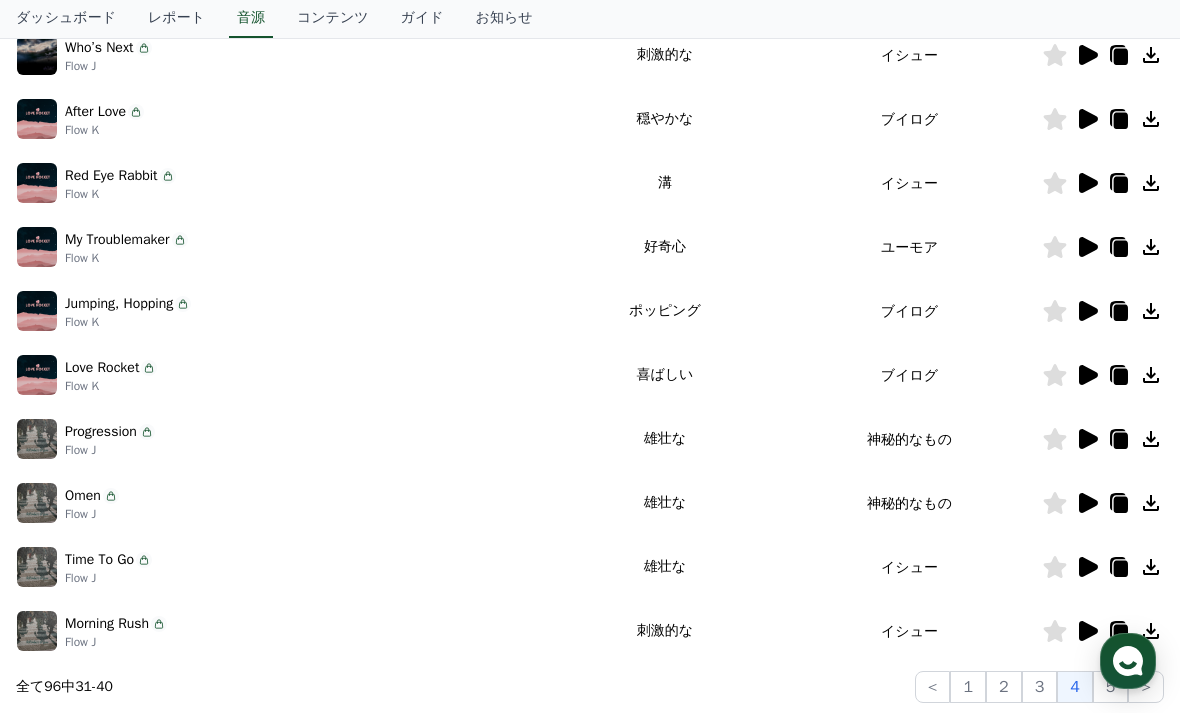 scroll, scrollTop: 376, scrollLeft: 0, axis: vertical 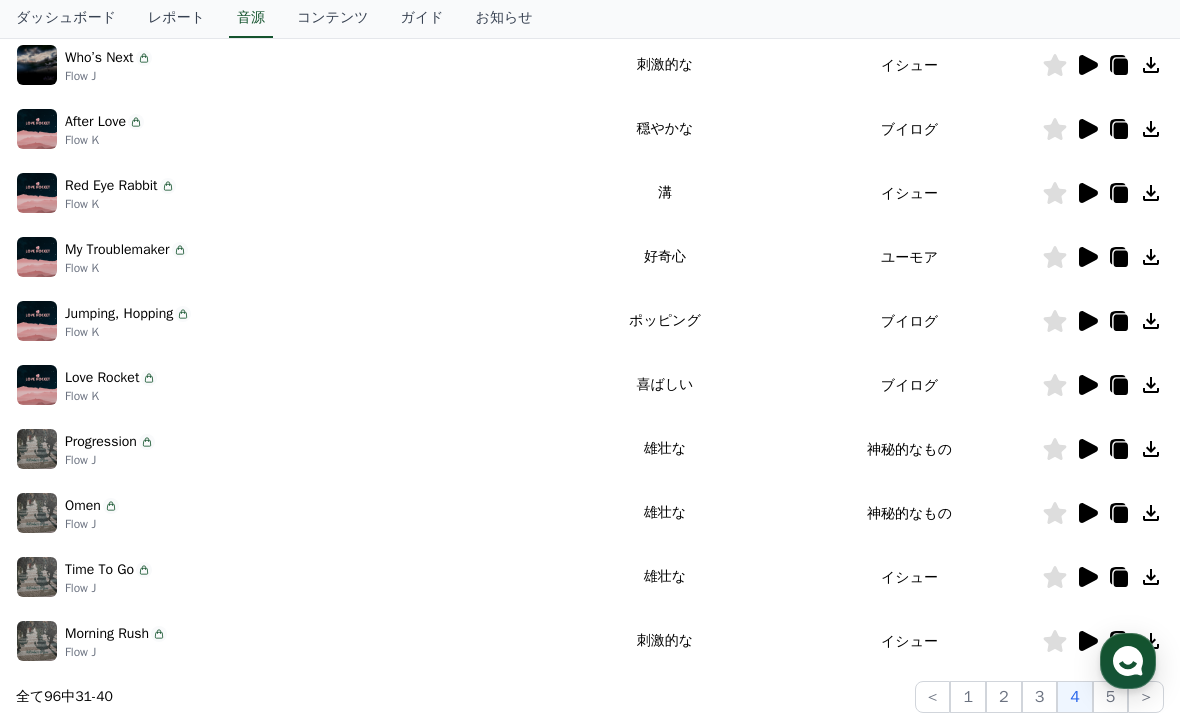 click at bounding box center [1103, 257] 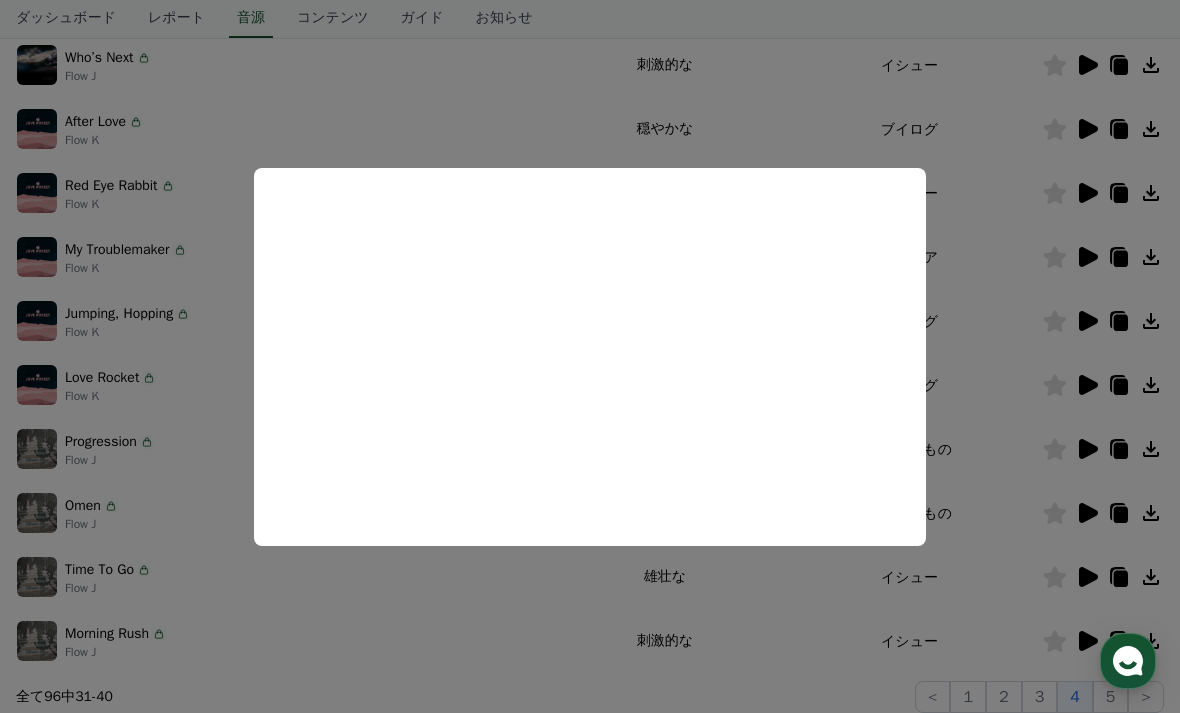 click at bounding box center (590, 356) 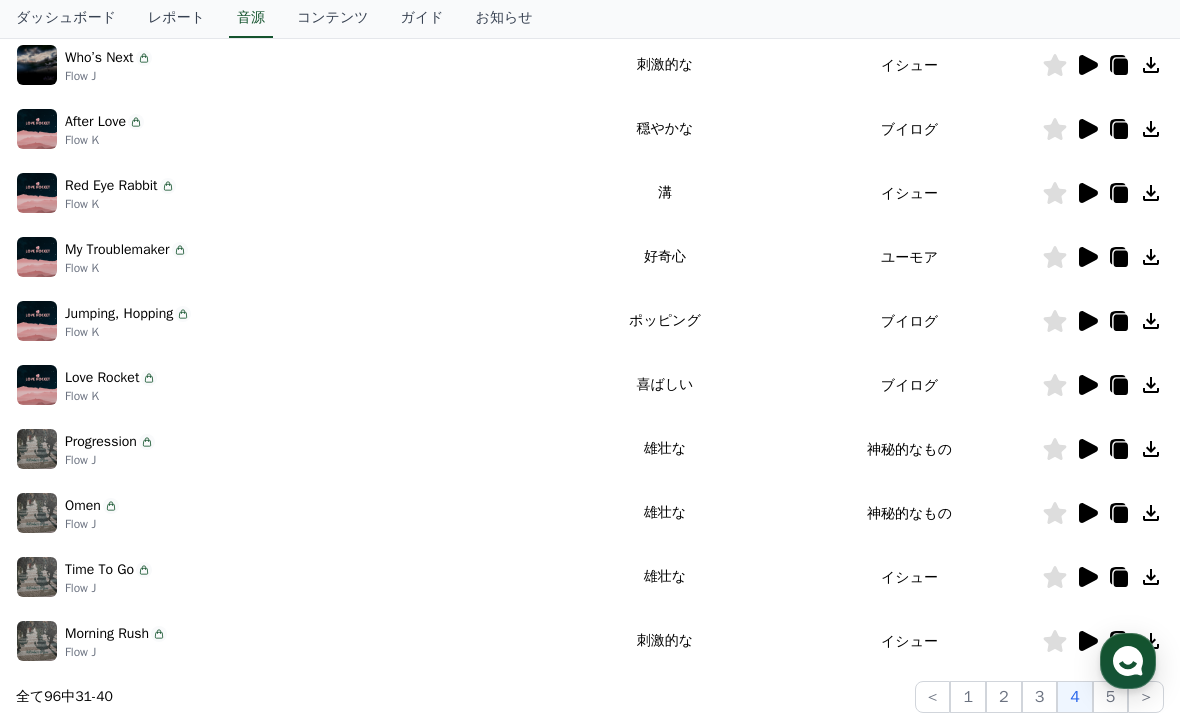 click 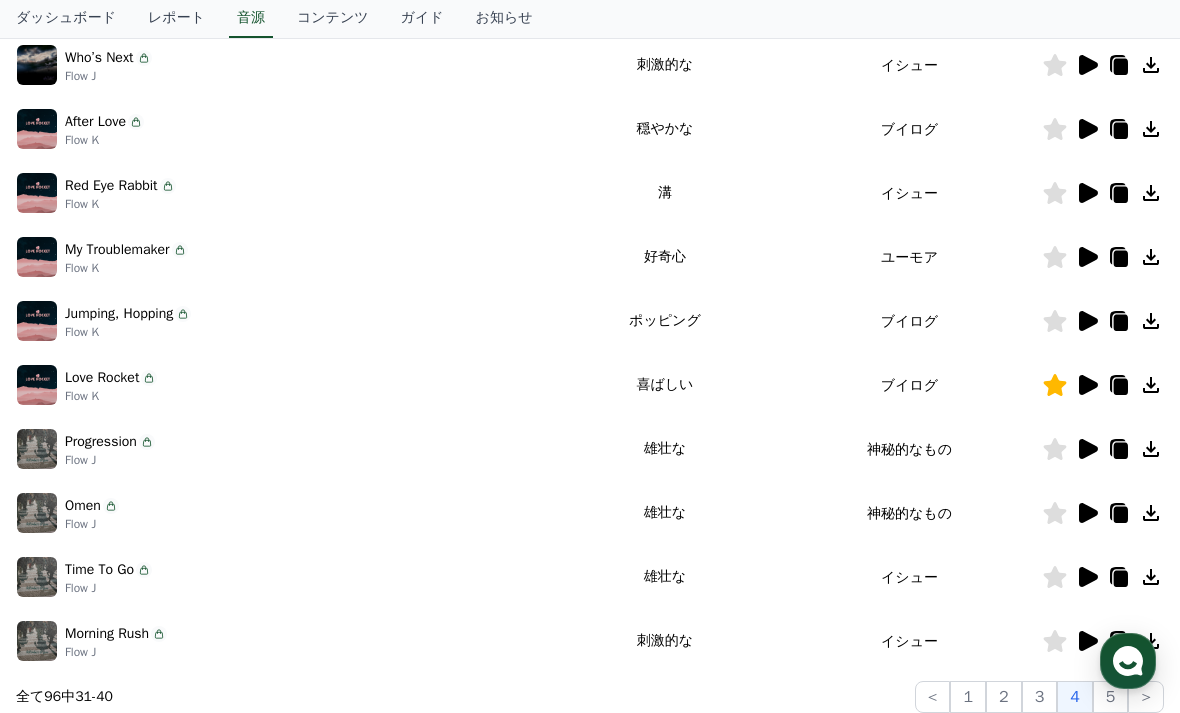 click 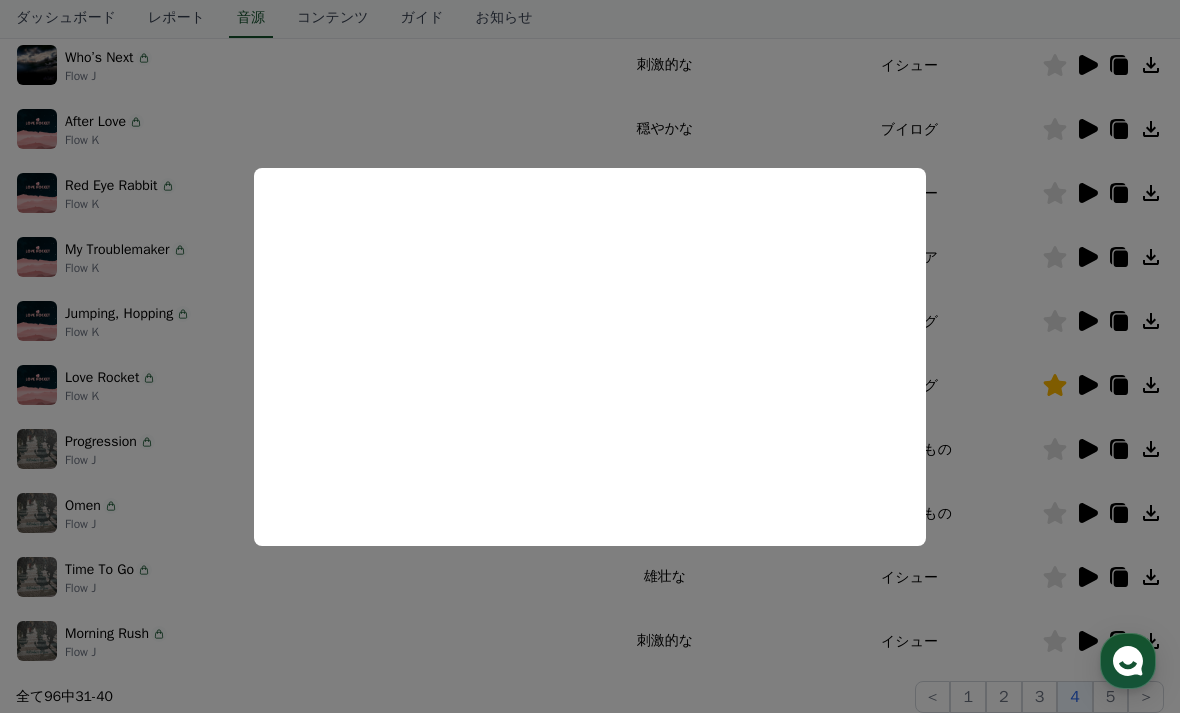 click at bounding box center (590, 356) 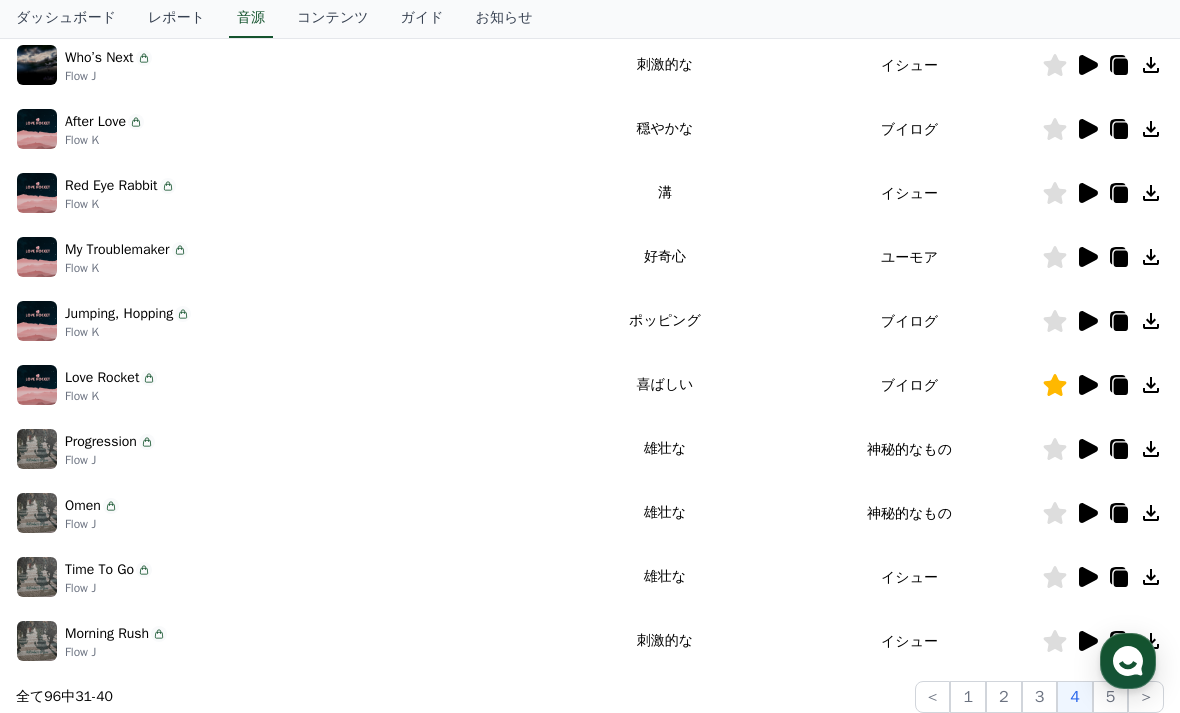 click 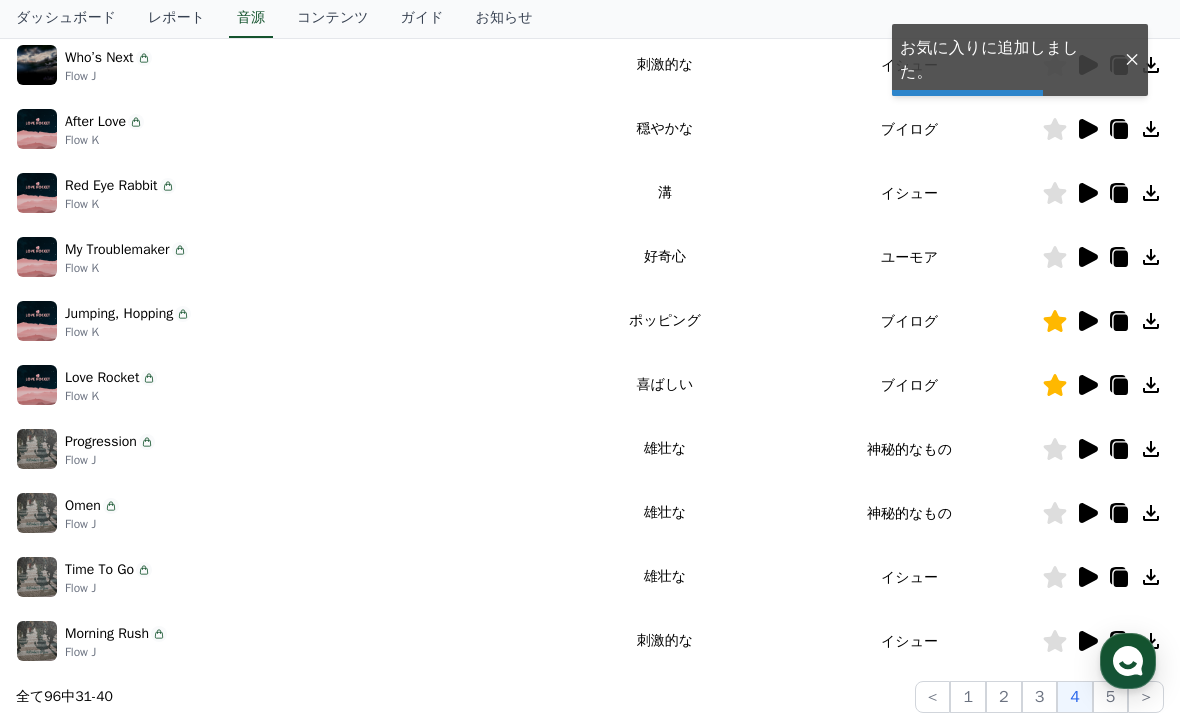 click 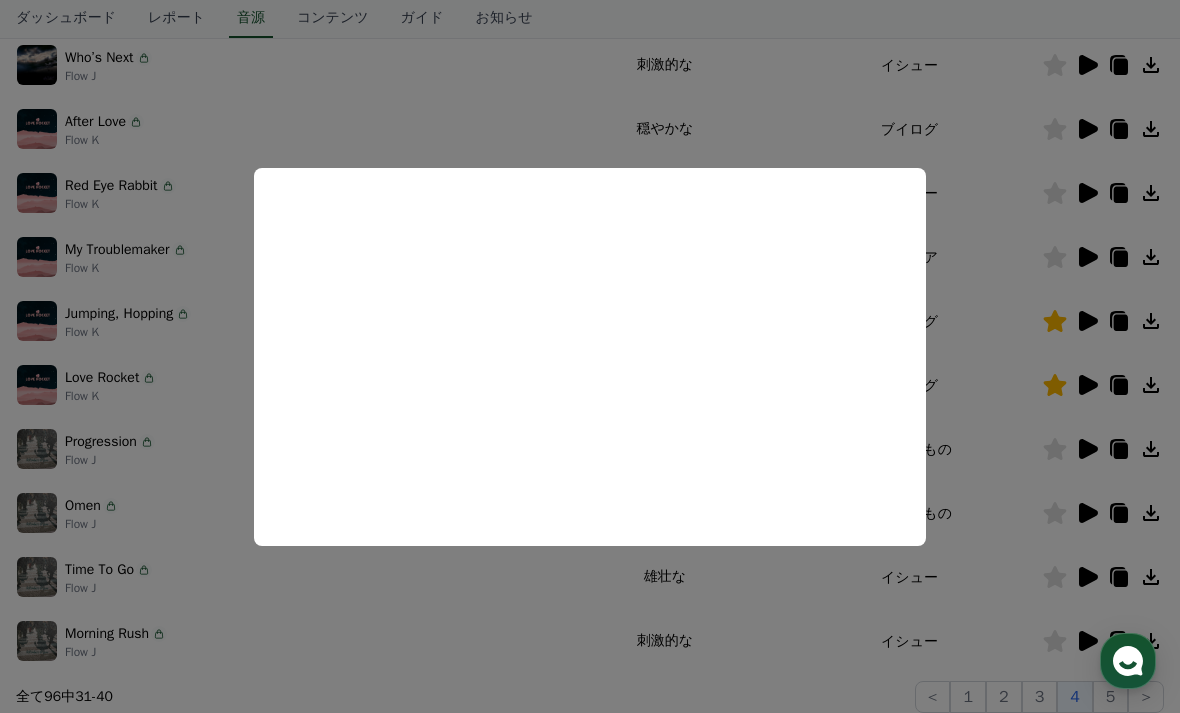 click at bounding box center (590, 356) 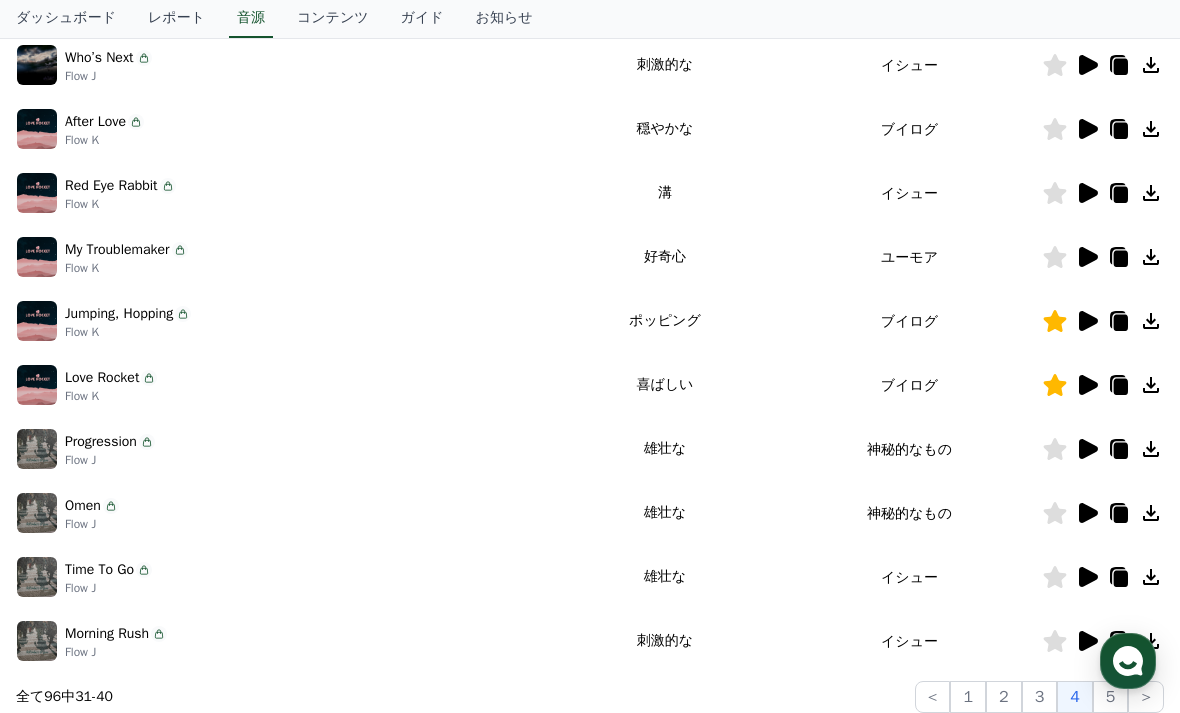 click at bounding box center (1103, 257) 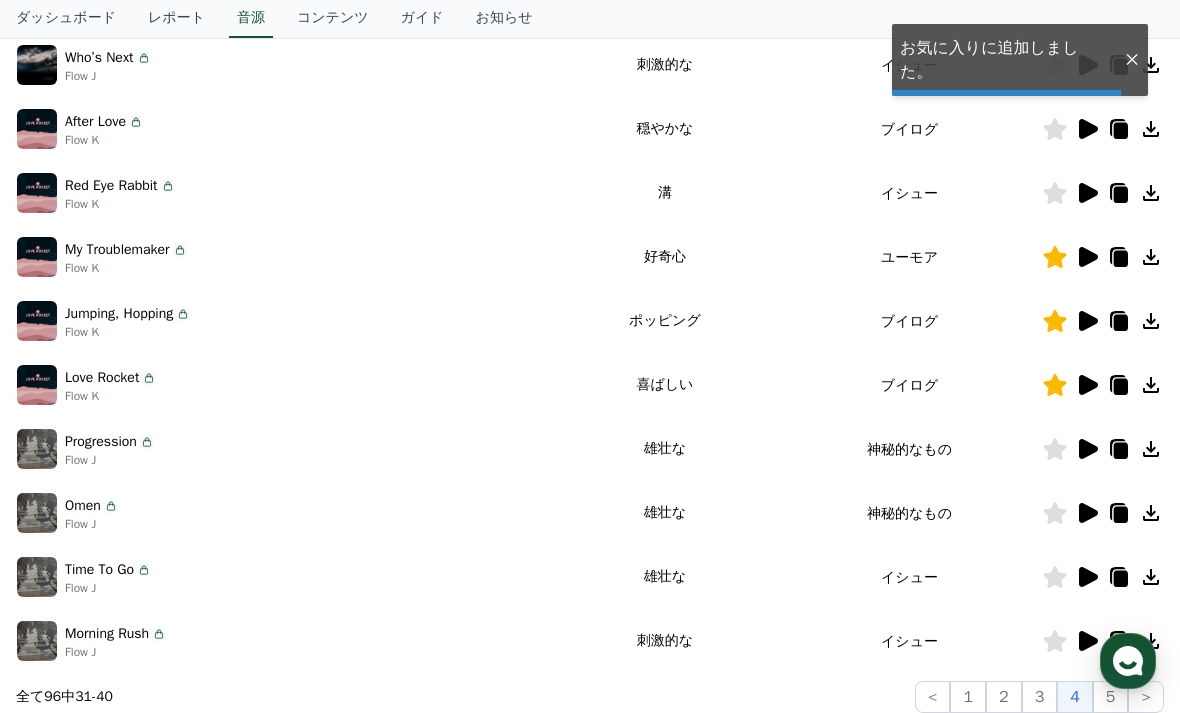 click 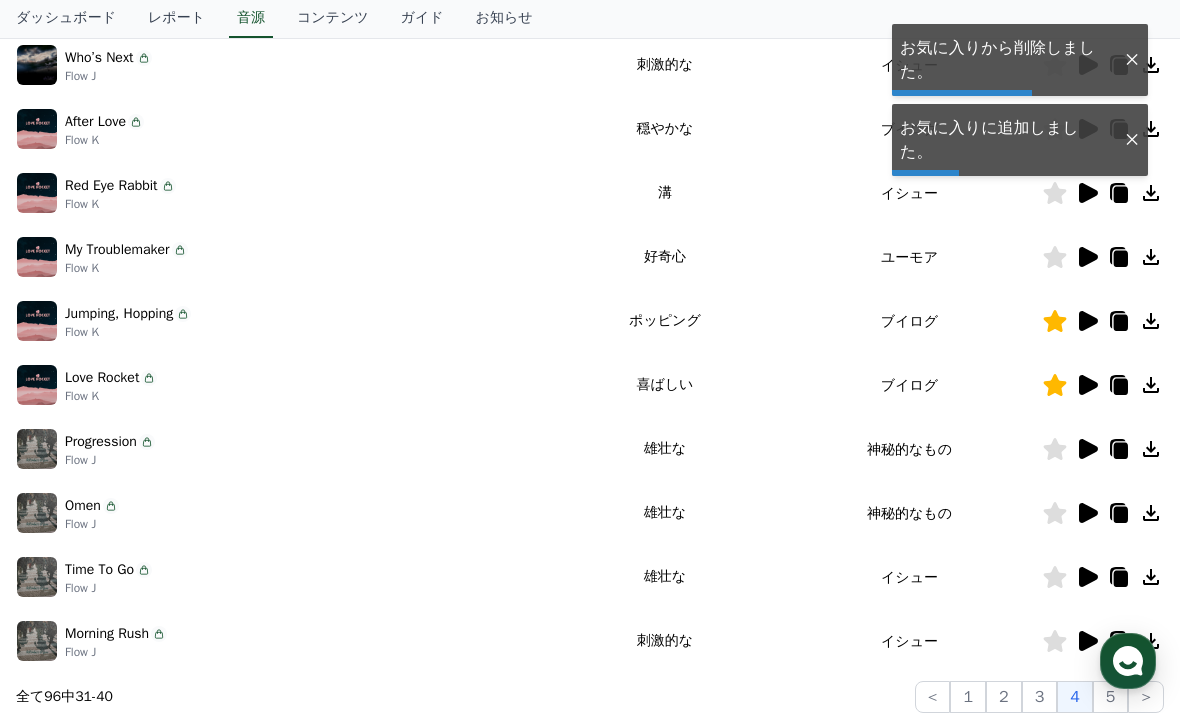 click at bounding box center [1103, 257] 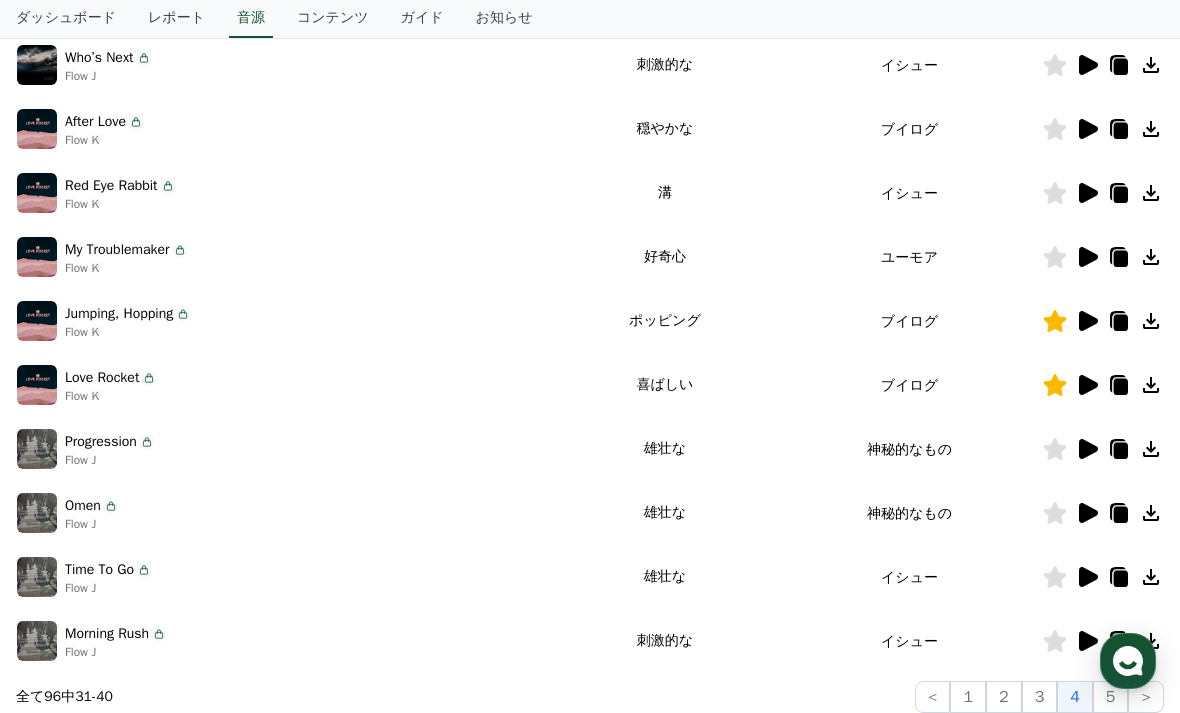 click 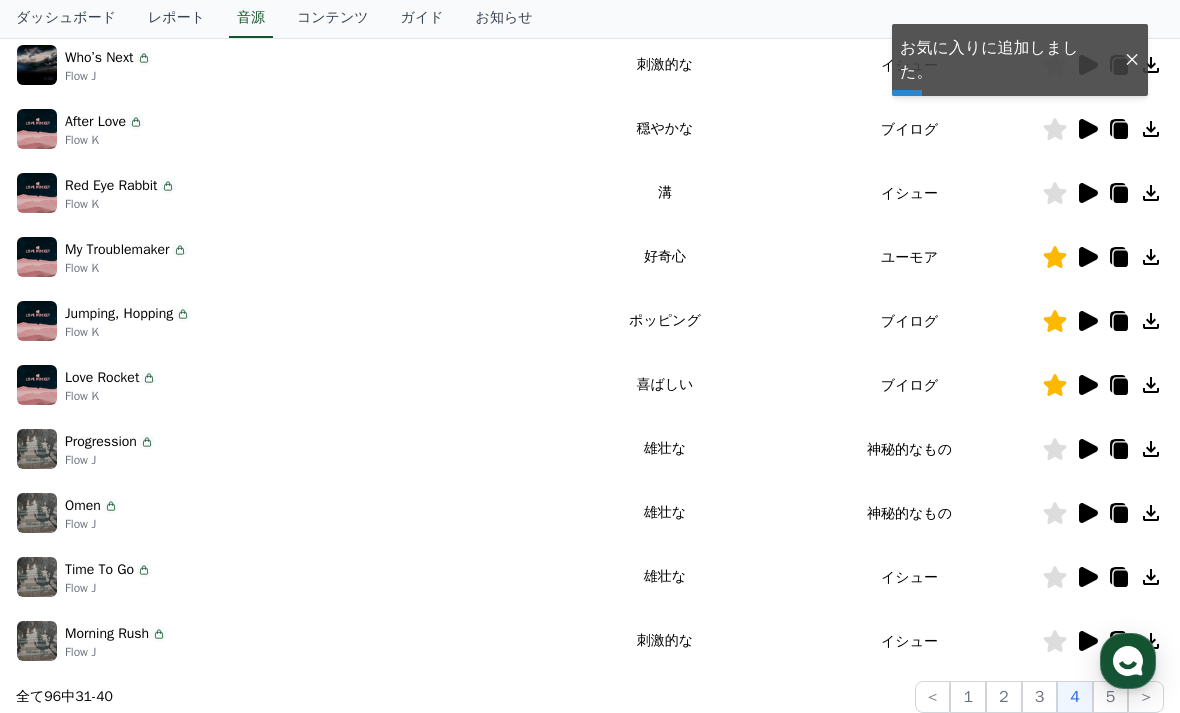 click 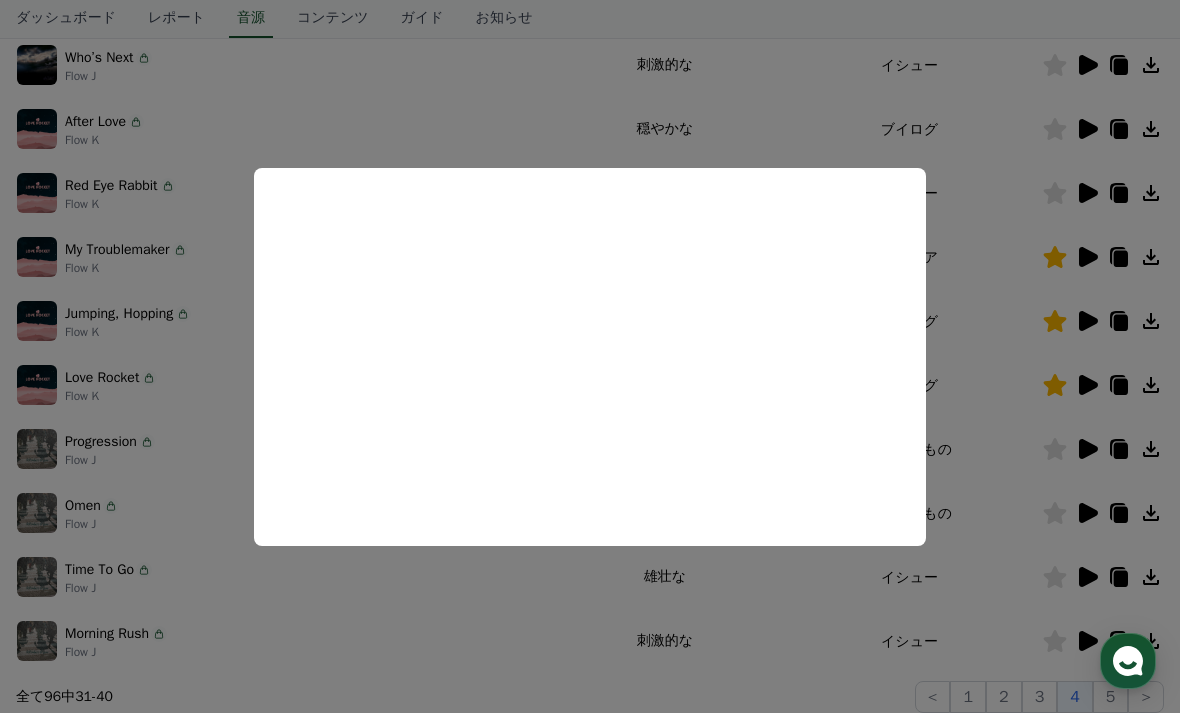 click at bounding box center (590, 356) 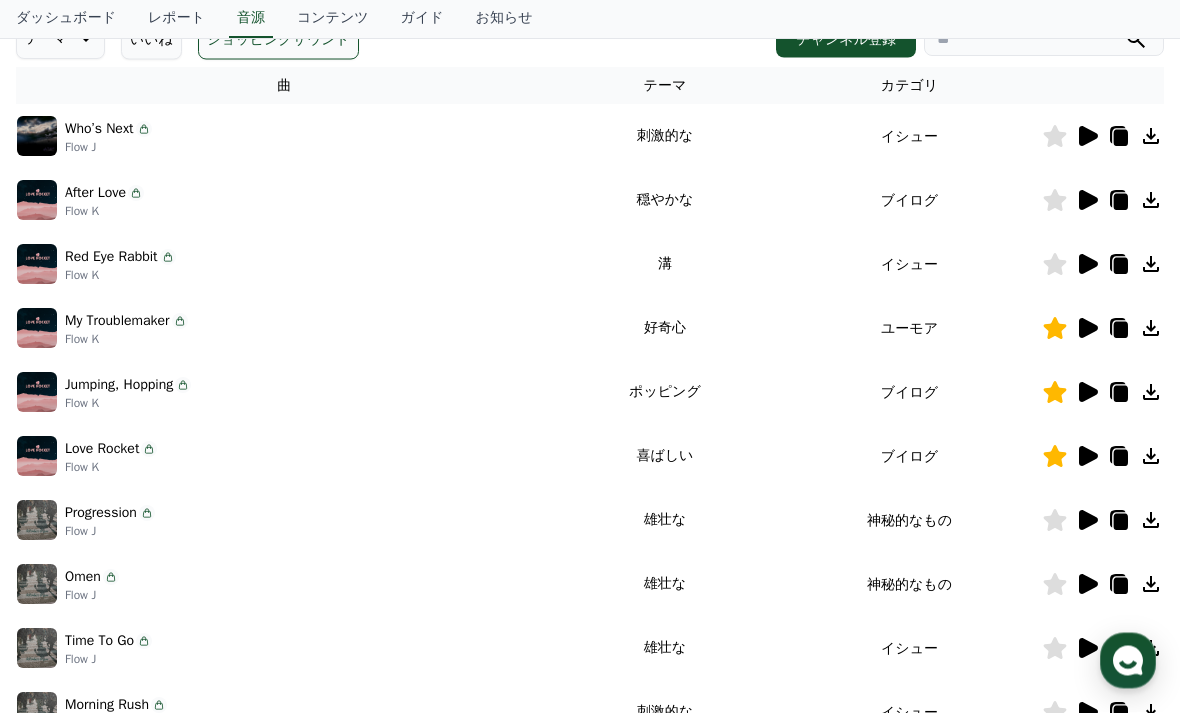 scroll, scrollTop: 306, scrollLeft: 0, axis: vertical 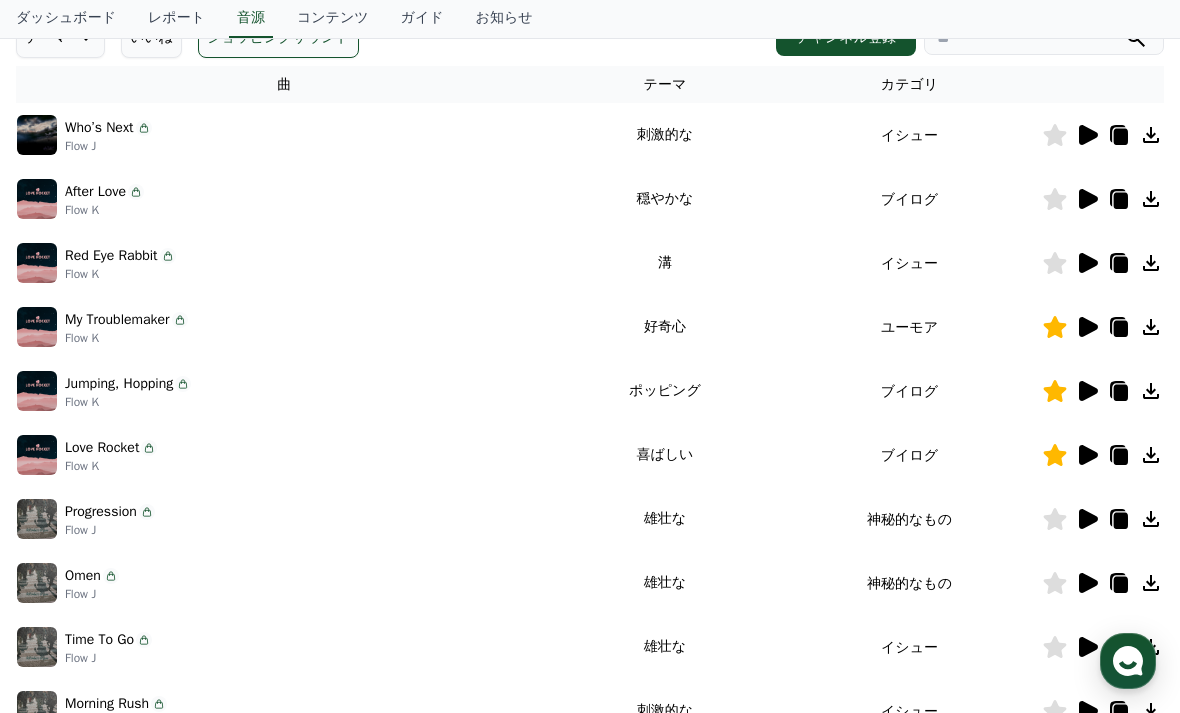 click 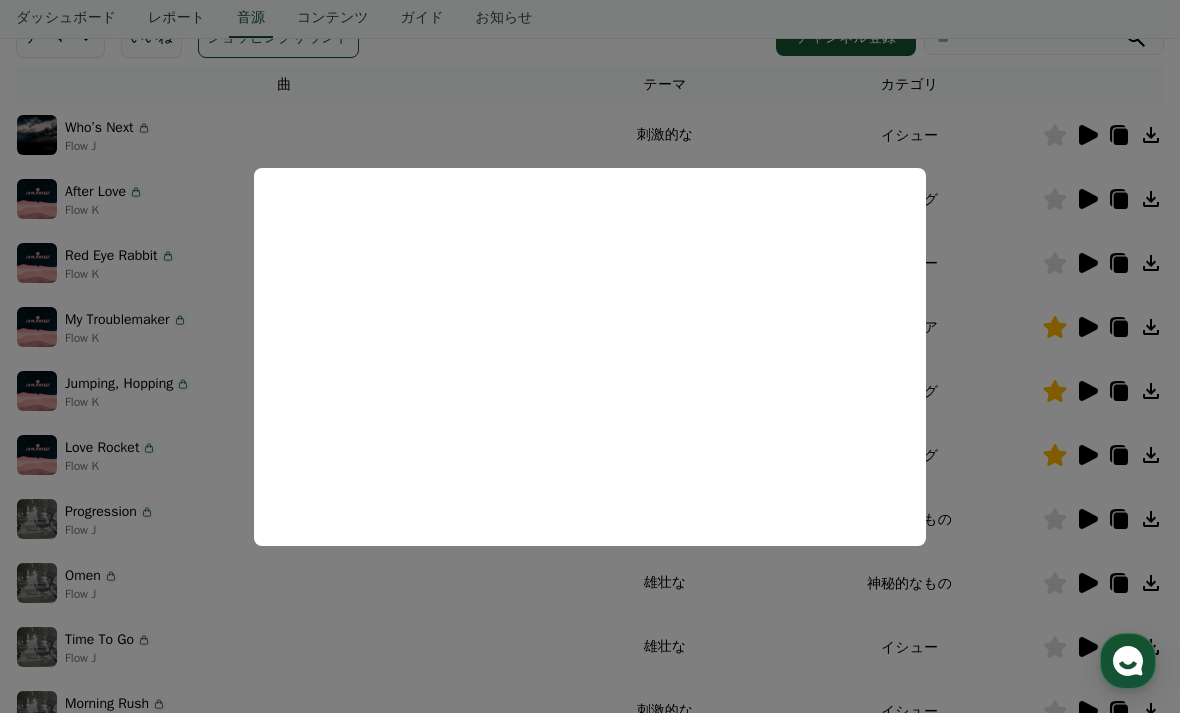 click at bounding box center (590, 356) 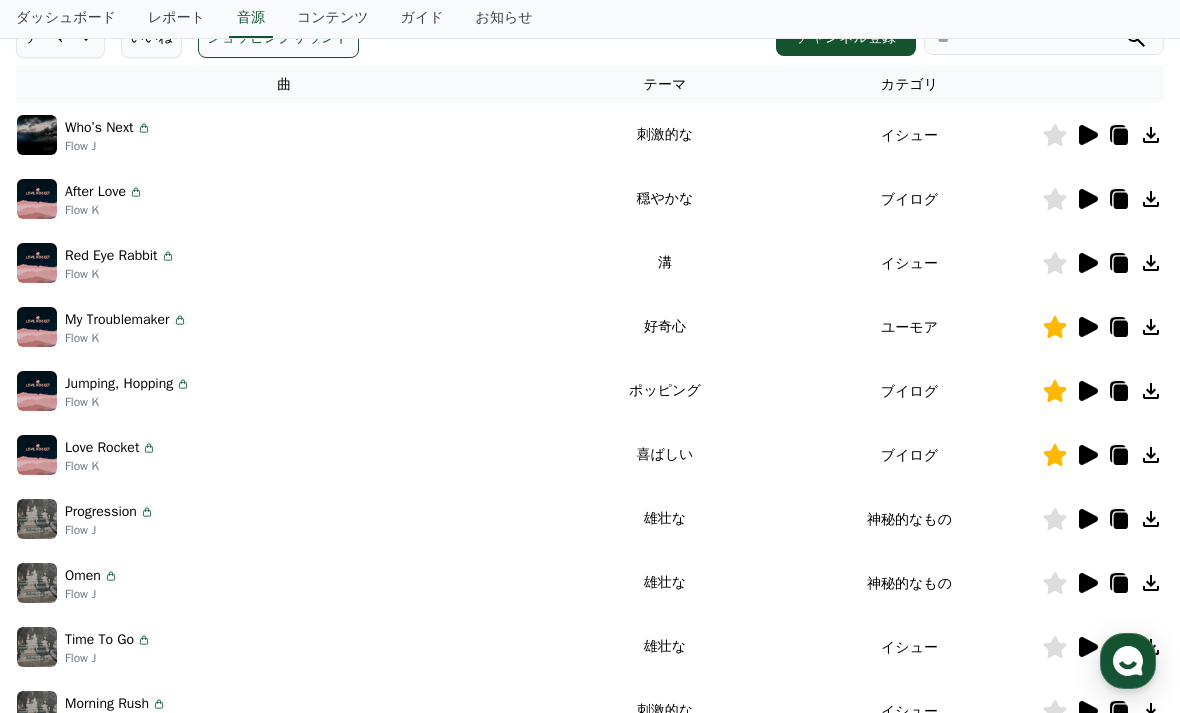 click on "After Love     Flow K" at bounding box center (284, 199) 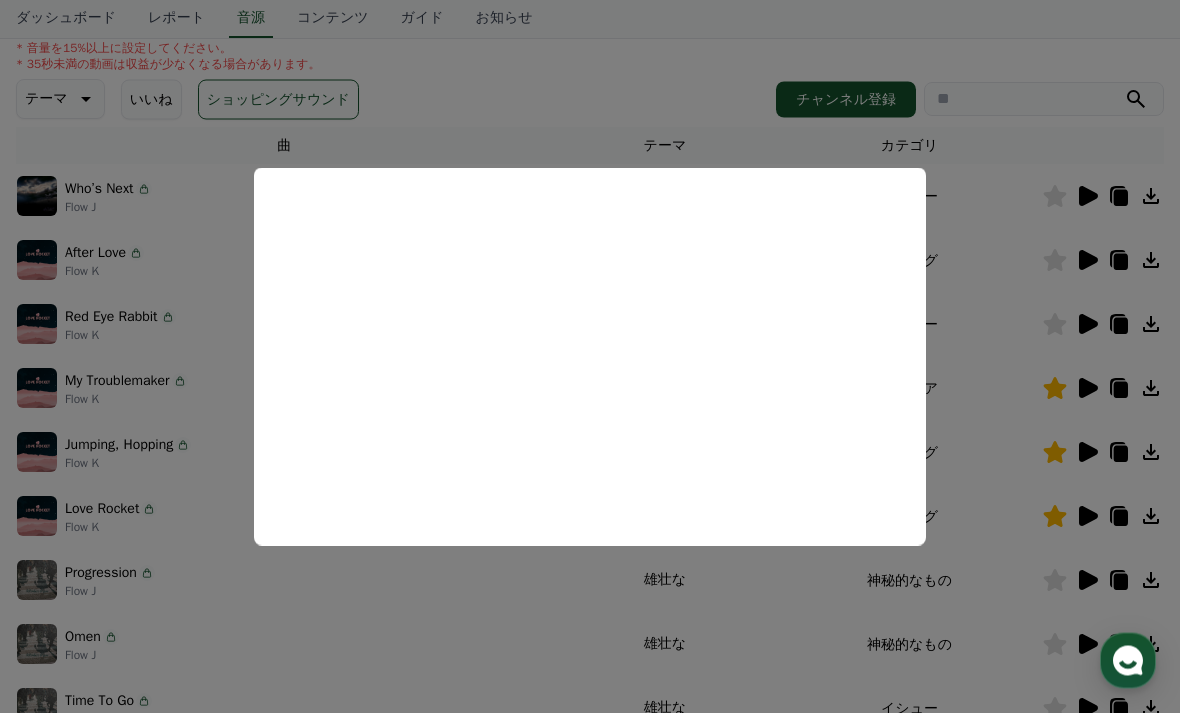 click at bounding box center (590, 356) 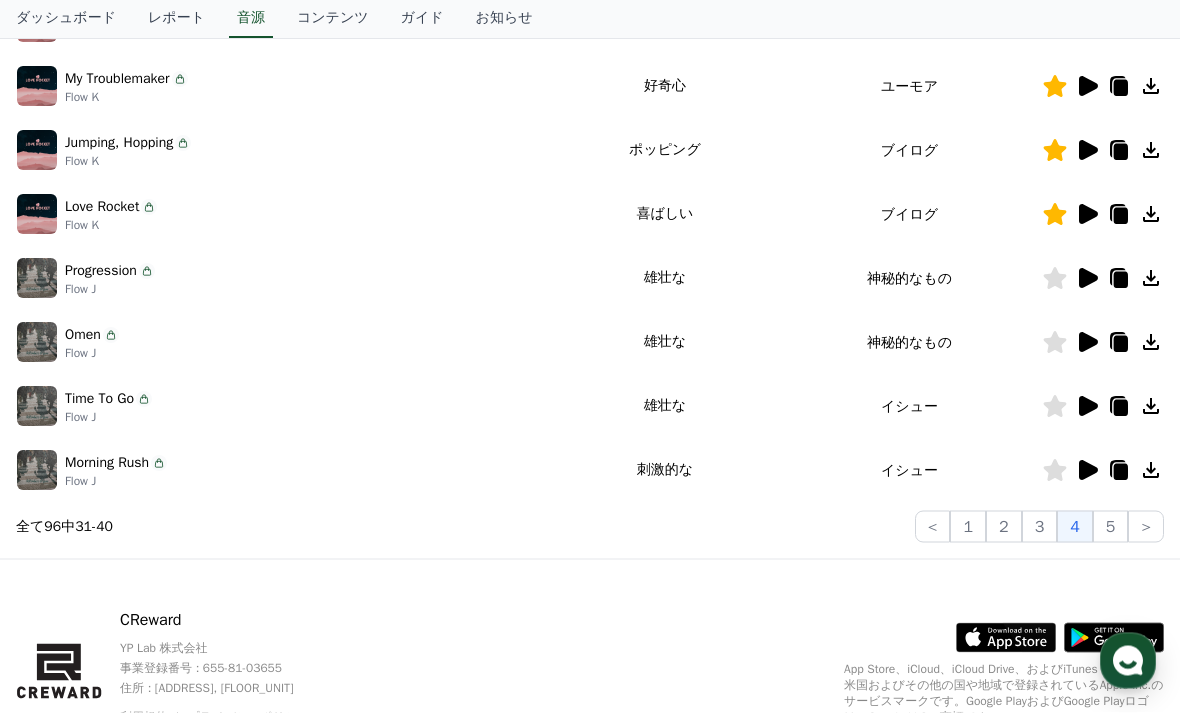 scroll, scrollTop: 577, scrollLeft: 0, axis: vertical 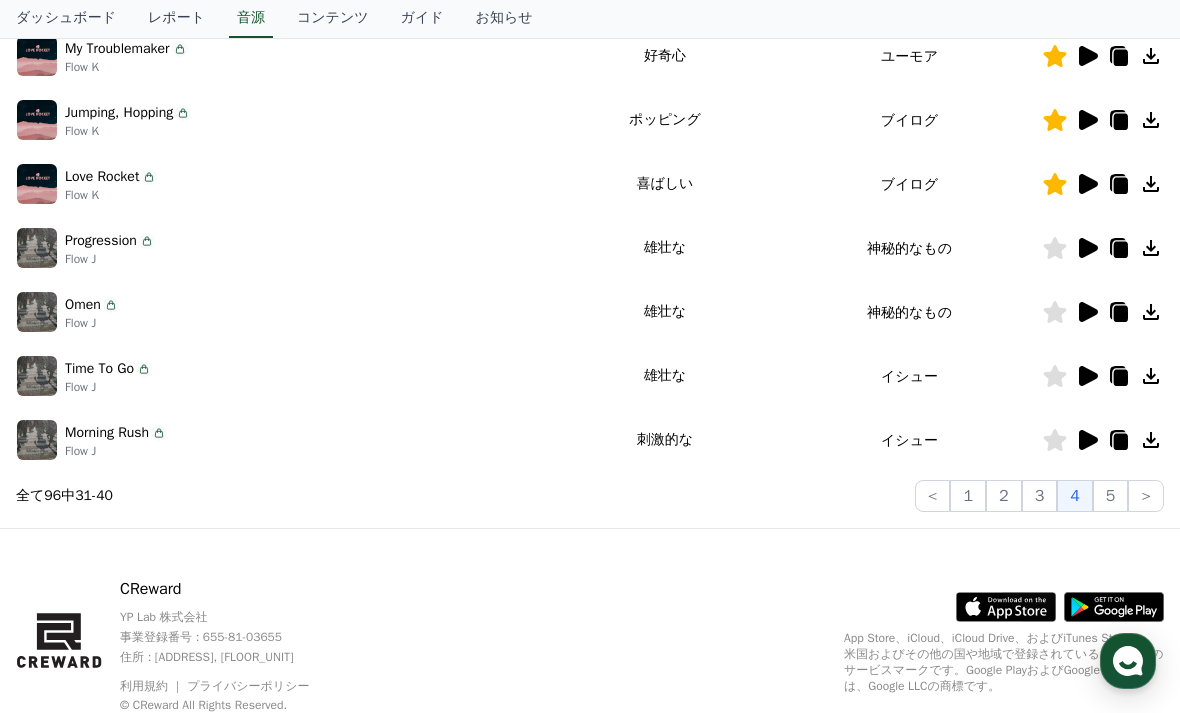 click on "5" 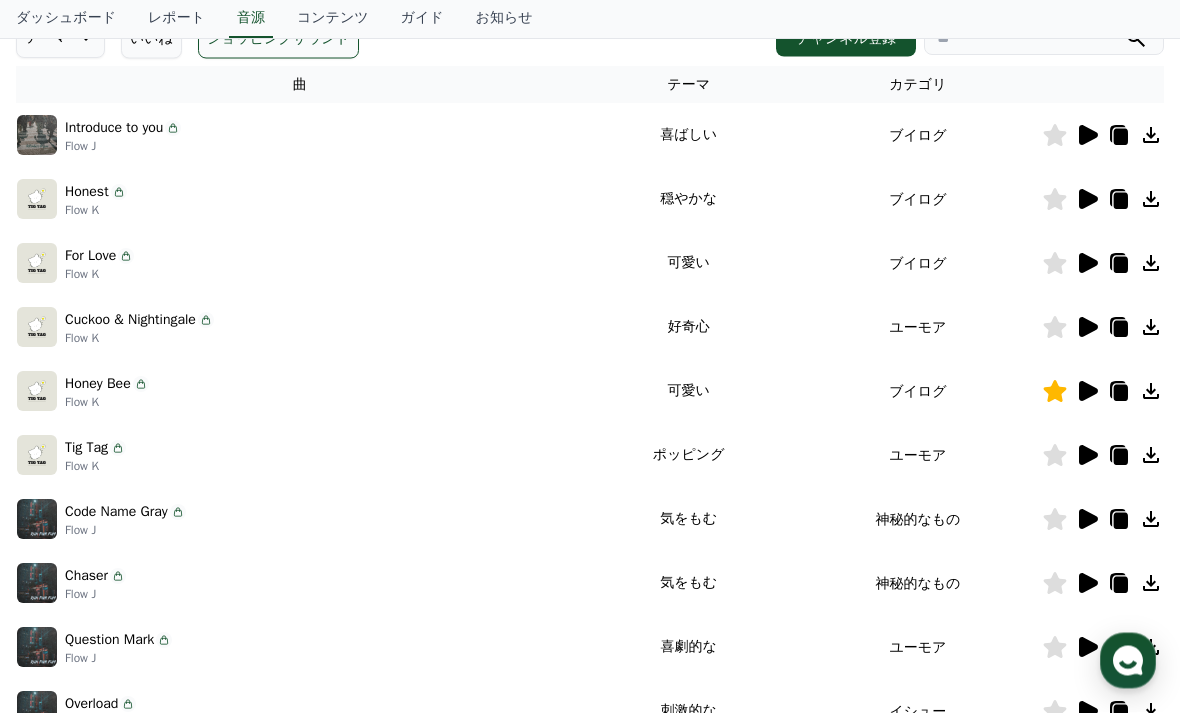 scroll, scrollTop: 311, scrollLeft: 0, axis: vertical 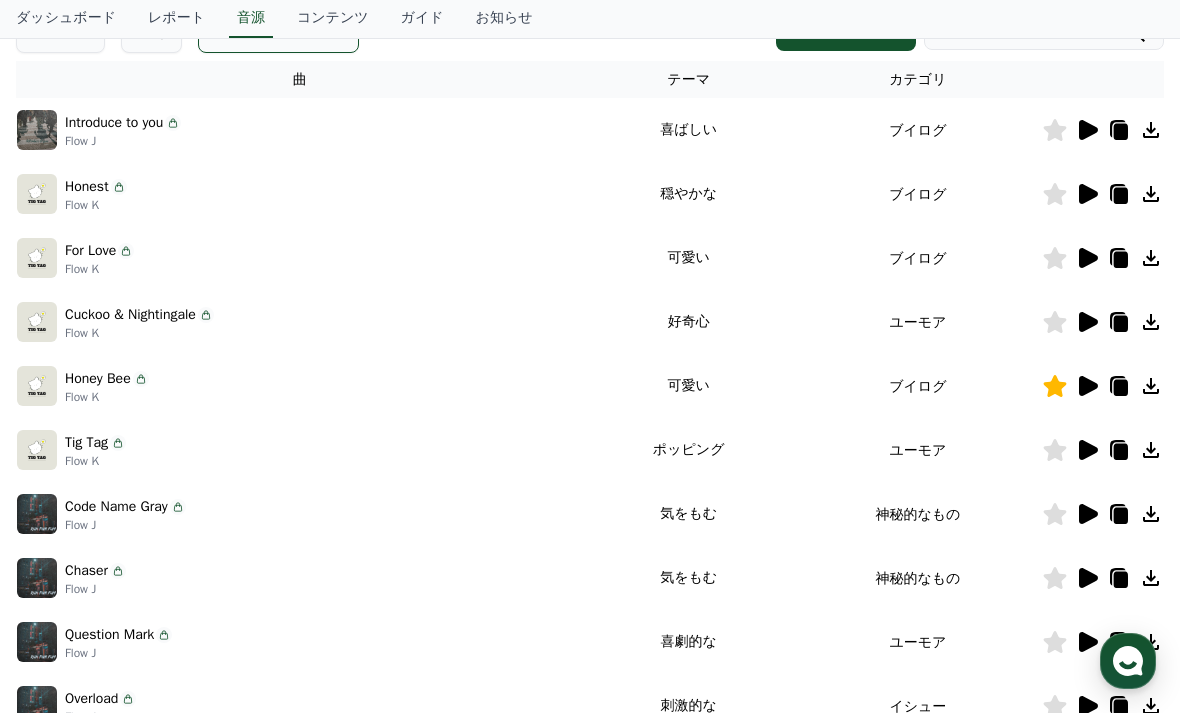 click 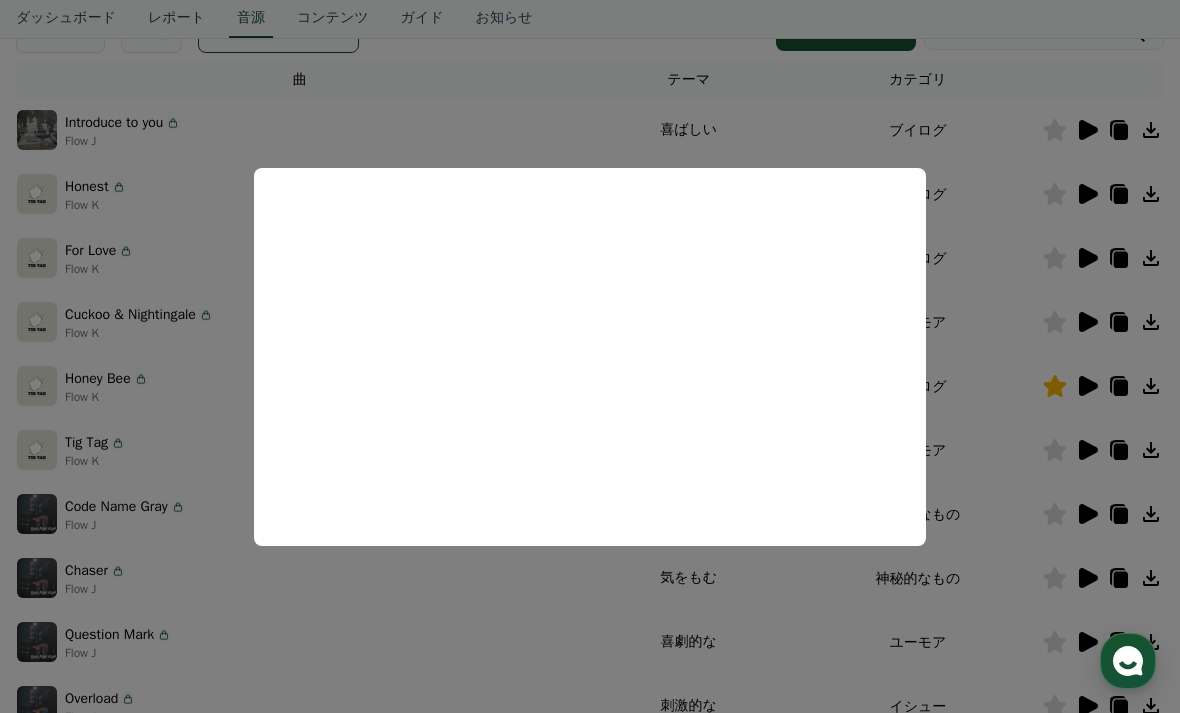 scroll, scrollTop: 312, scrollLeft: 0, axis: vertical 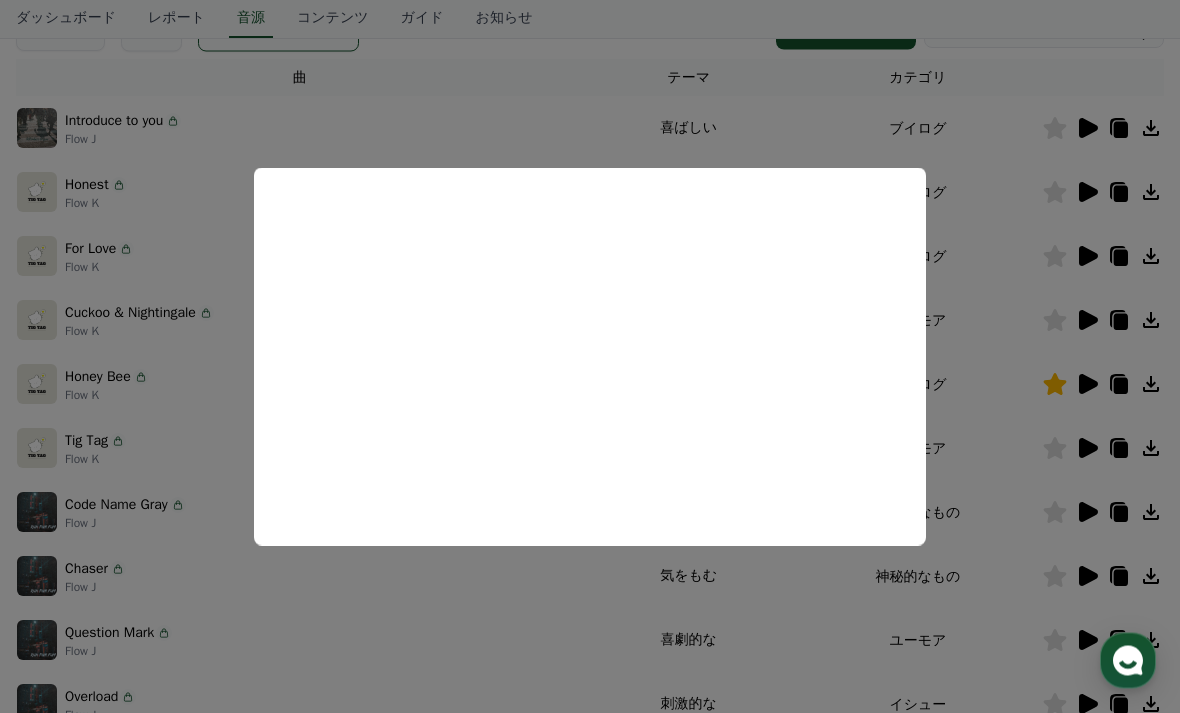 click at bounding box center [590, 356] 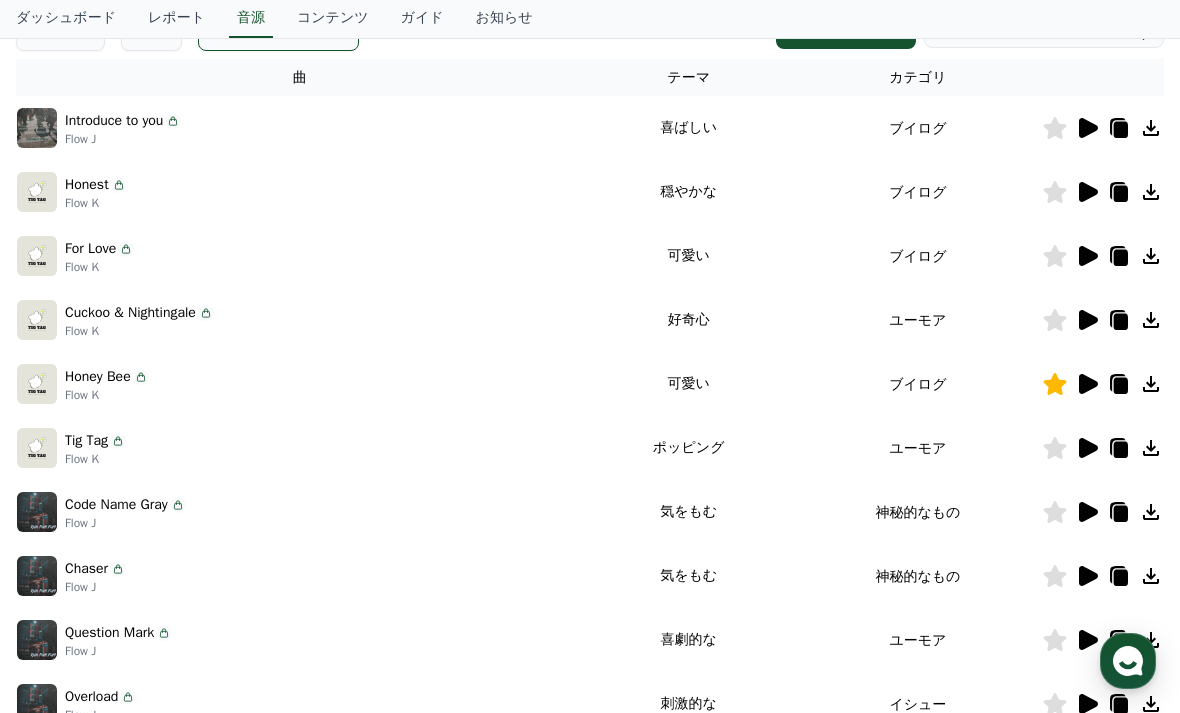 click 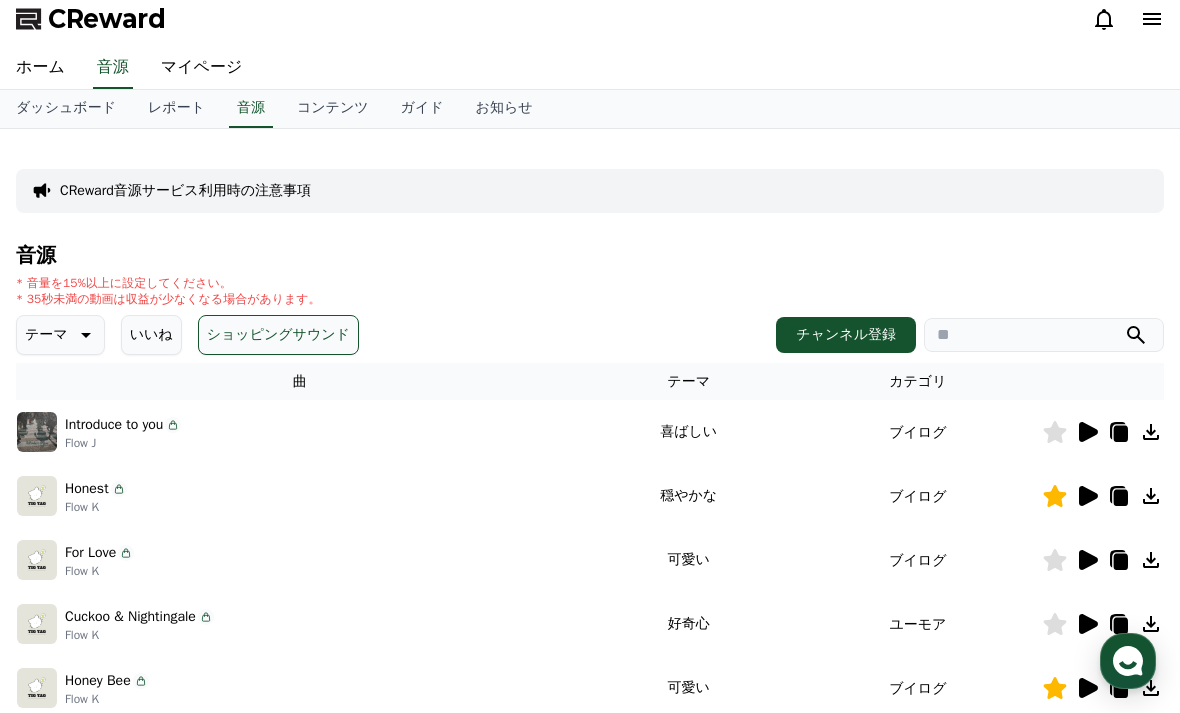 scroll, scrollTop: 0, scrollLeft: 0, axis: both 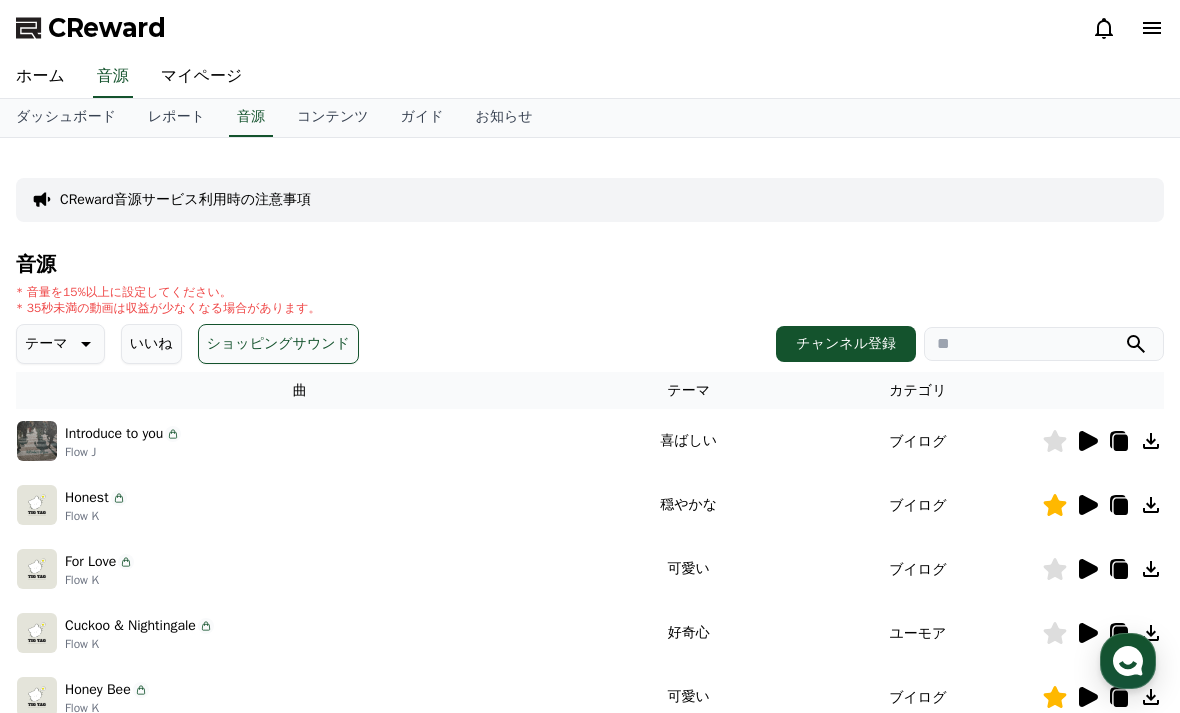 click on "マイページ" at bounding box center [202, 77] 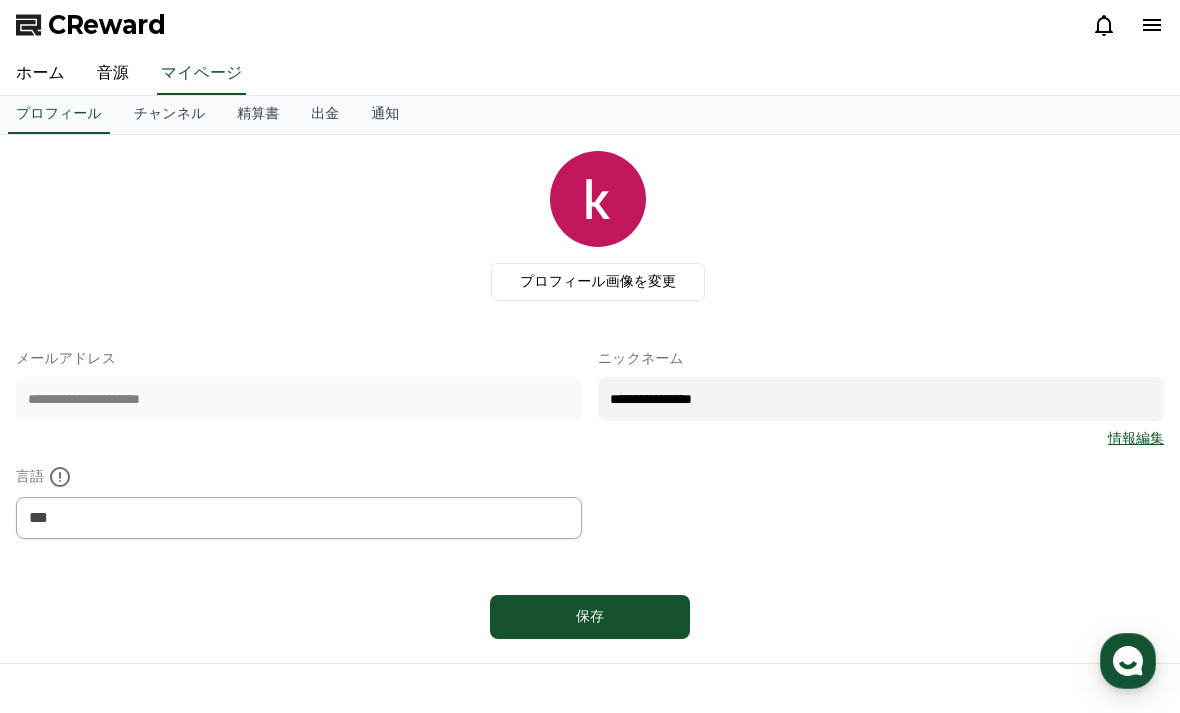 scroll, scrollTop: 0, scrollLeft: 0, axis: both 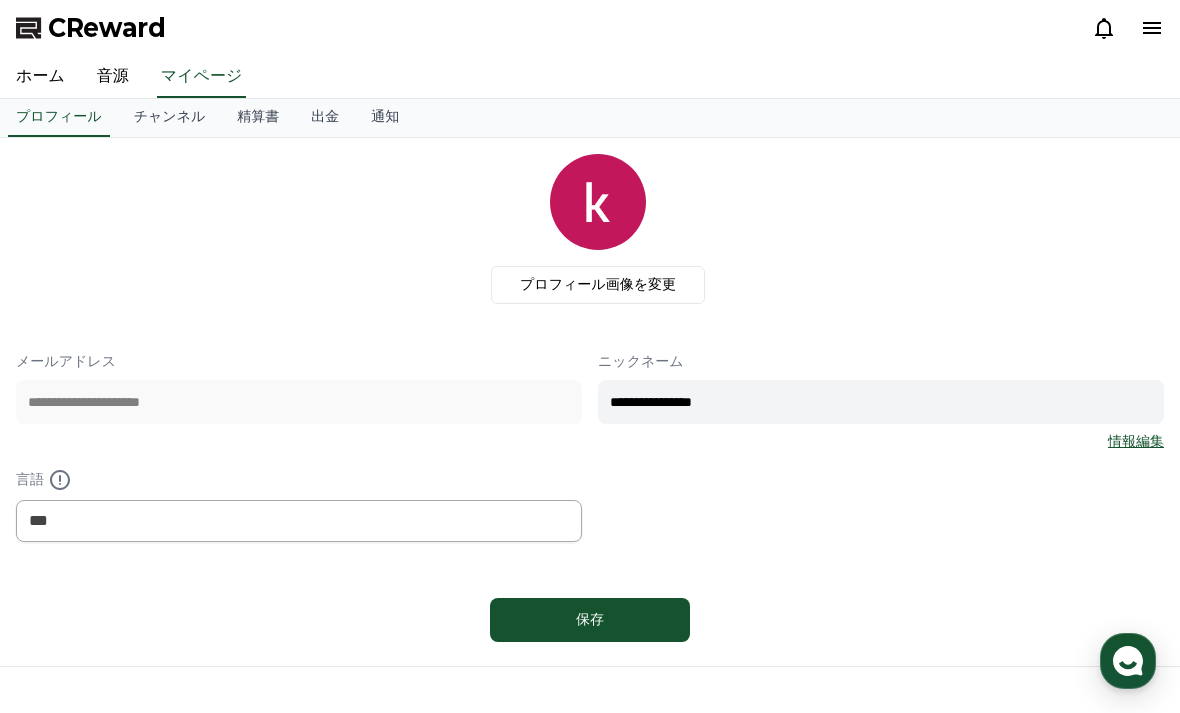 click on "チャンネル" at bounding box center [170, 118] 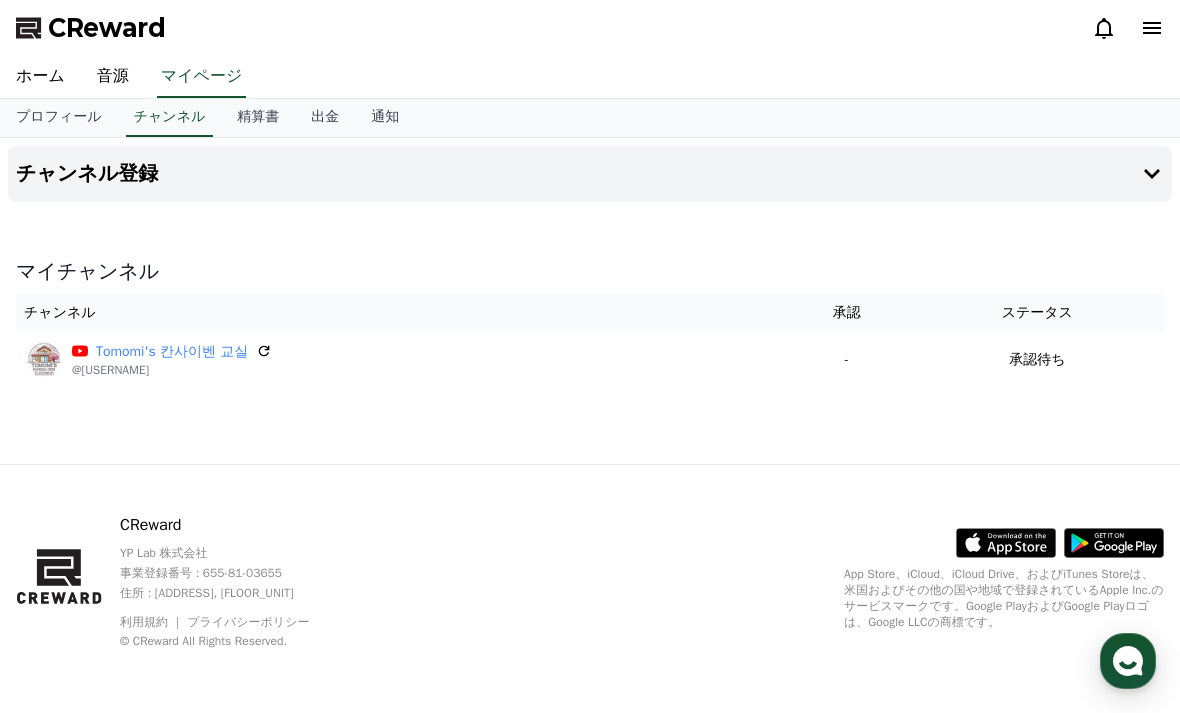click on "音源" at bounding box center (113, 77) 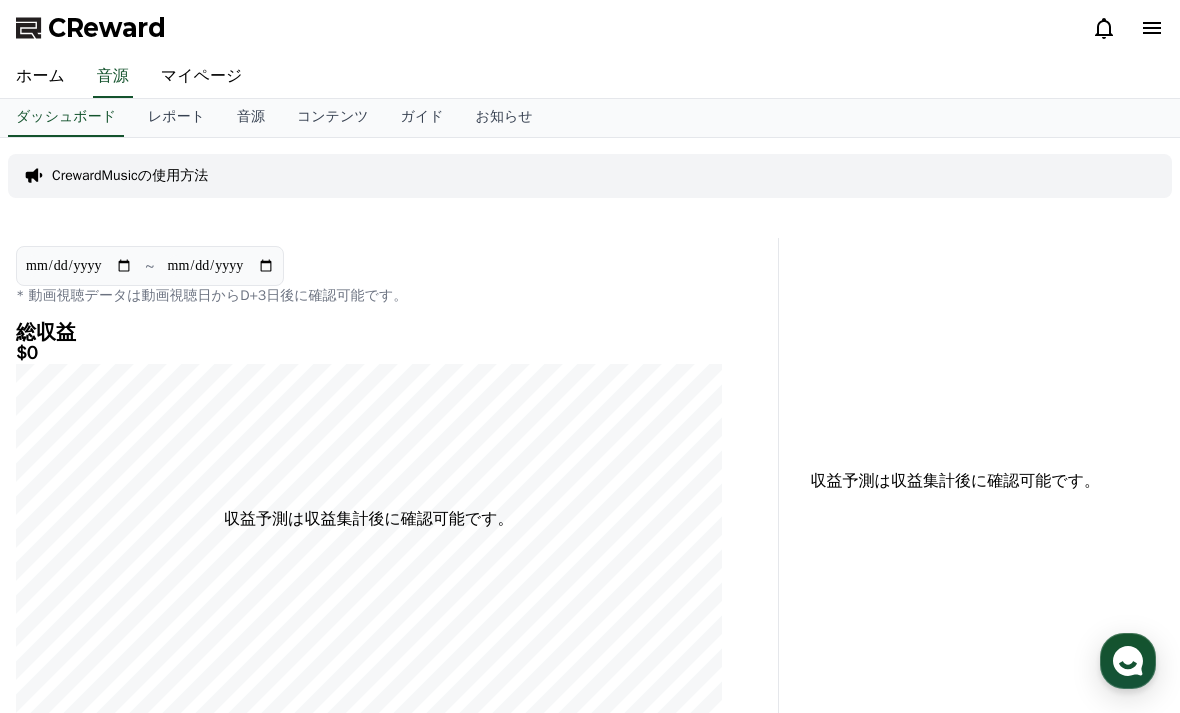 click on "ホーム" at bounding box center [40, 77] 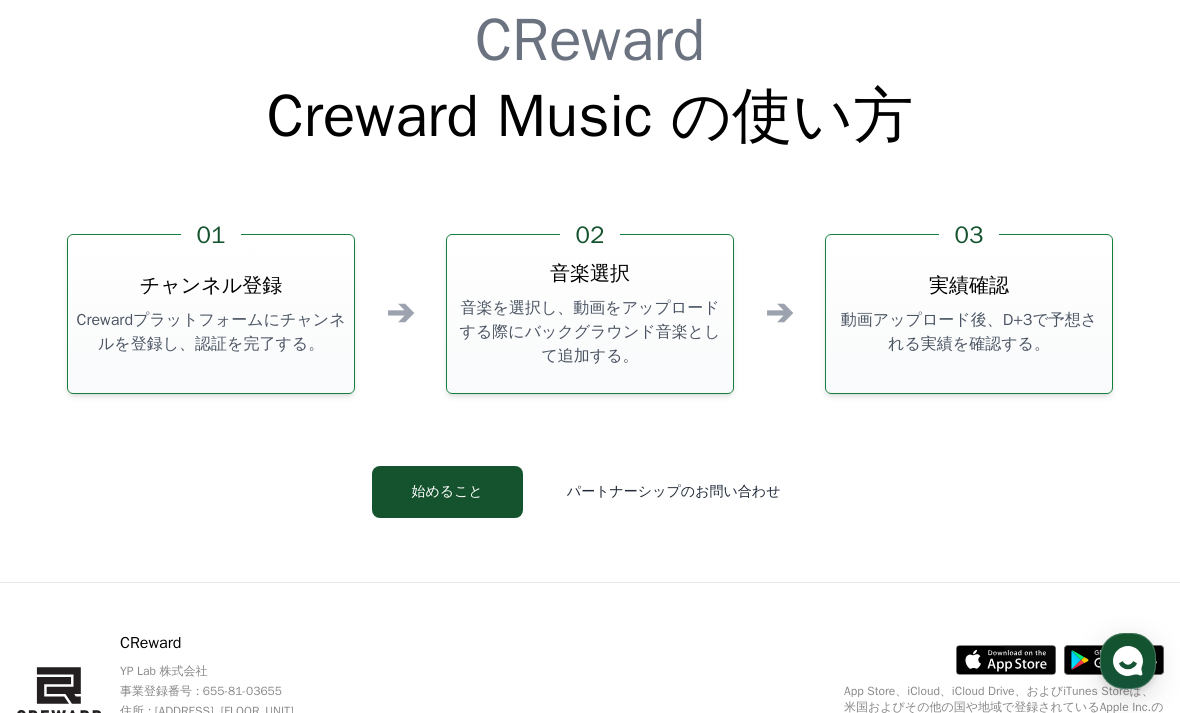 scroll, scrollTop: 5355, scrollLeft: 0, axis: vertical 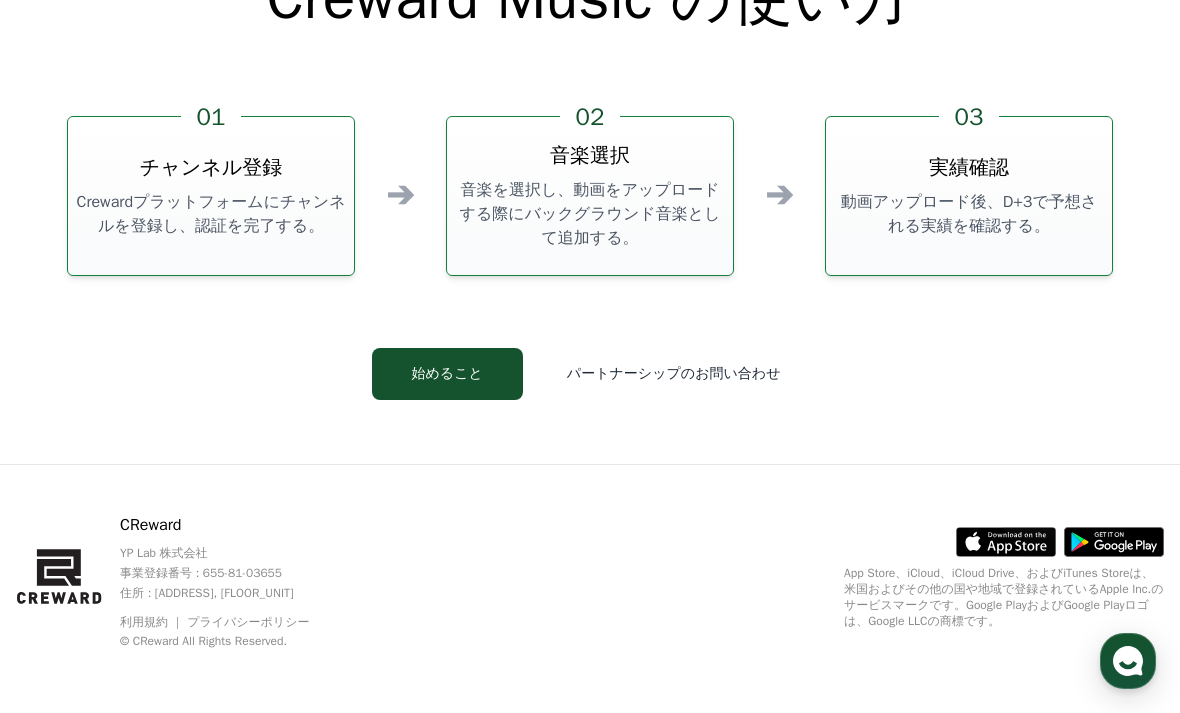 click on "始めること" at bounding box center [447, 374] 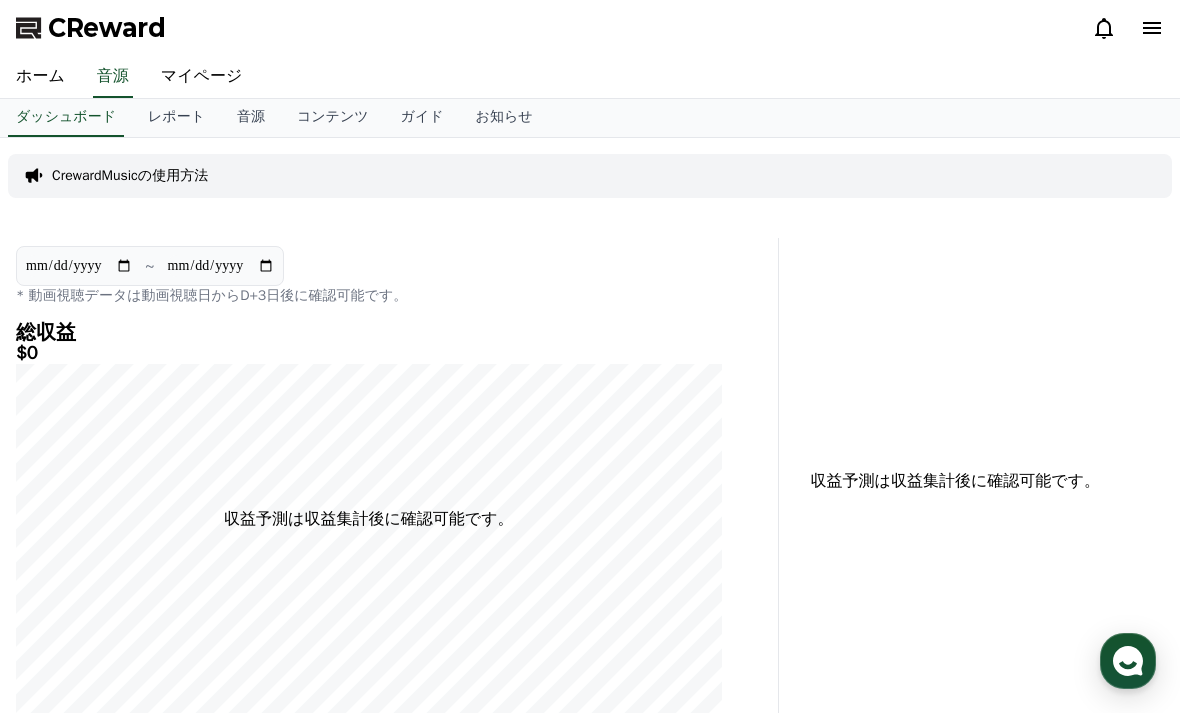 click on "コンテンツ" at bounding box center (333, 118) 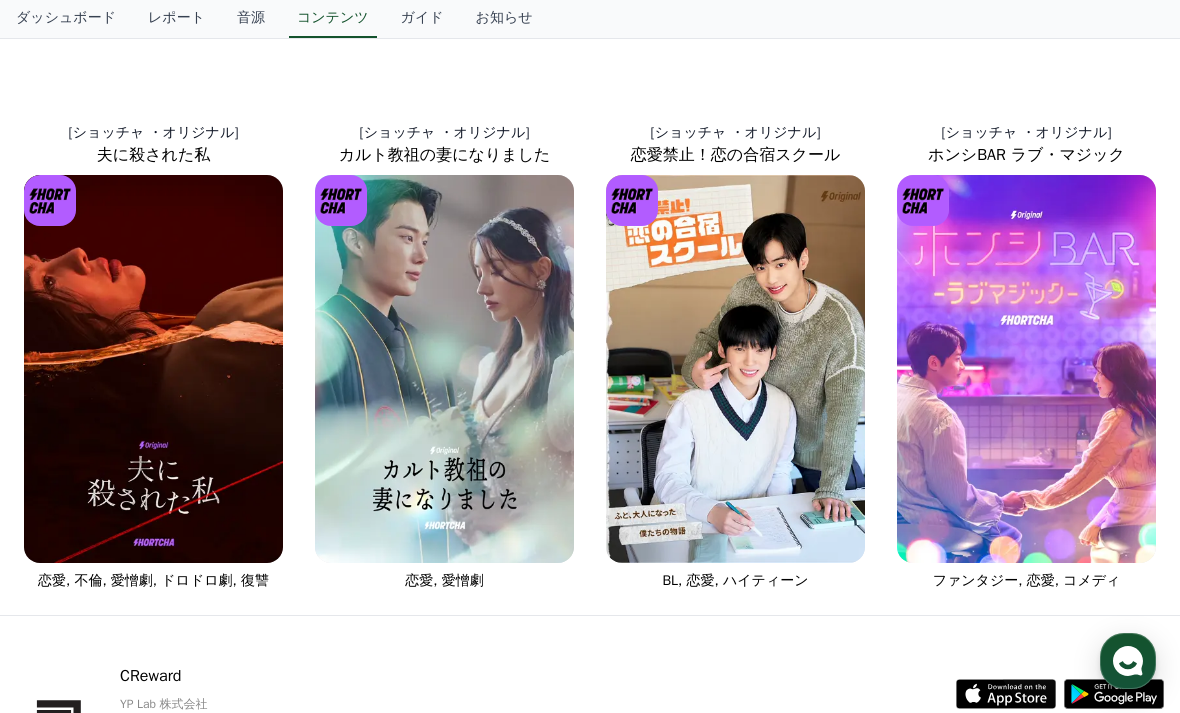 scroll, scrollTop: 617, scrollLeft: 0, axis: vertical 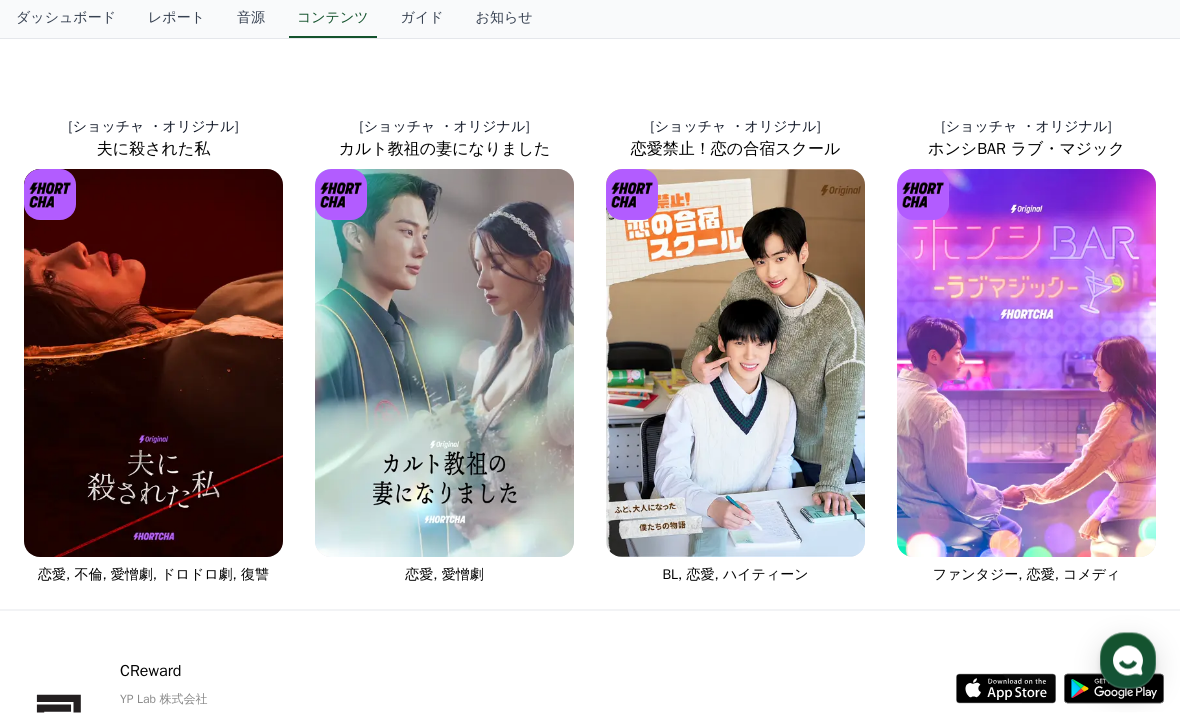 click at bounding box center [153, 364] 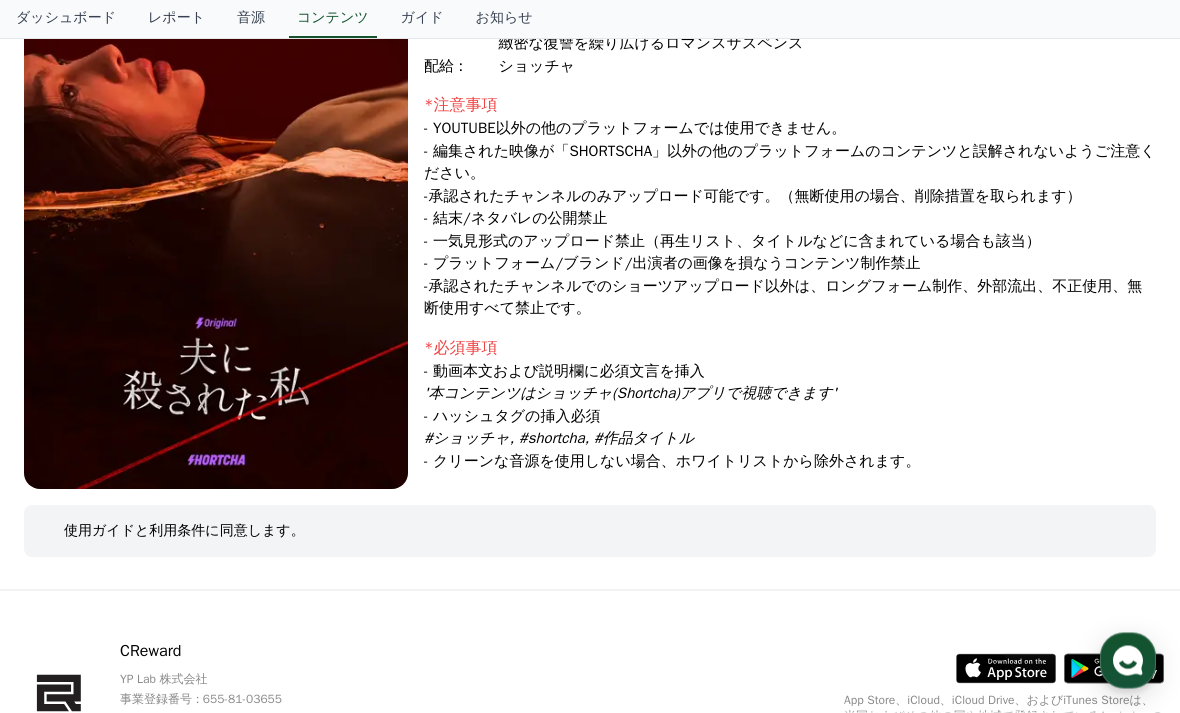 scroll, scrollTop: 281, scrollLeft: 0, axis: vertical 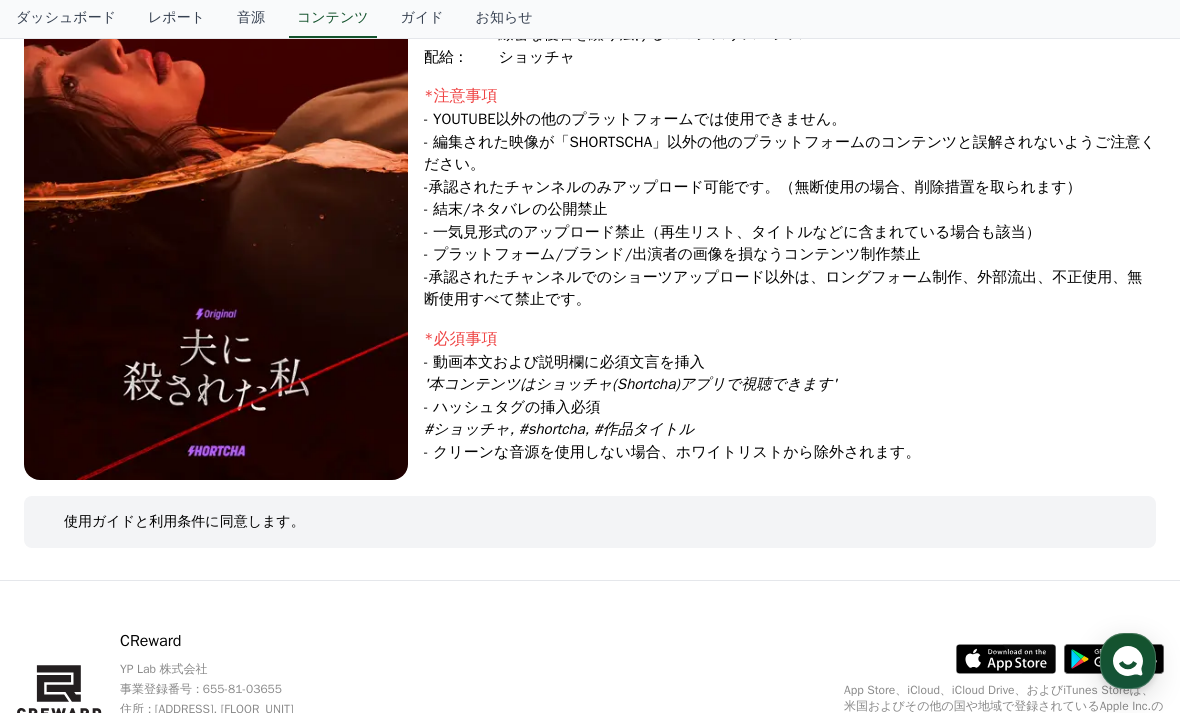 click on "使用ガイドと利用条件に同意します。" 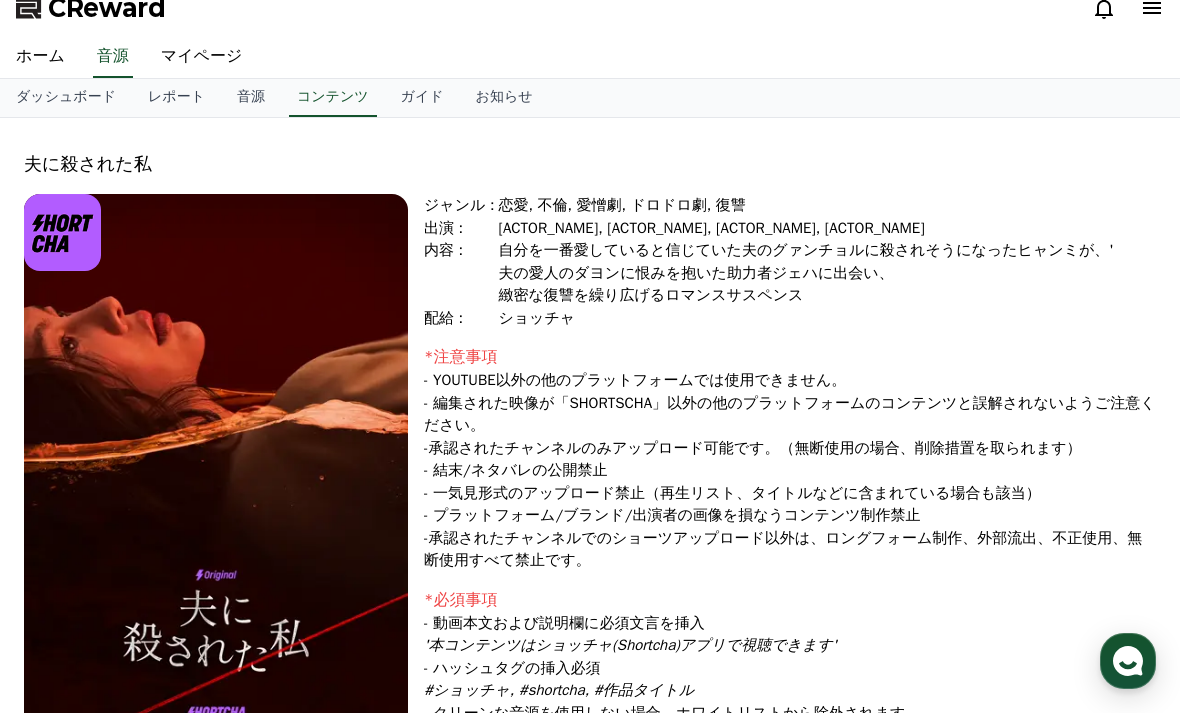 scroll, scrollTop: 0, scrollLeft: 0, axis: both 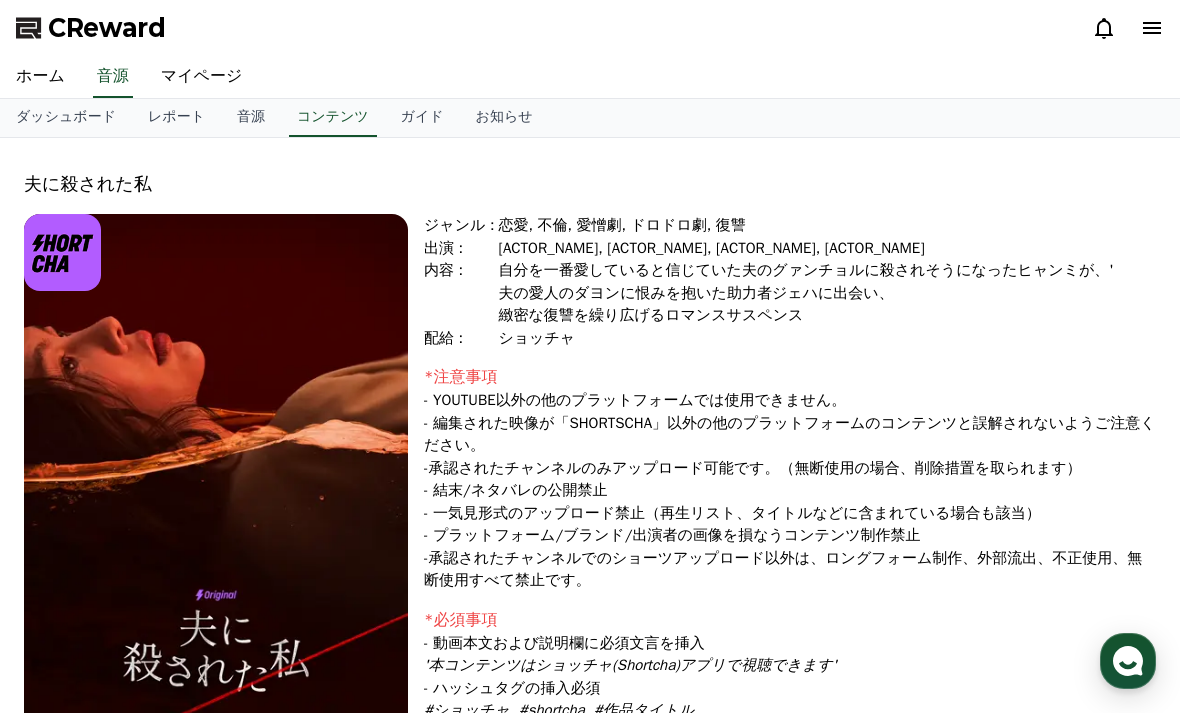 click at bounding box center (216, 487) 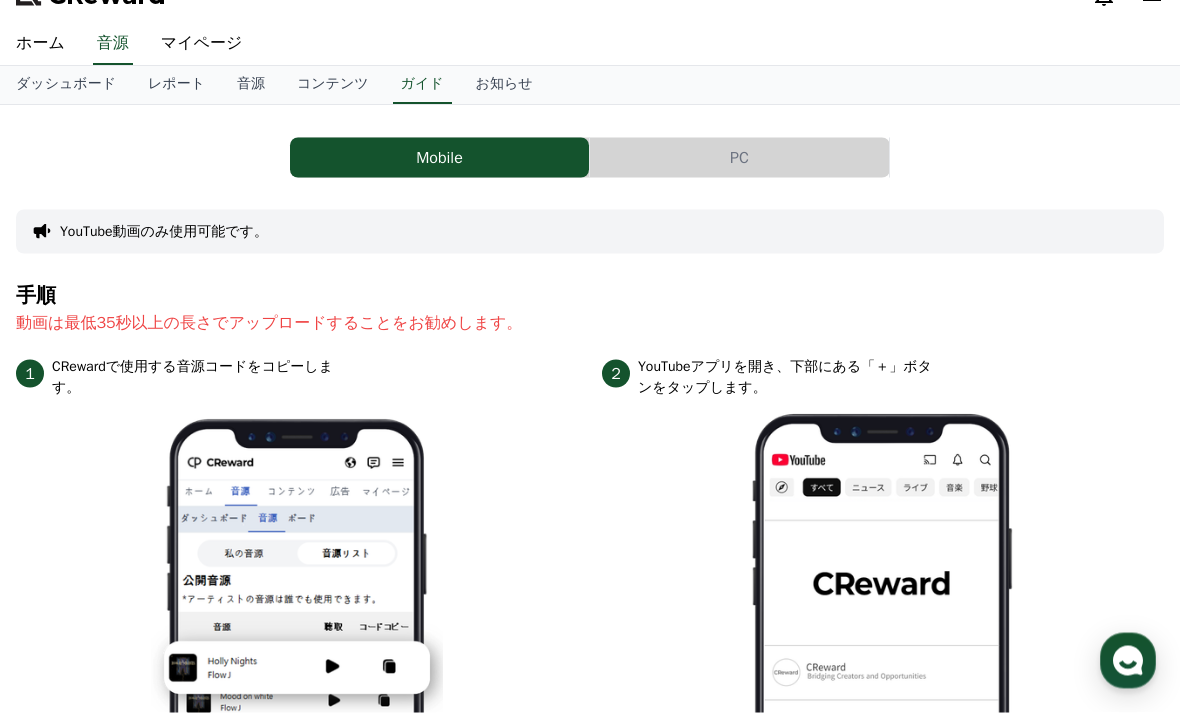scroll, scrollTop: 53, scrollLeft: 0, axis: vertical 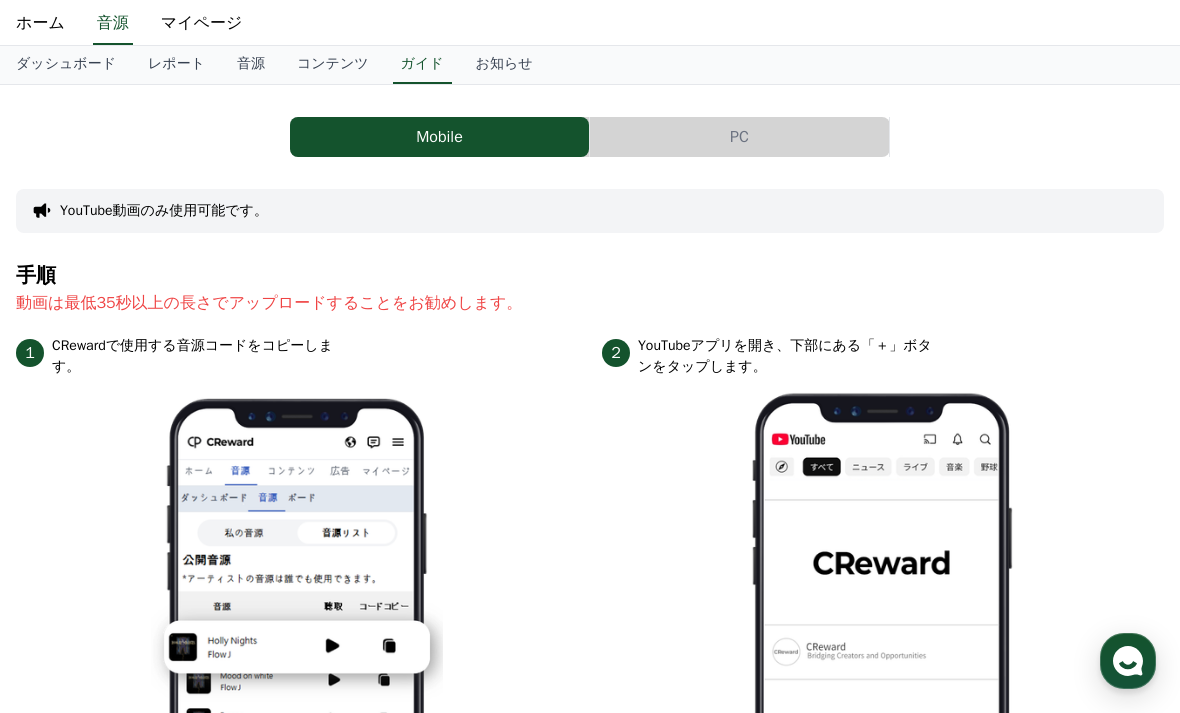 click on "PC" at bounding box center (739, 137) 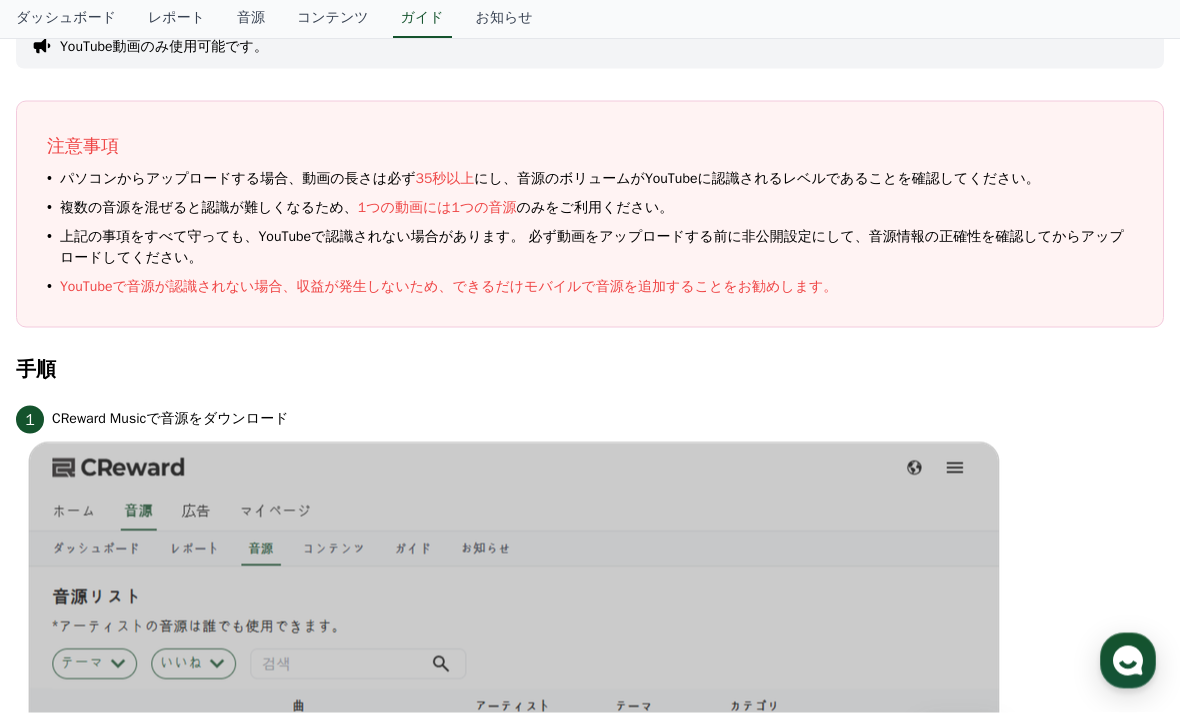 scroll, scrollTop: 218, scrollLeft: 0, axis: vertical 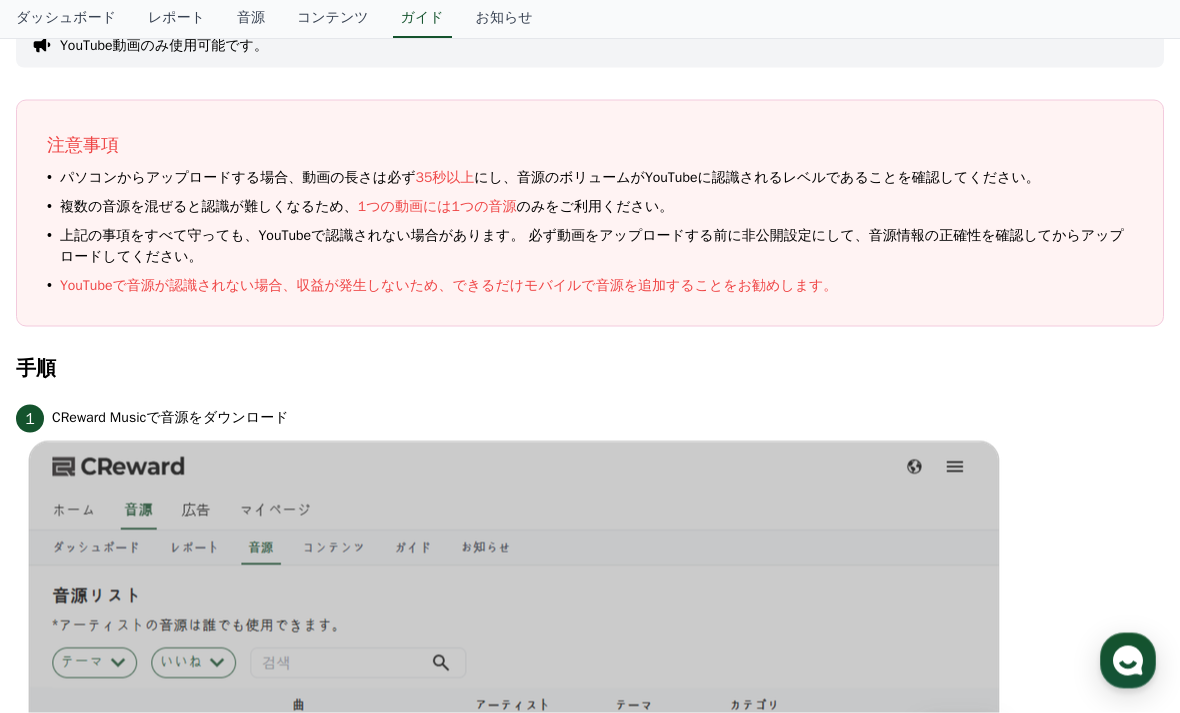 click on "注意事項     パソコンからアップロードする場合、動画の長さは必ず 35秒以上 にし、音源のボリュームがYouTubeに認識されるレベルであることを確認してください。     複数の音源を混ぜると認識が難しくなるため、 1つの動画には1つの音源 のみをご利用ください。     上記の事項をすべて守っても、YouTubeで認識されない場合があります。
必ず動画をアップロードする前に非公開設定にして、 音源情報の正確性 を確認してからアップロードしてください。     YouTubeで音源が認識されない場合、収益が発生しないため、できるだけモバイルで音源を追加することをお勧めします。" at bounding box center [590, 213] 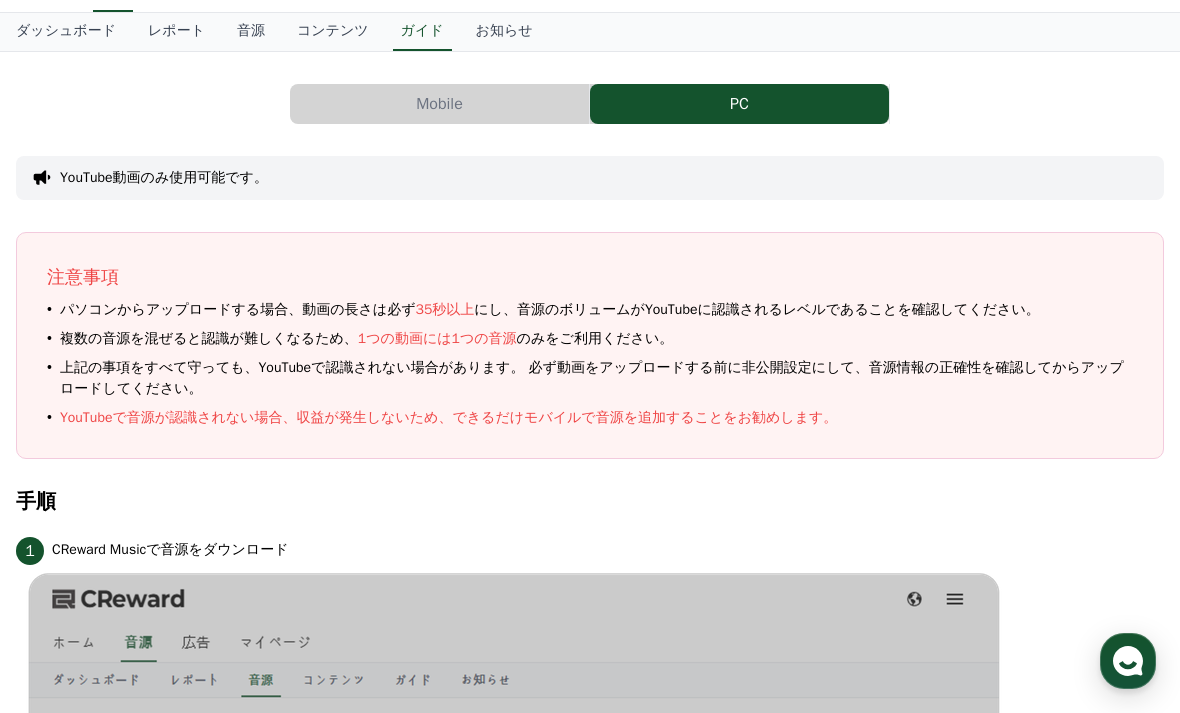 scroll, scrollTop: 93, scrollLeft: 0, axis: vertical 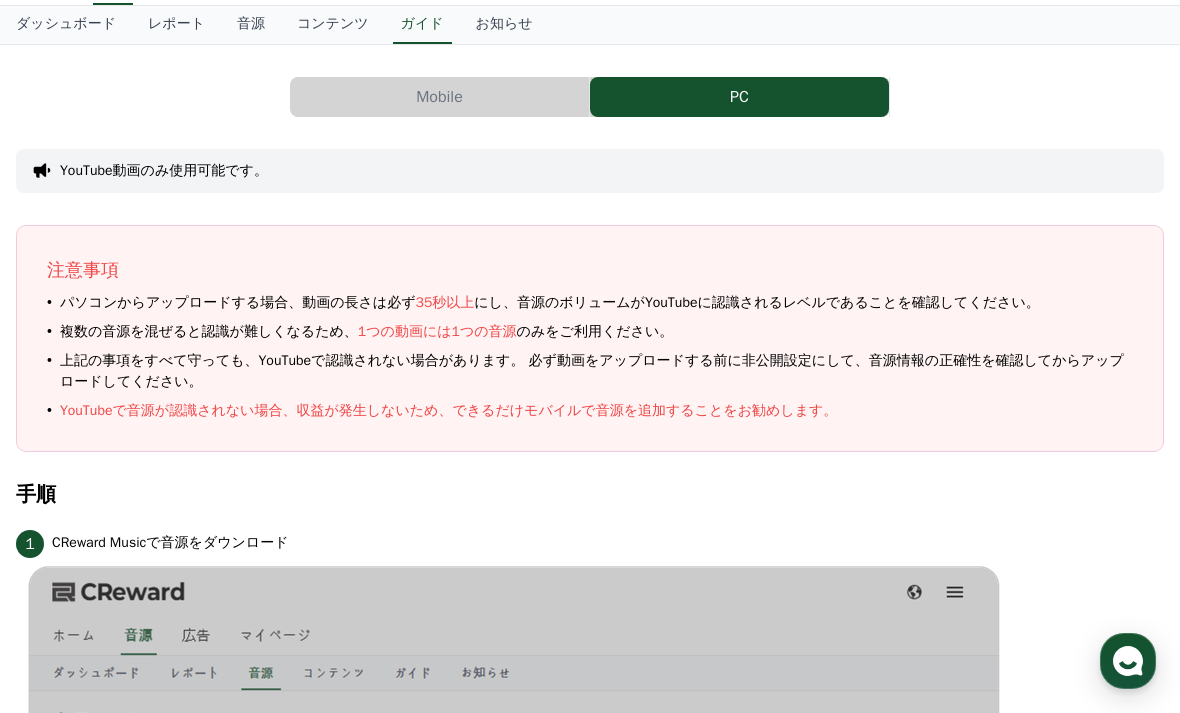 click on "Mobile" at bounding box center (439, 97) 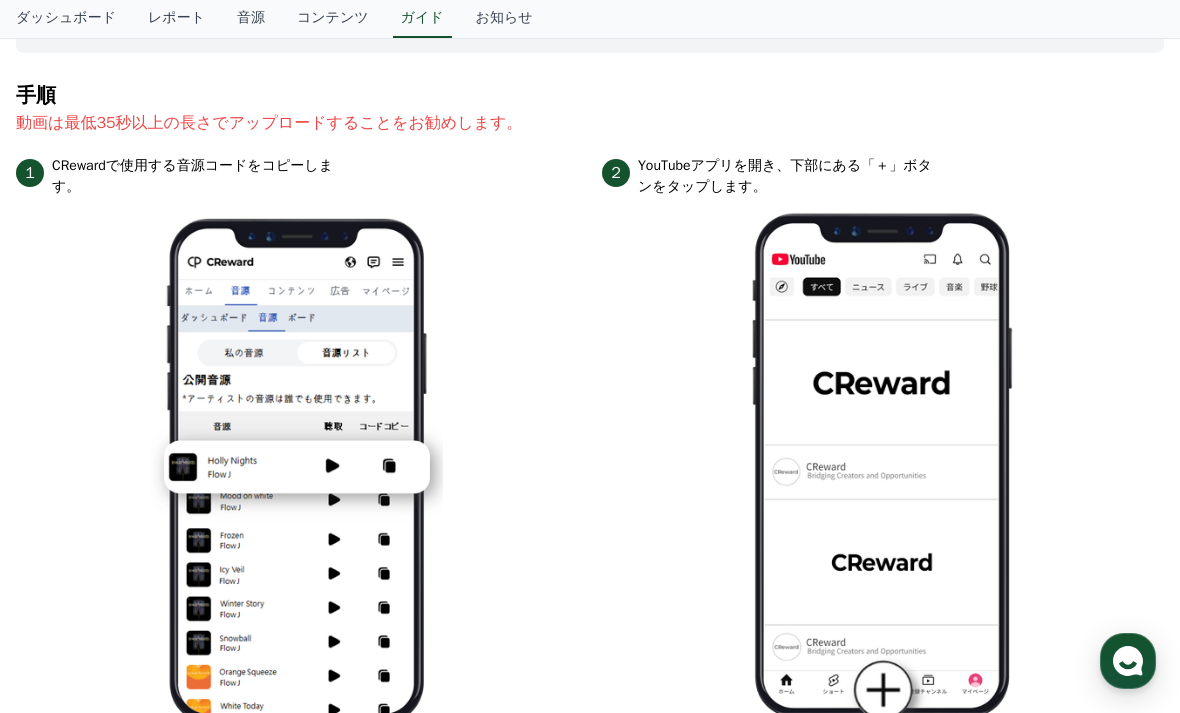 scroll, scrollTop: 0, scrollLeft: 0, axis: both 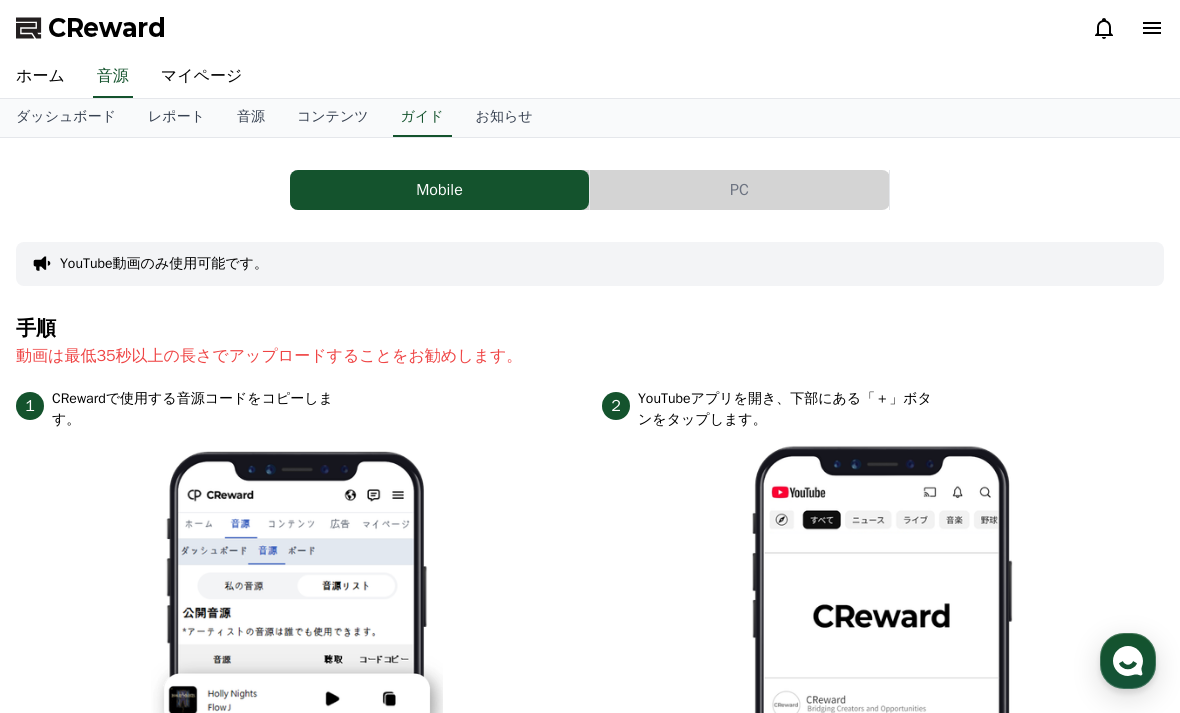 click on "コンテンツ" at bounding box center (333, 118) 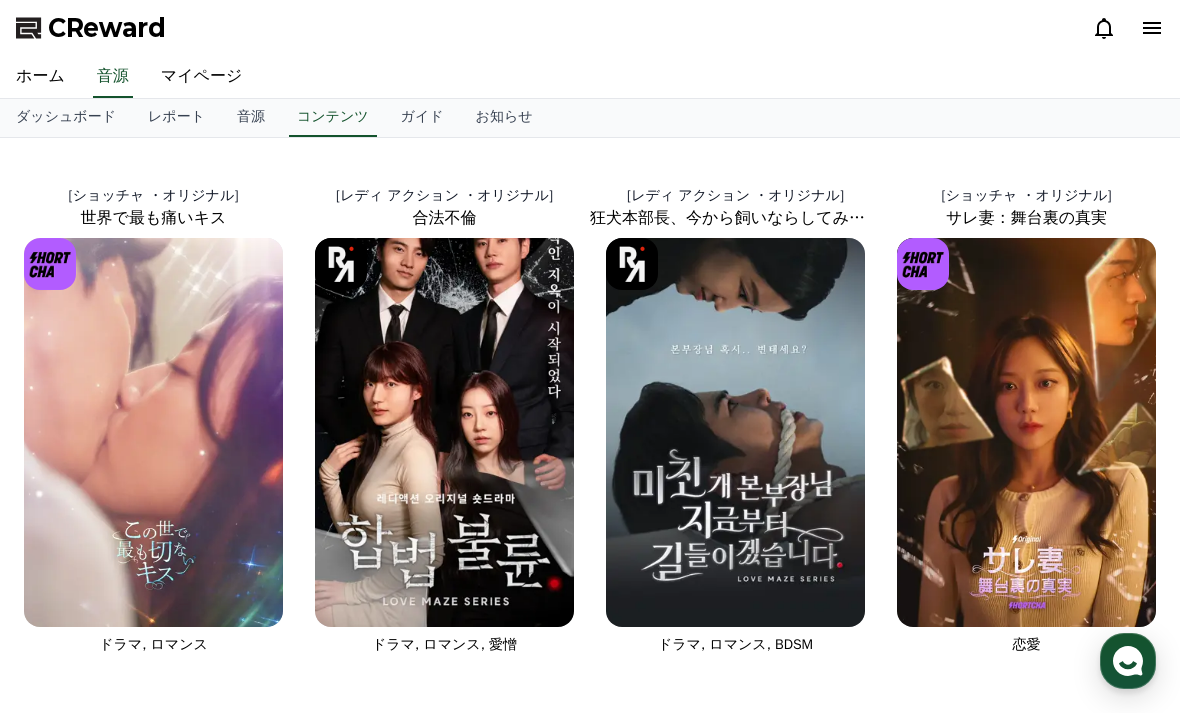 click on "マイページ" at bounding box center [202, 77] 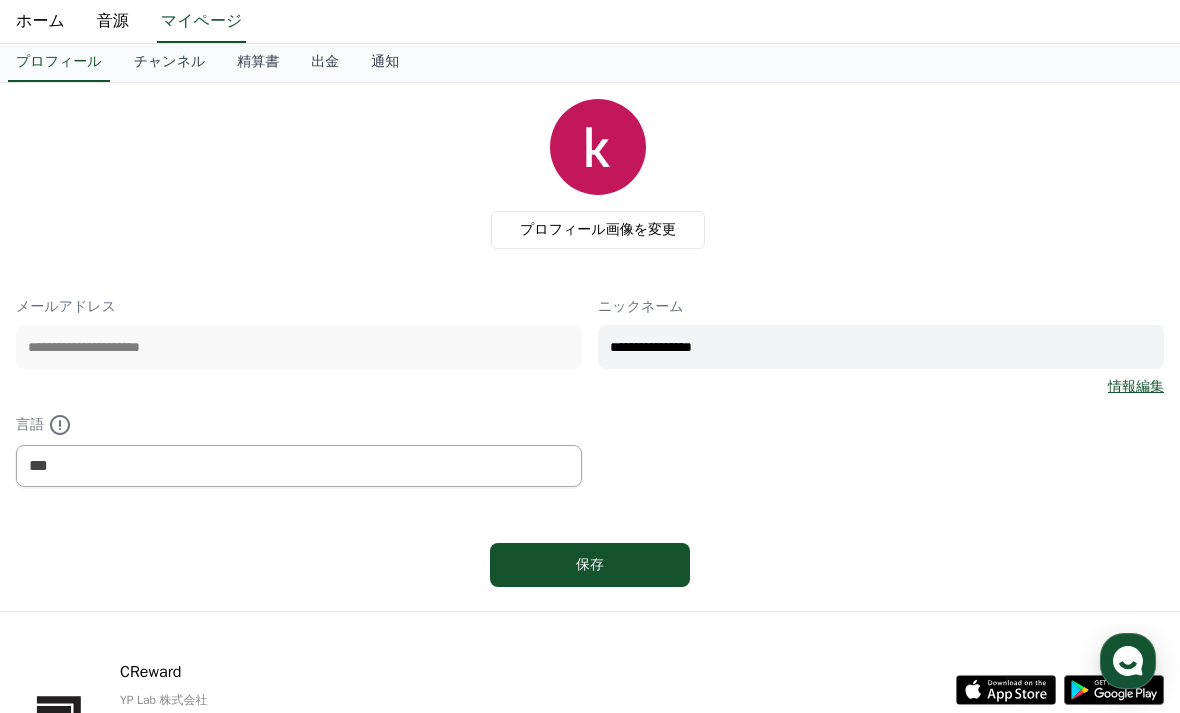 scroll, scrollTop: 59, scrollLeft: 0, axis: vertical 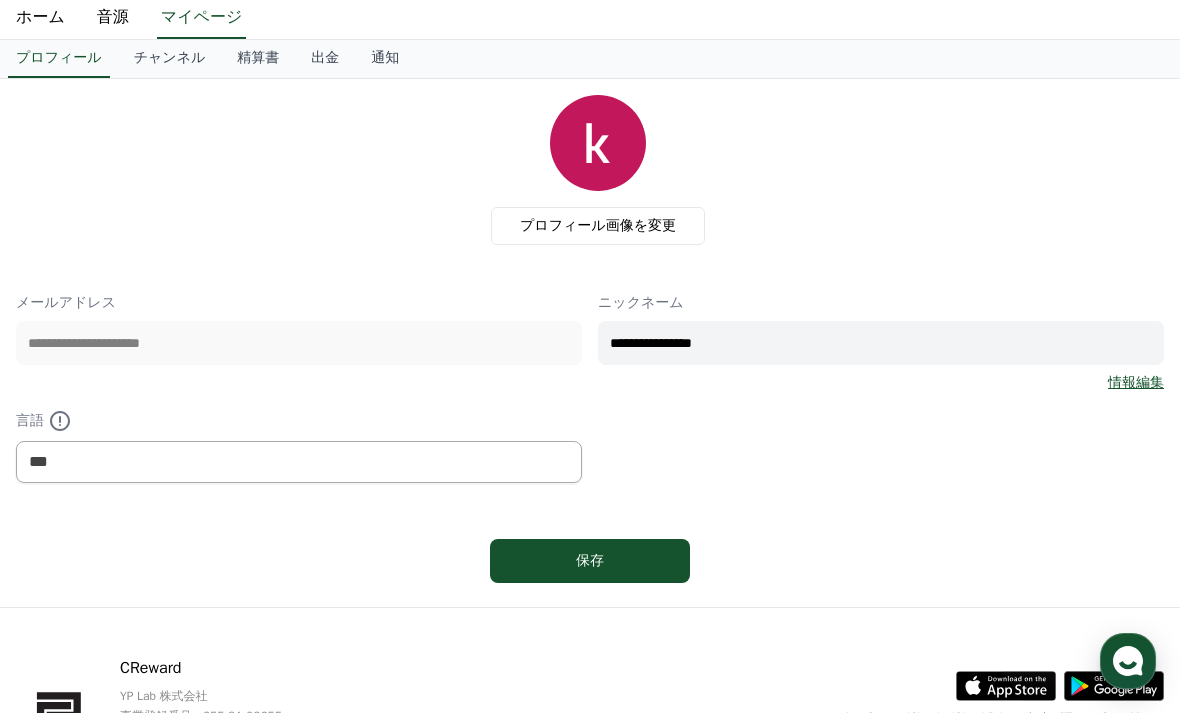 click on "チャンネル" at bounding box center (170, 59) 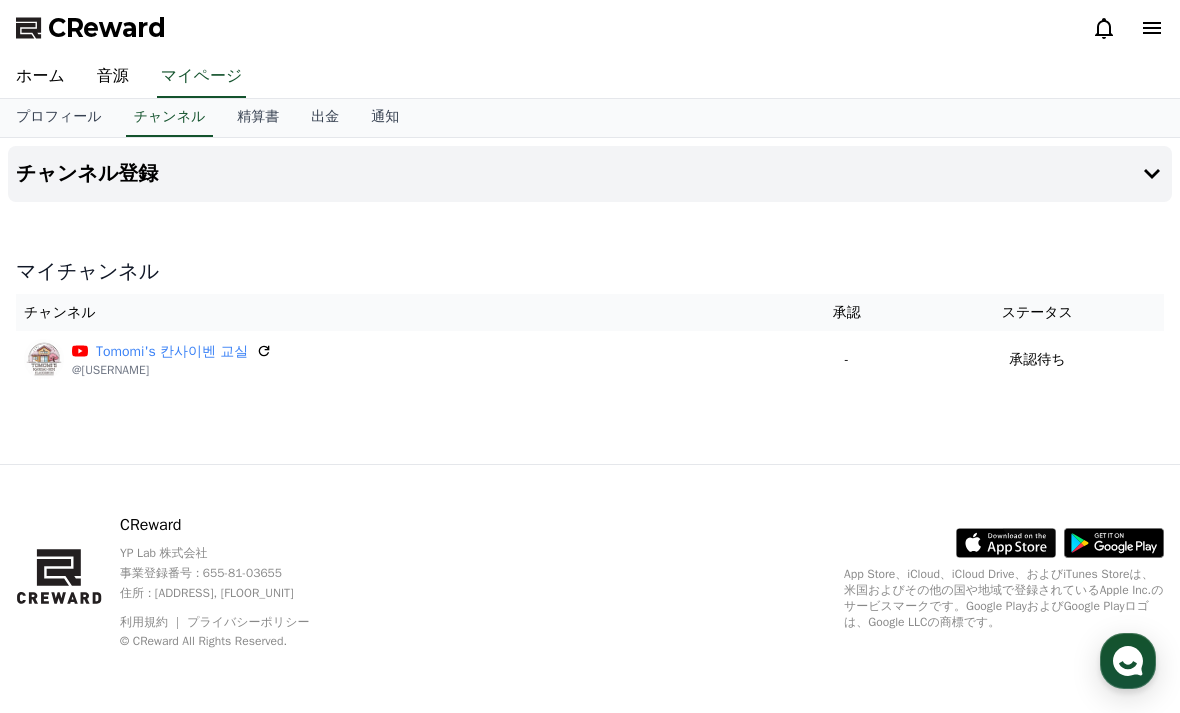 scroll, scrollTop: 0, scrollLeft: 0, axis: both 